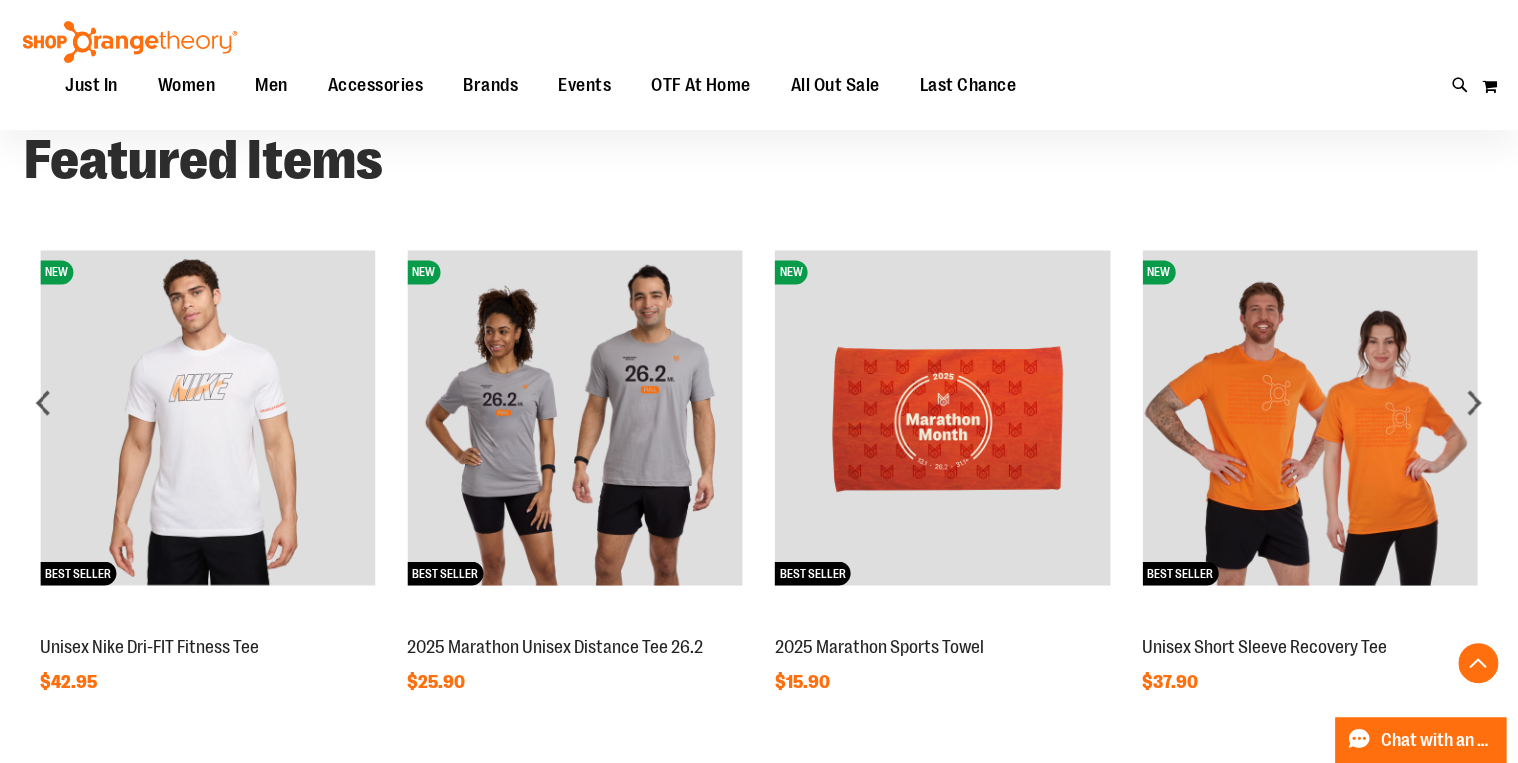 scroll, scrollTop: 1519, scrollLeft: 0, axis: vertical 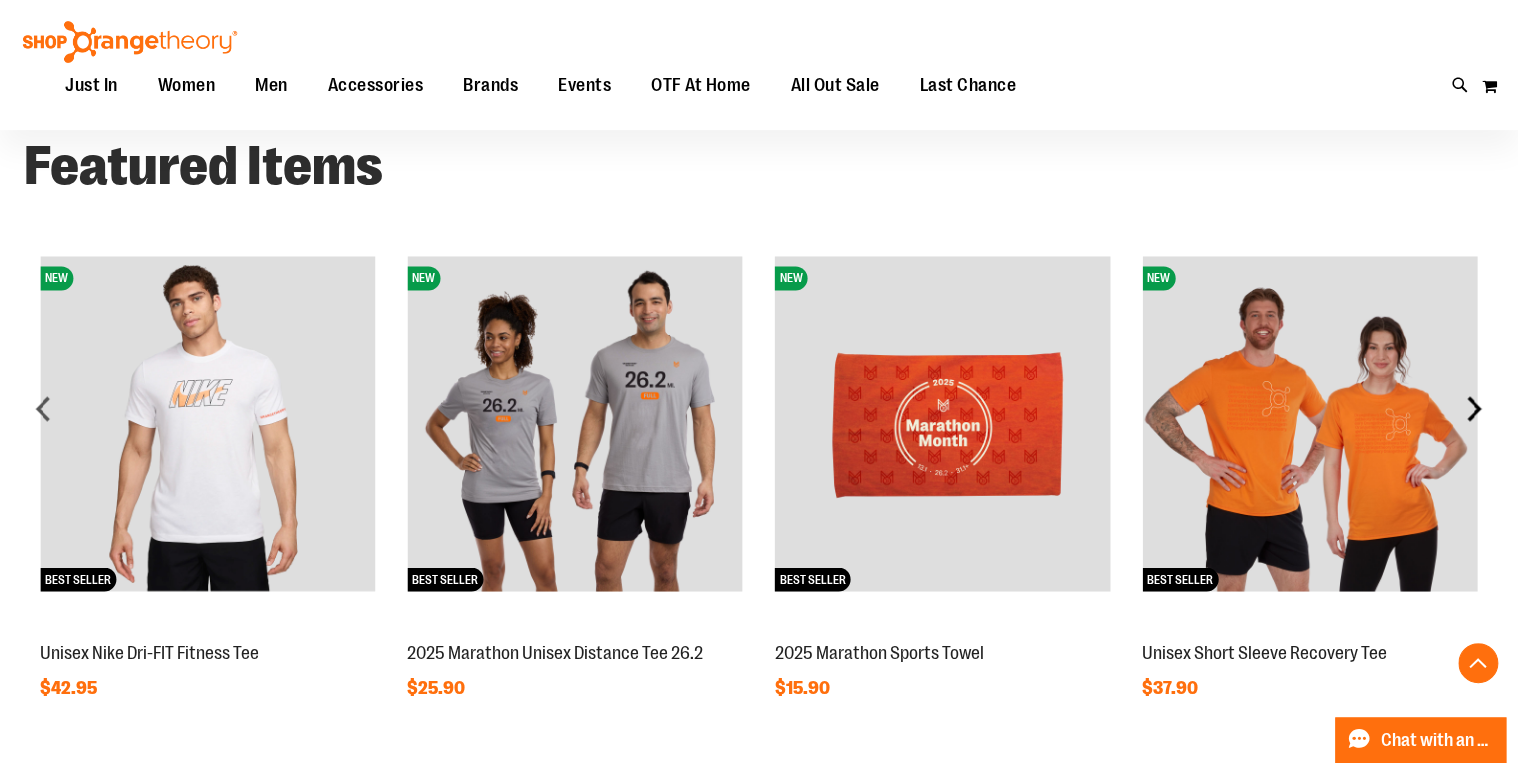 click on "next" at bounding box center [1474, 408] 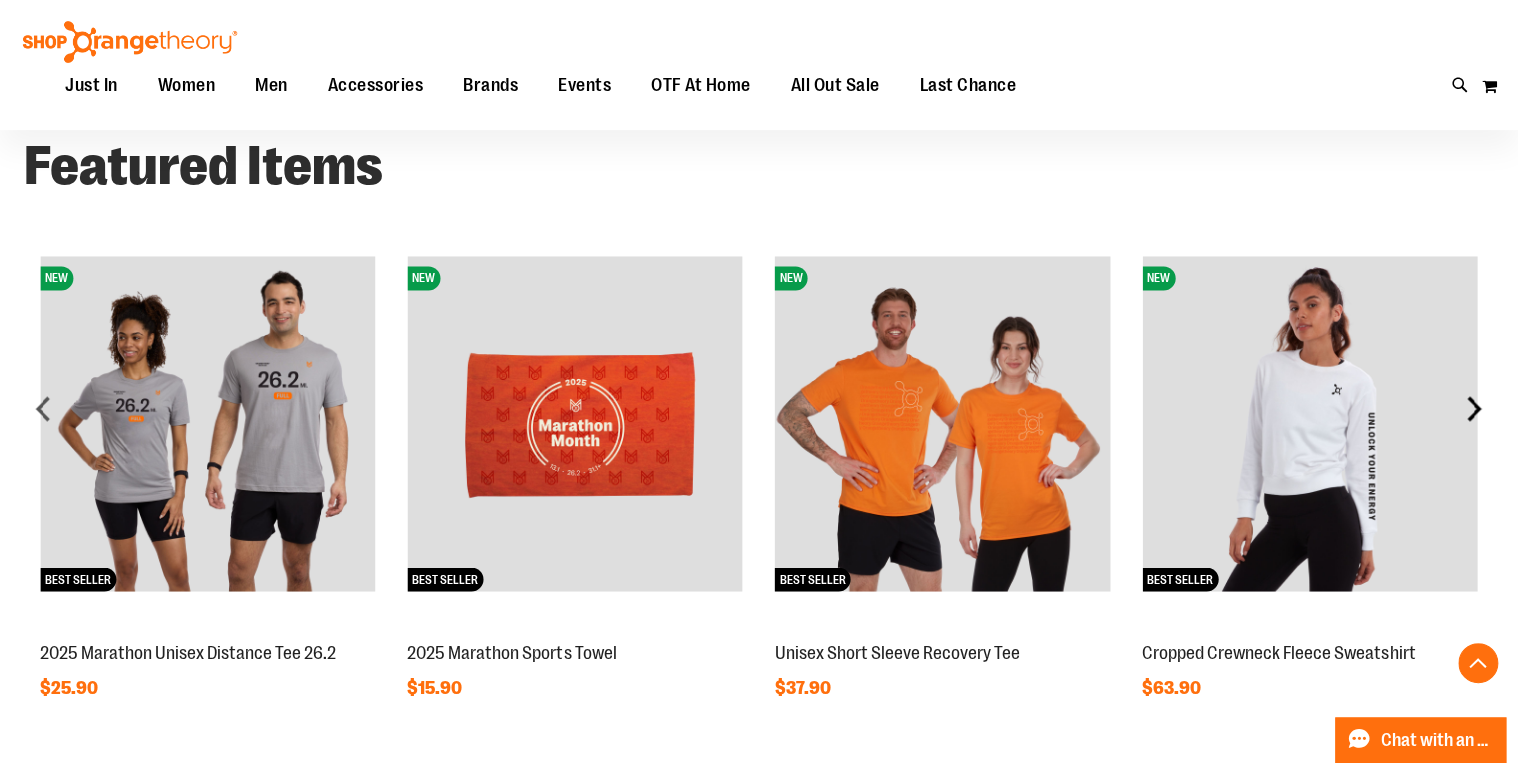 click on "next" at bounding box center (1474, 408) 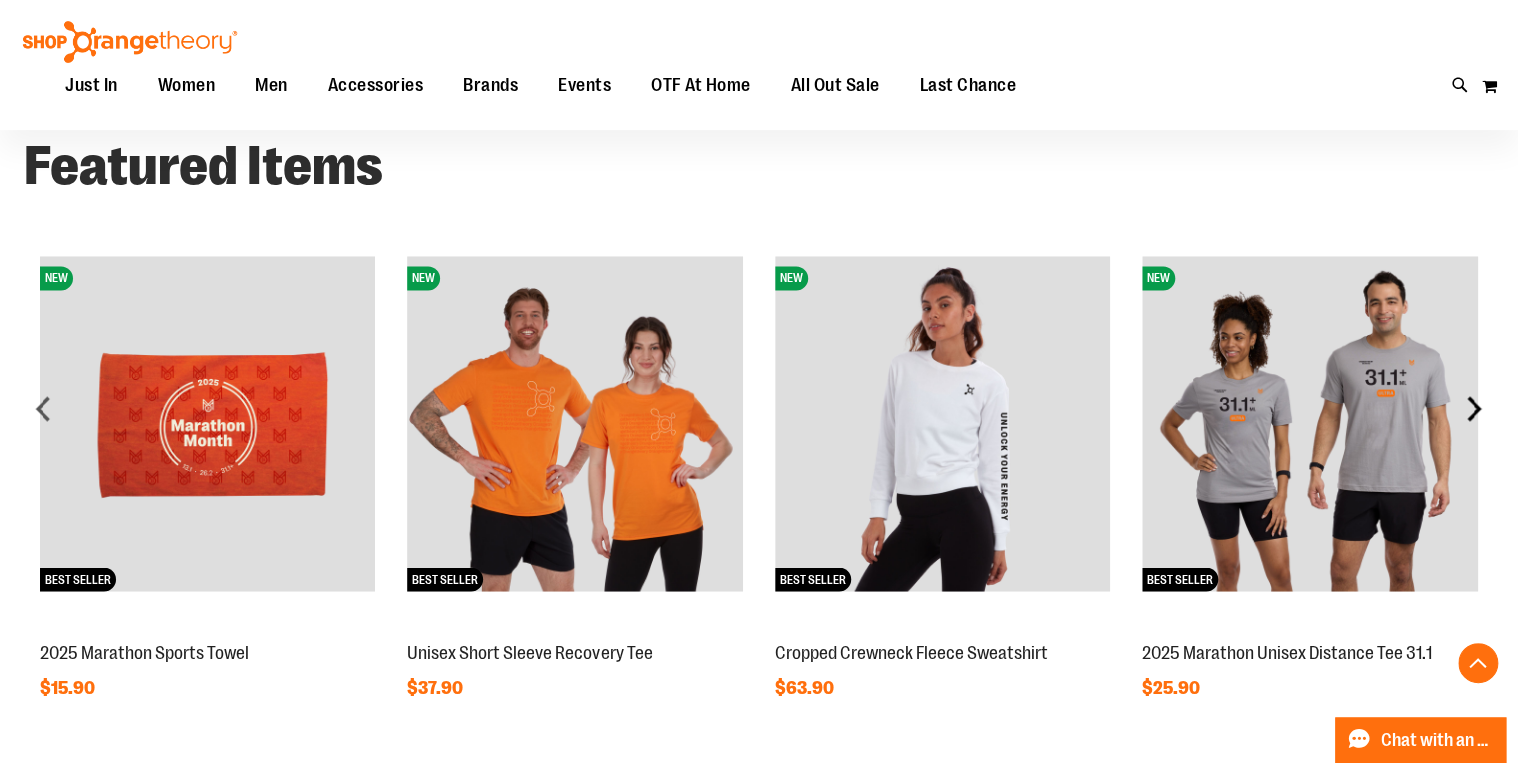 click on "next" at bounding box center [1474, 408] 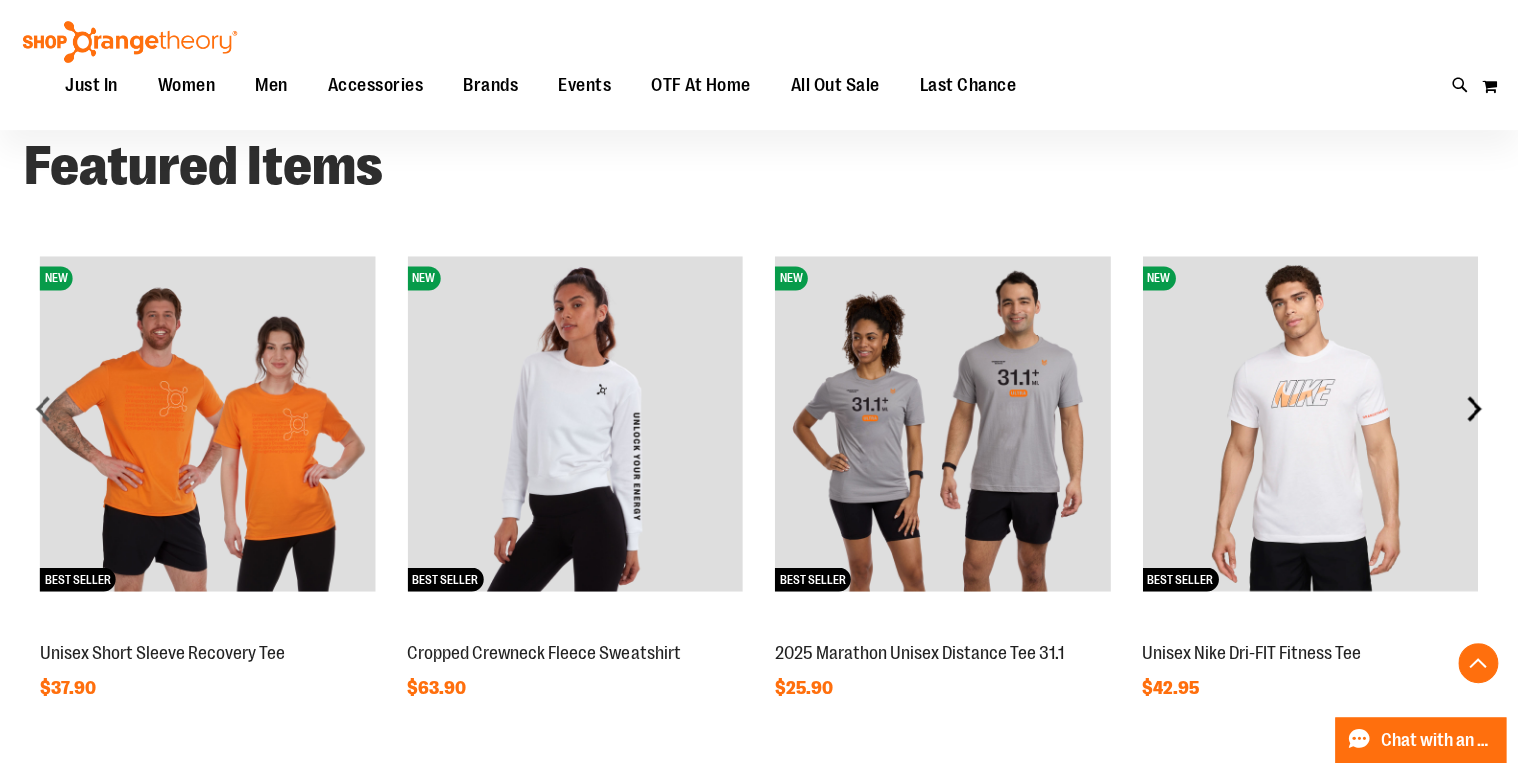 click on "next" at bounding box center (1474, 408) 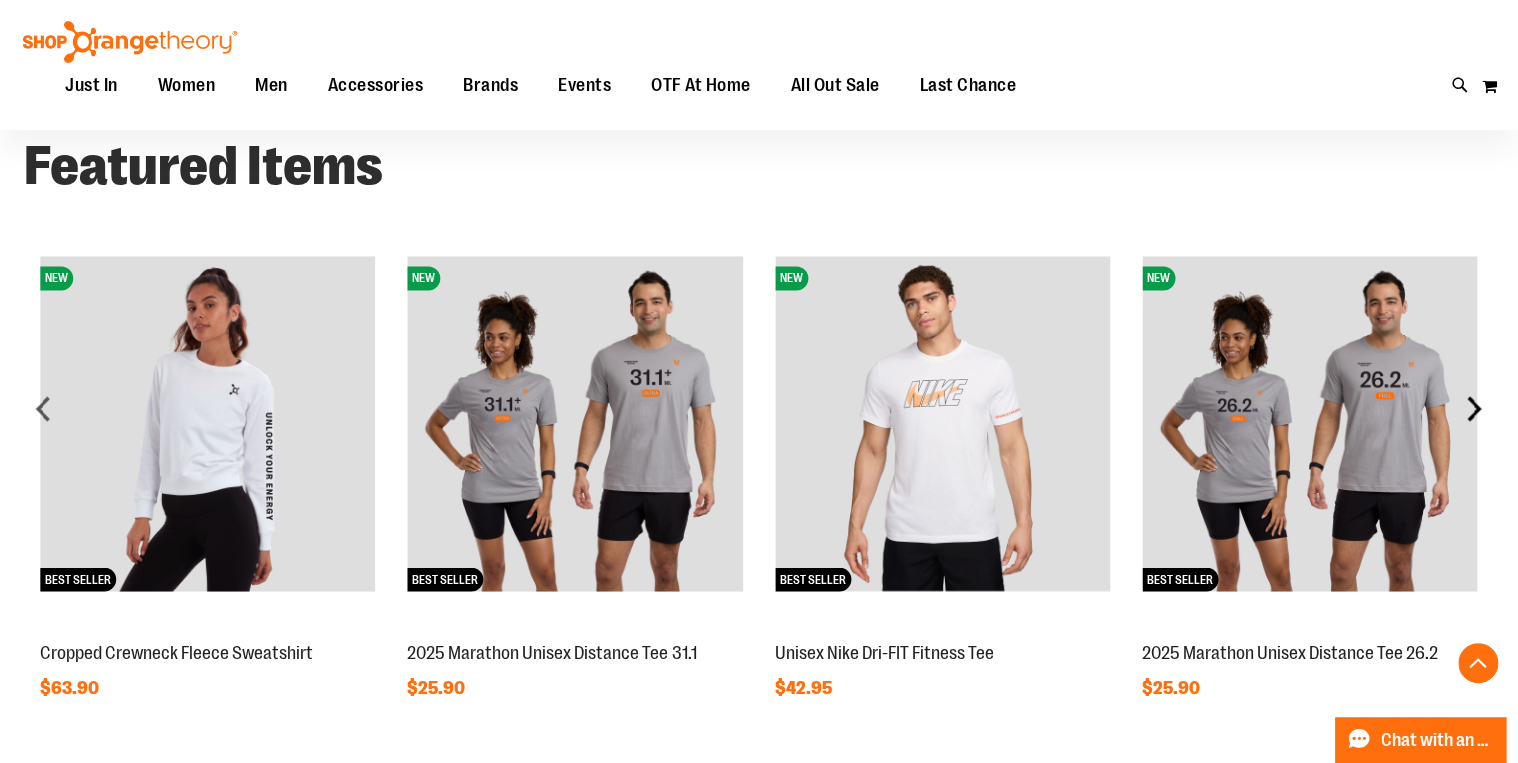 click on "next" at bounding box center (1474, 408) 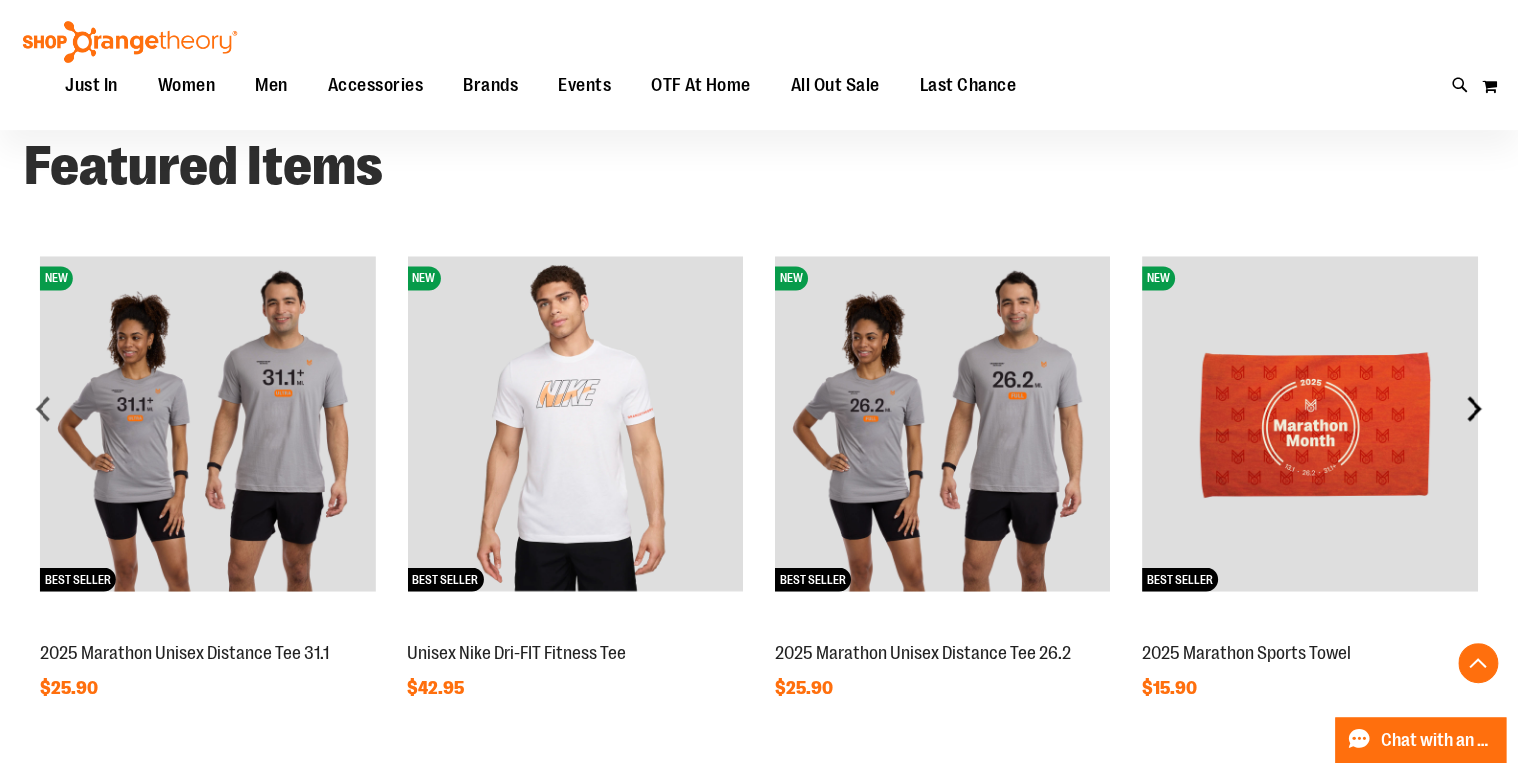 click on "next" at bounding box center (1474, 408) 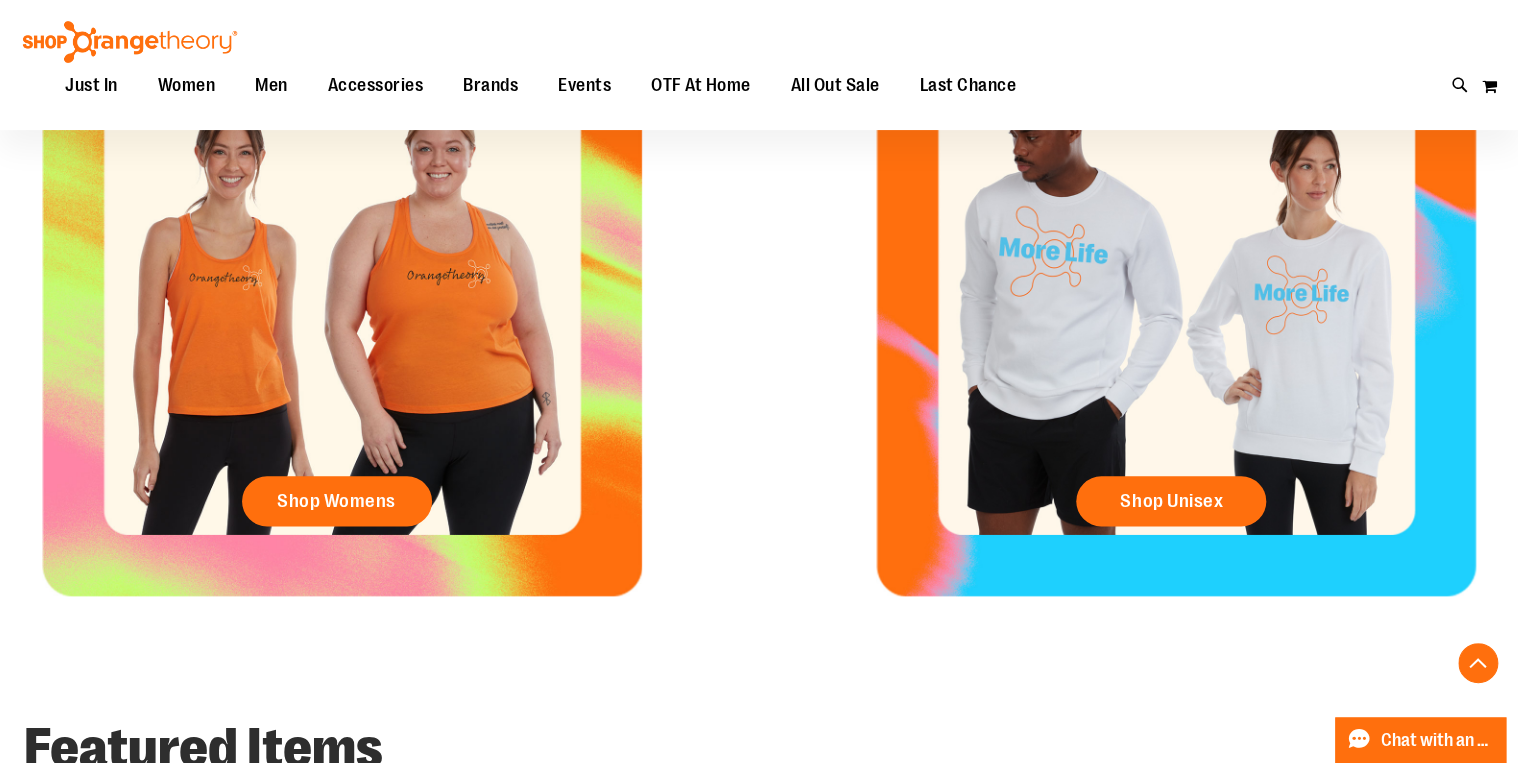 scroll, scrollTop: 959, scrollLeft: 0, axis: vertical 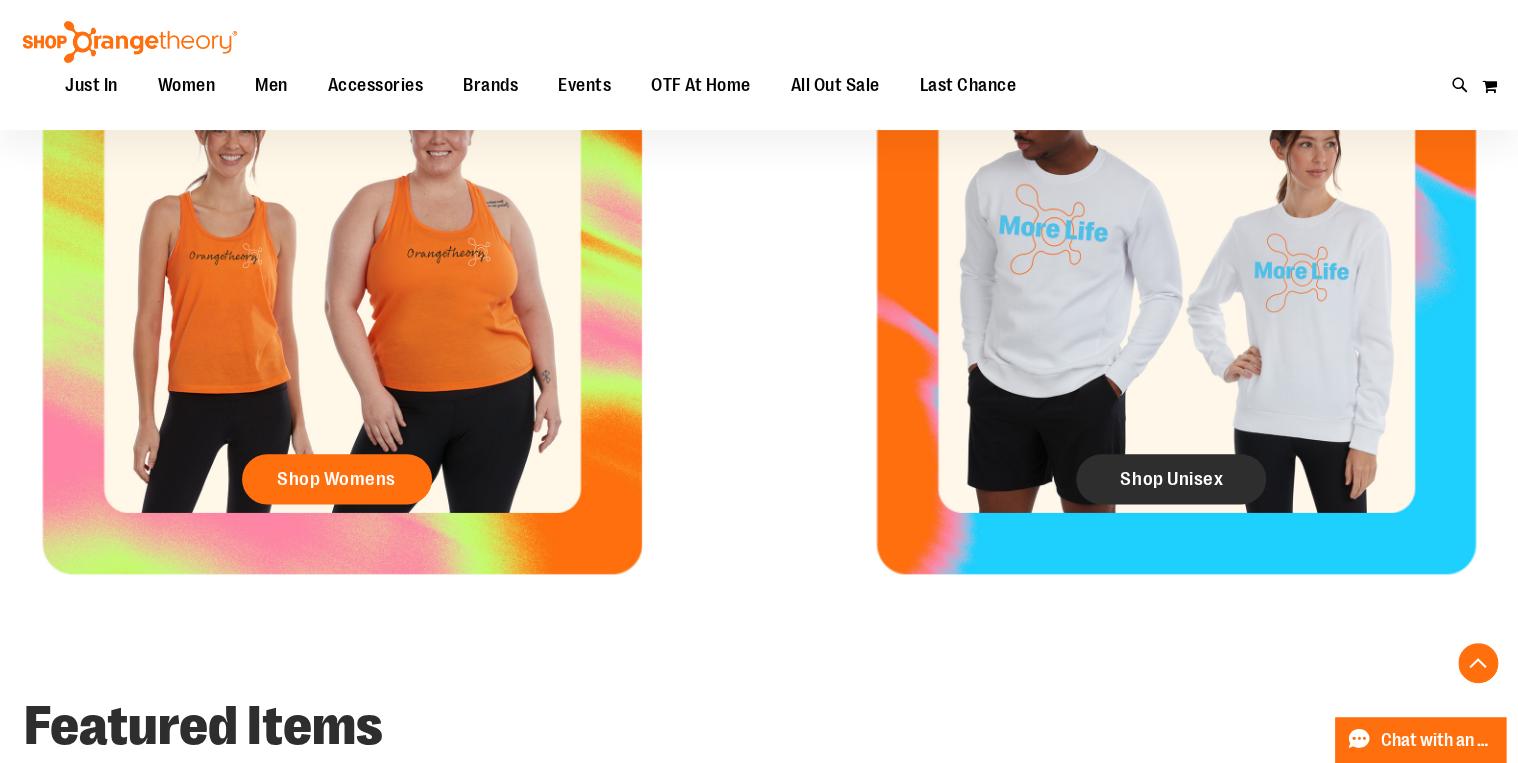 click on "Shop Unisex" 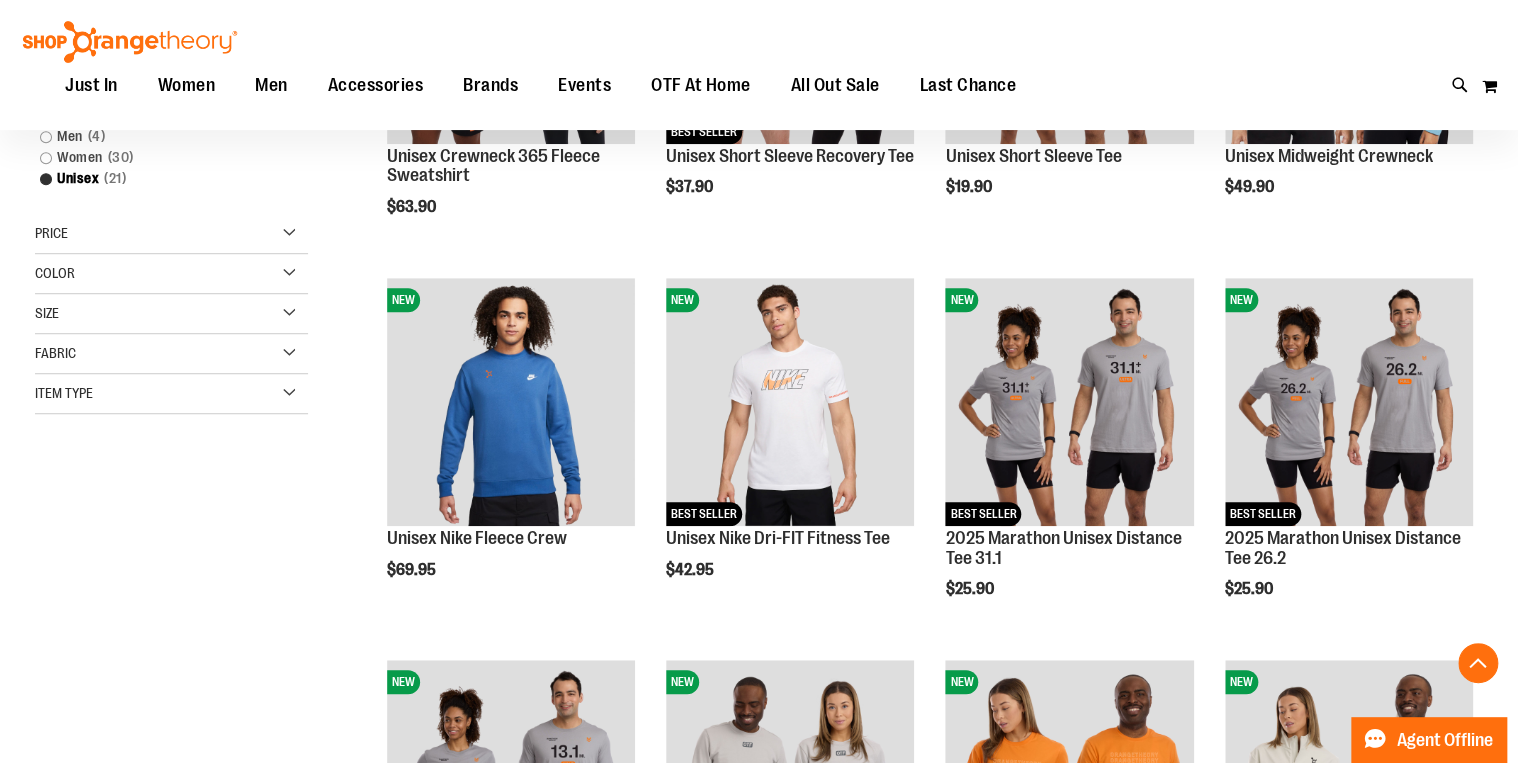 scroll, scrollTop: 559, scrollLeft: 0, axis: vertical 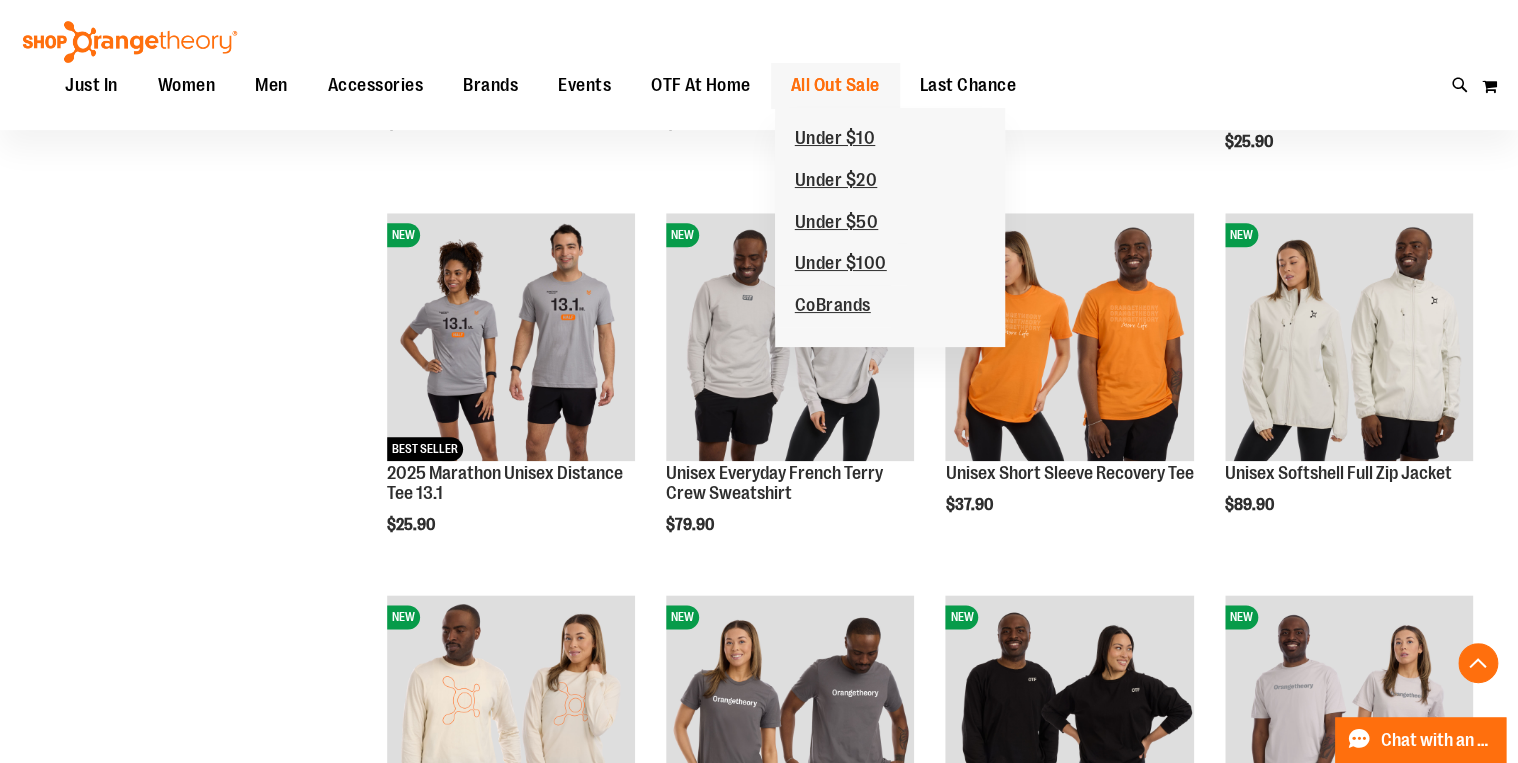 click on "All Out Sale" at bounding box center (835, 85) 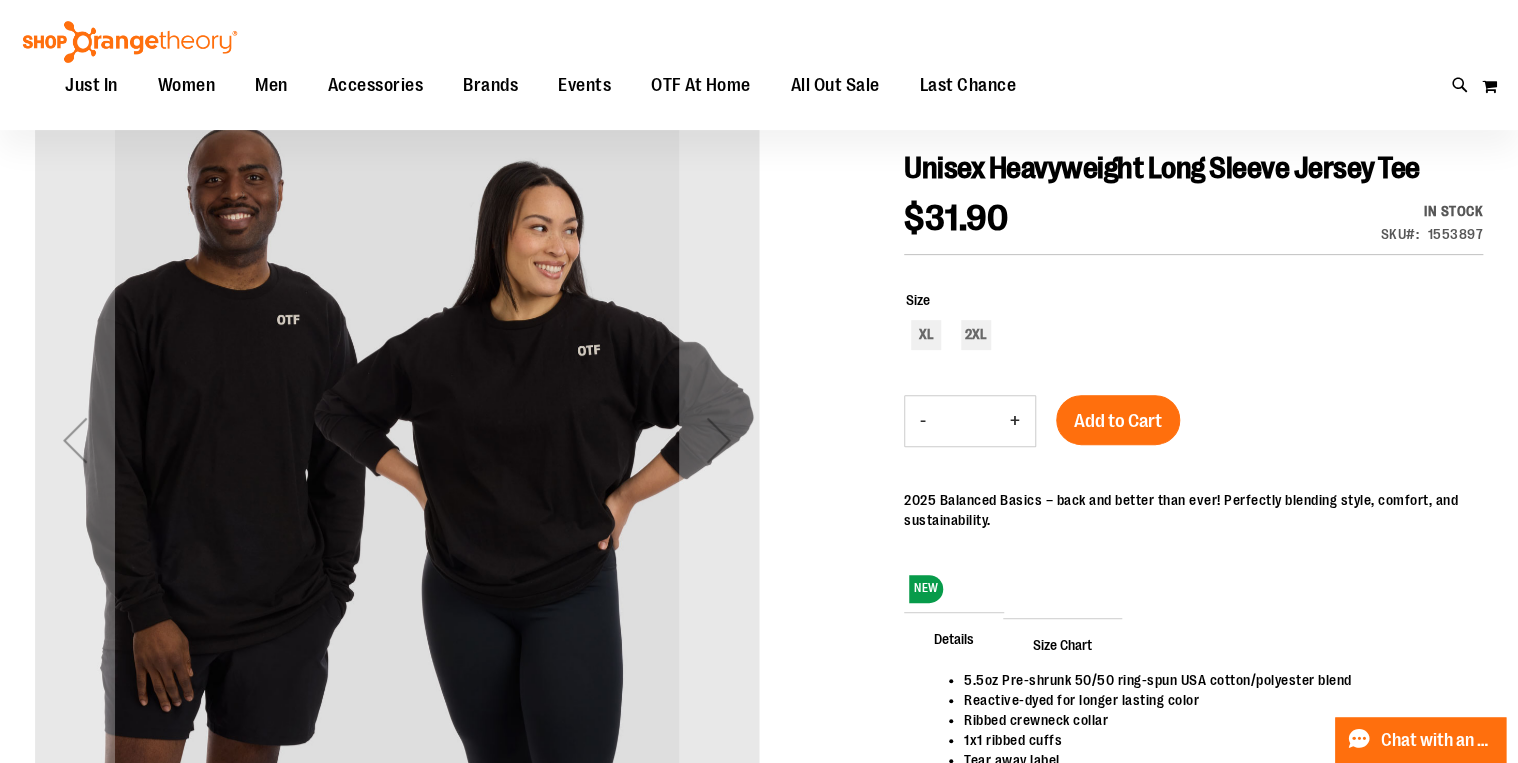 scroll, scrollTop: 239, scrollLeft: 0, axis: vertical 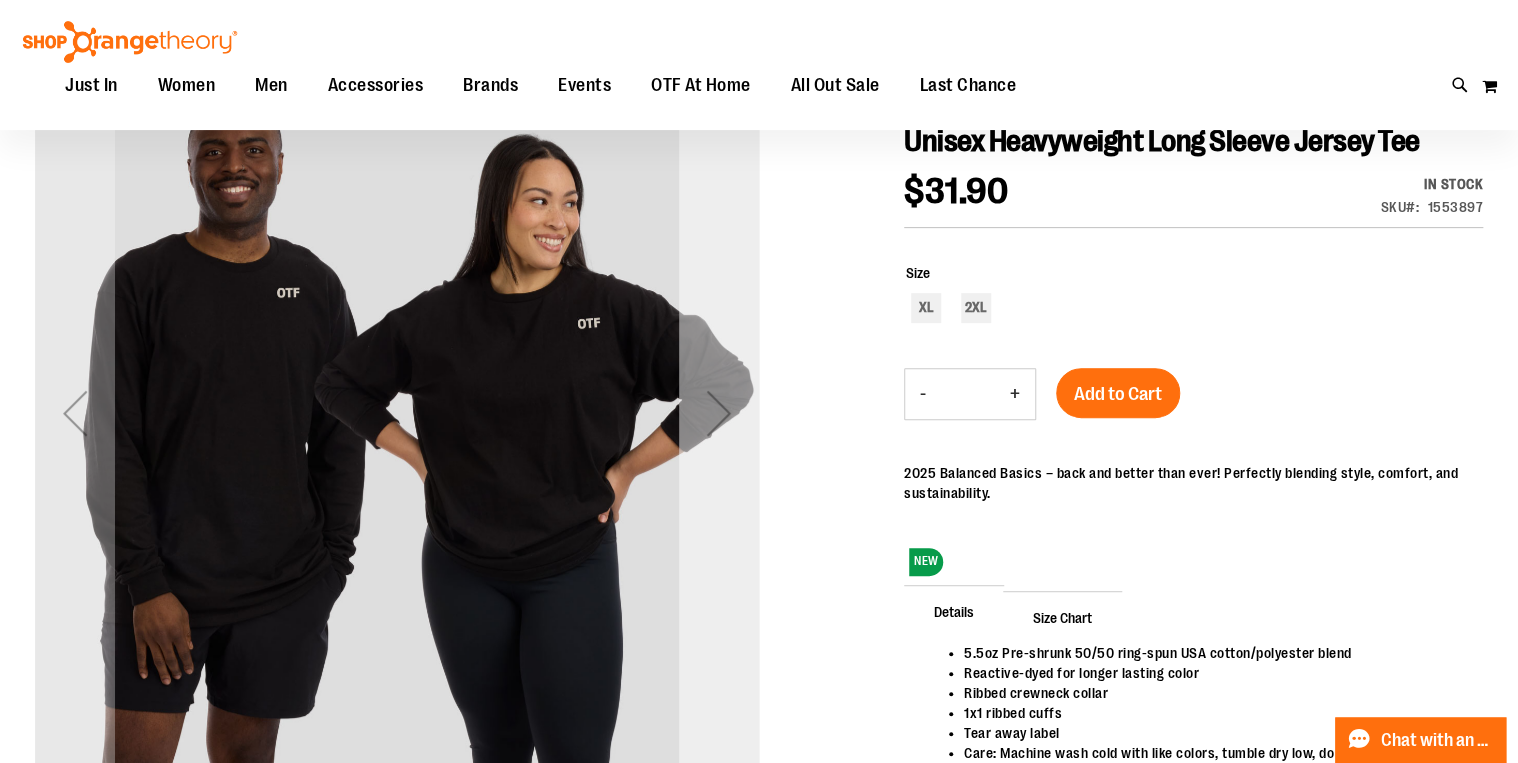click at bounding box center [719, 413] 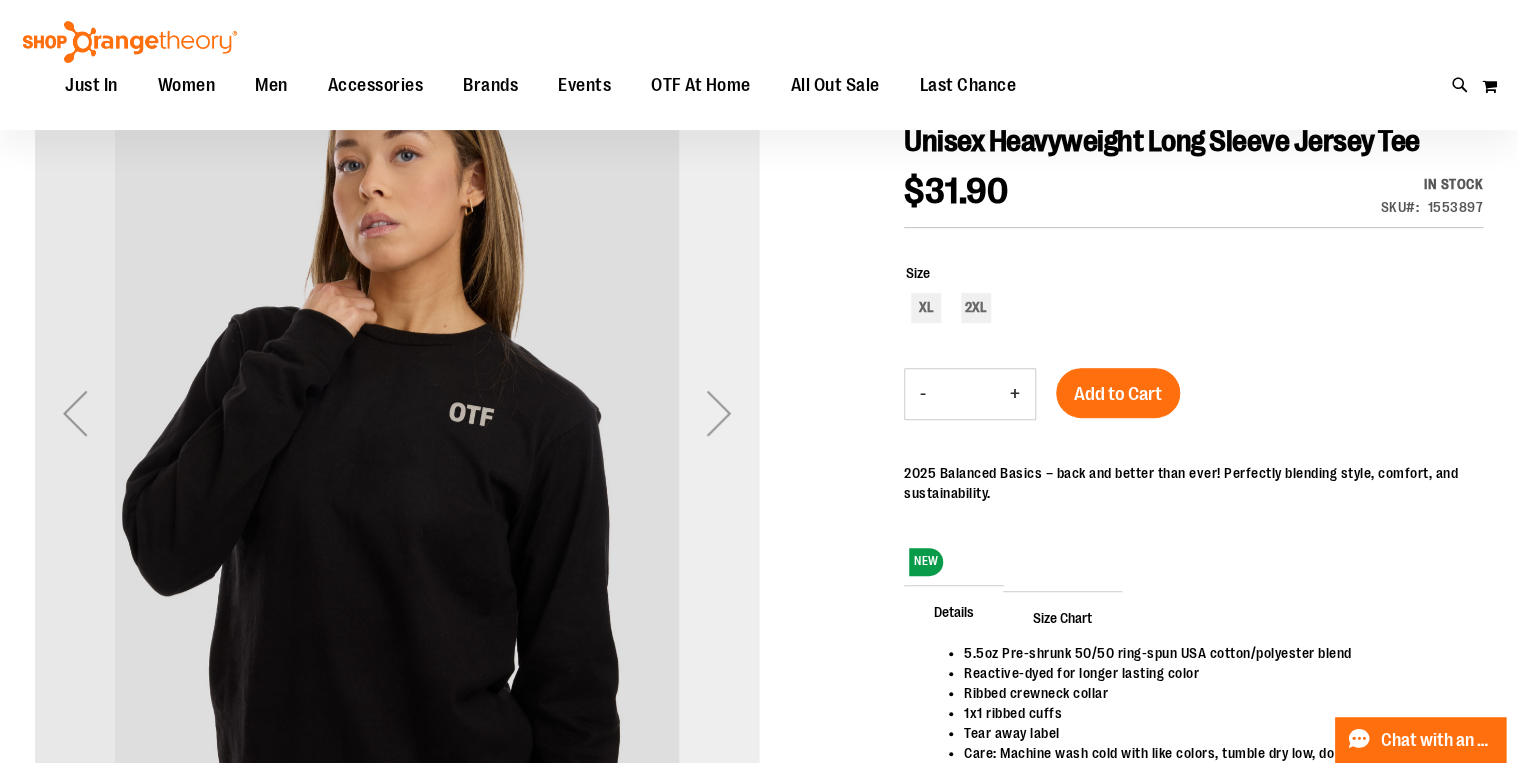 click at bounding box center [719, 413] 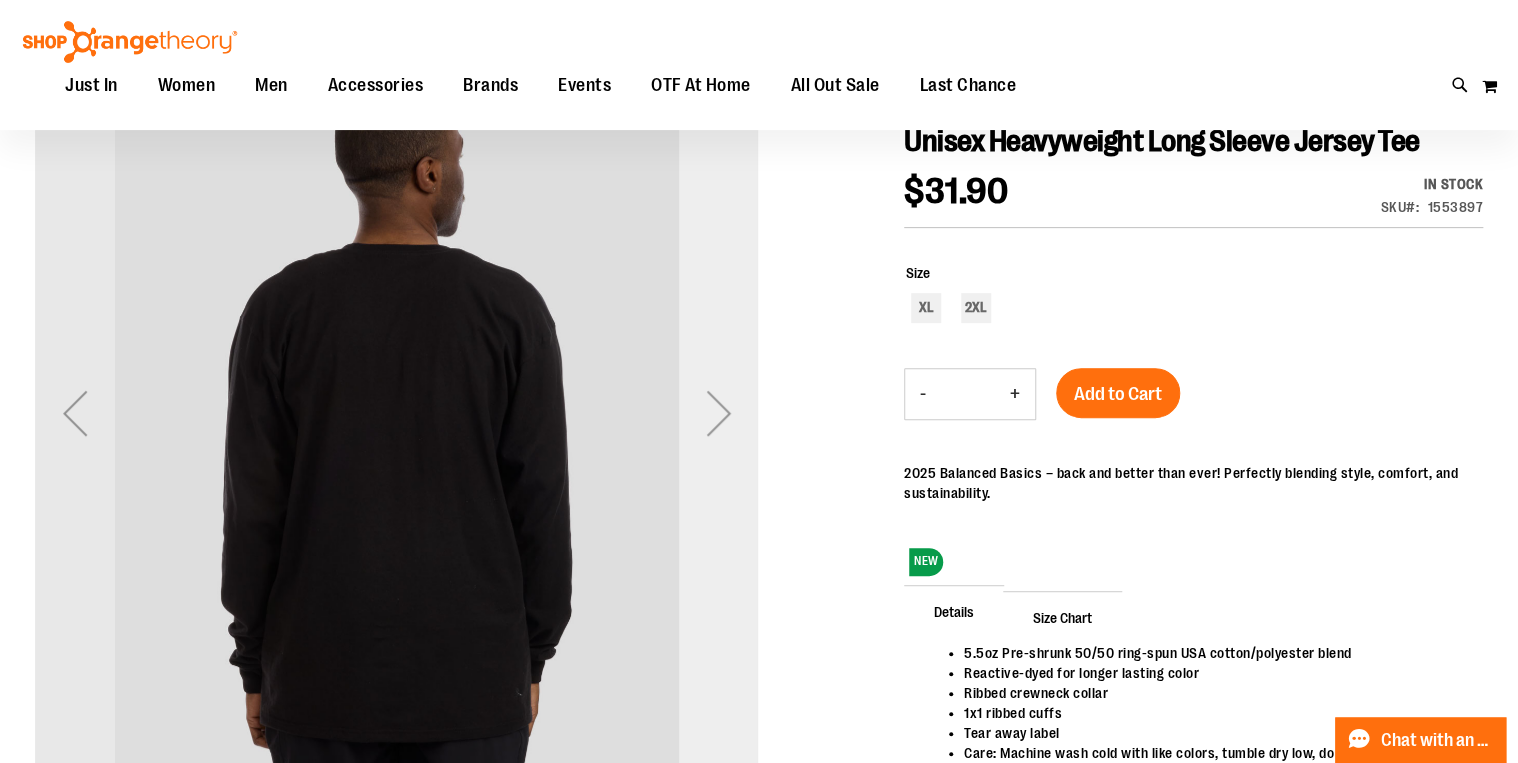 click at bounding box center (719, 413) 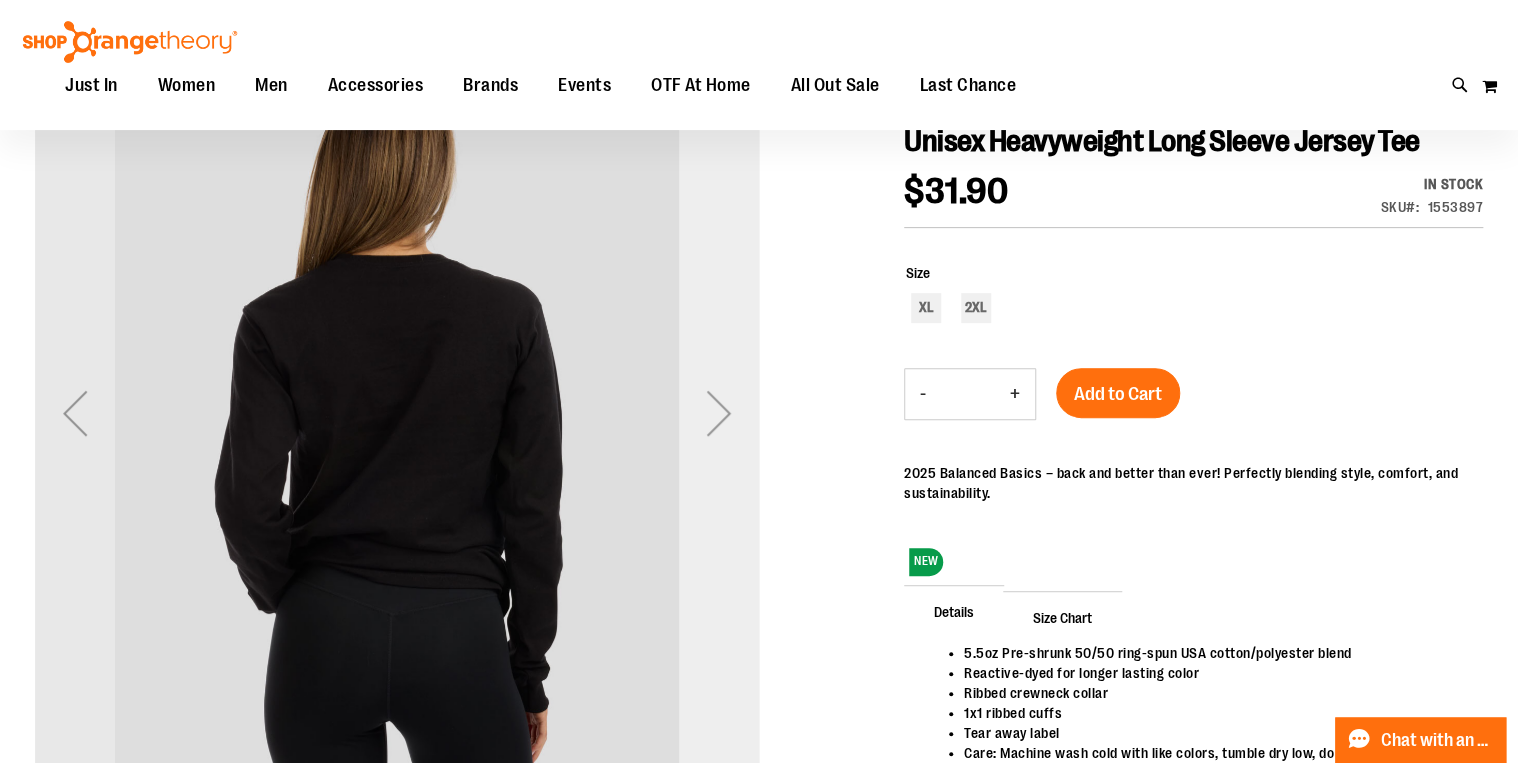 click at bounding box center (719, 413) 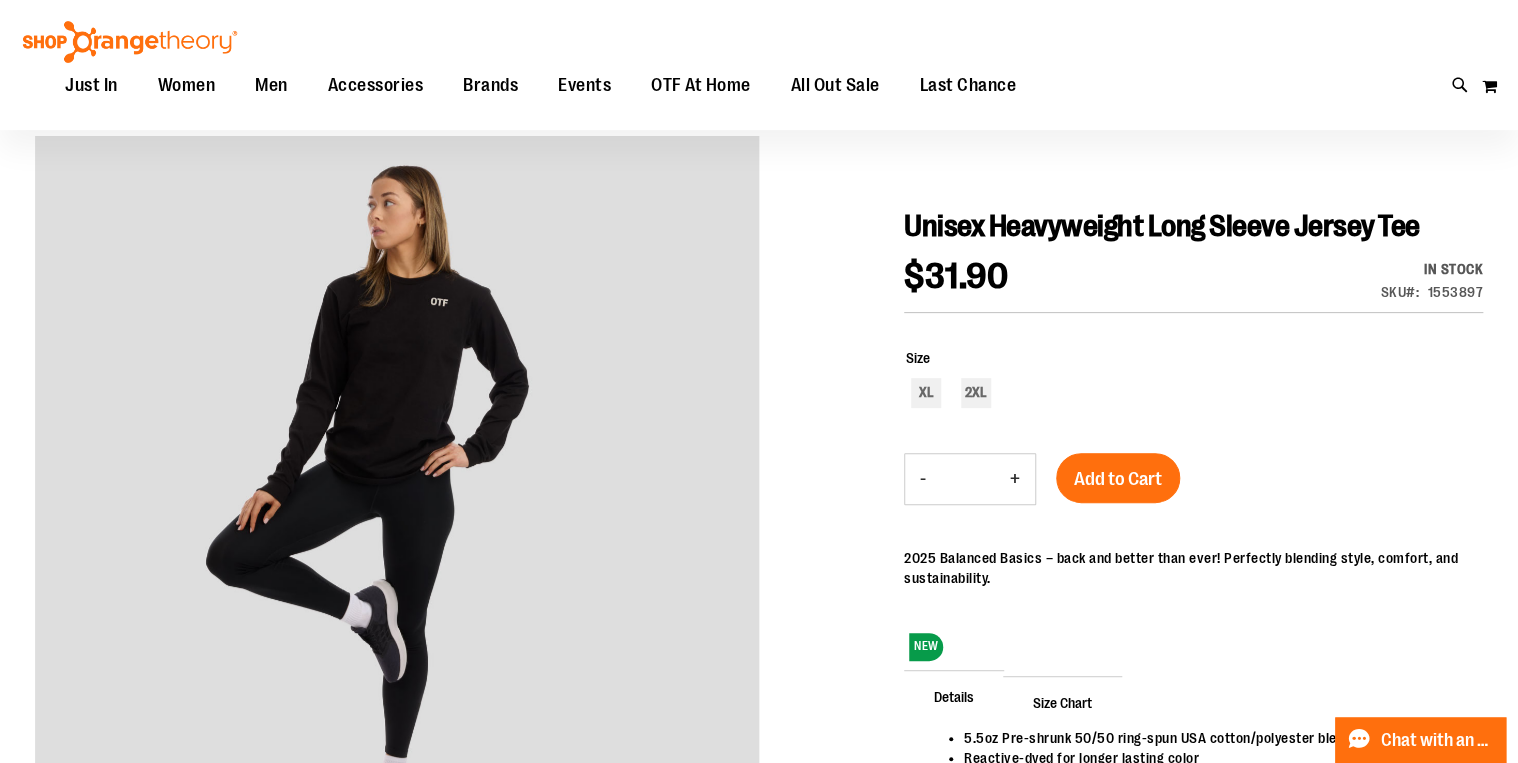 scroll, scrollTop: 0, scrollLeft: 0, axis: both 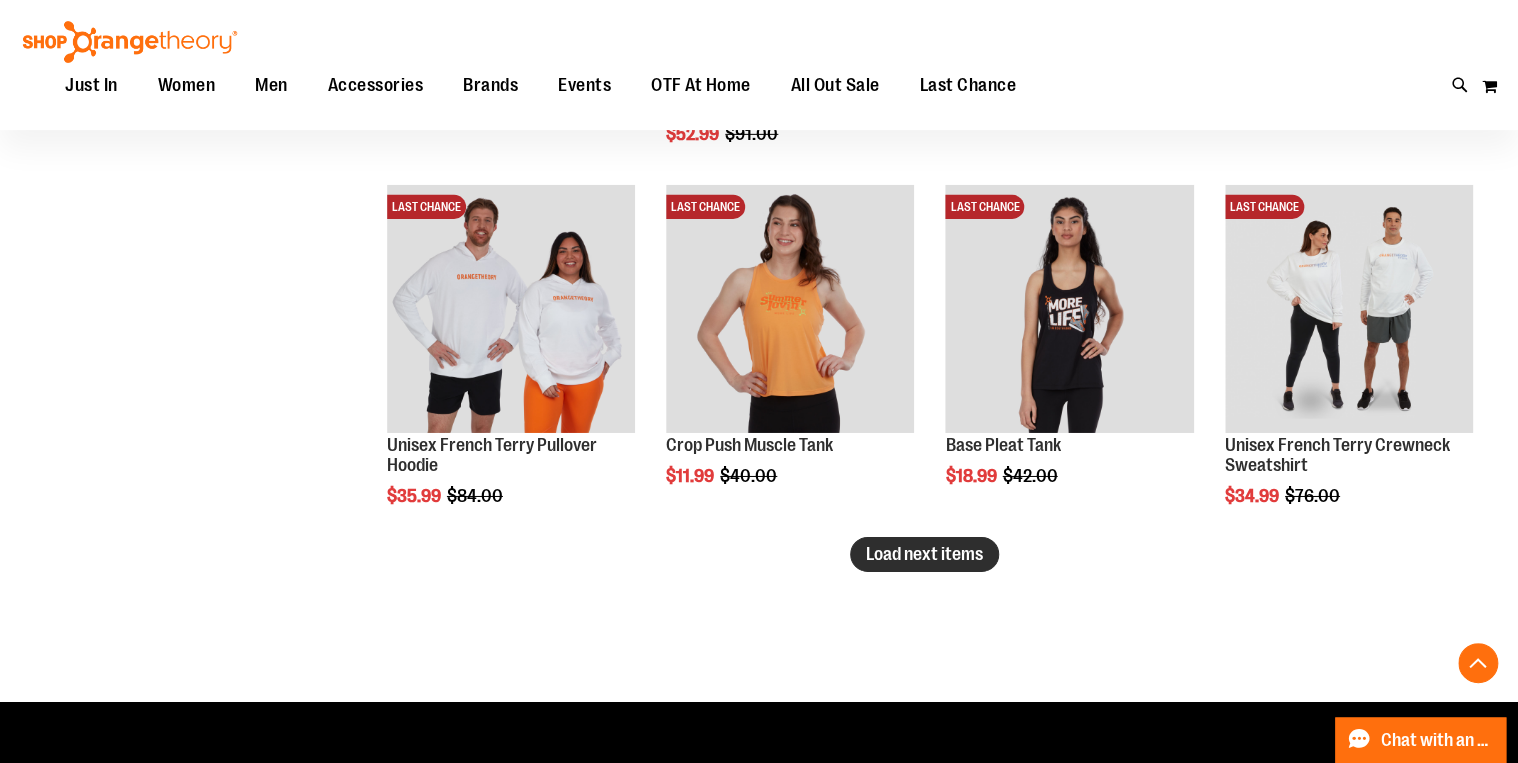 click on "Load next items" at bounding box center (924, 554) 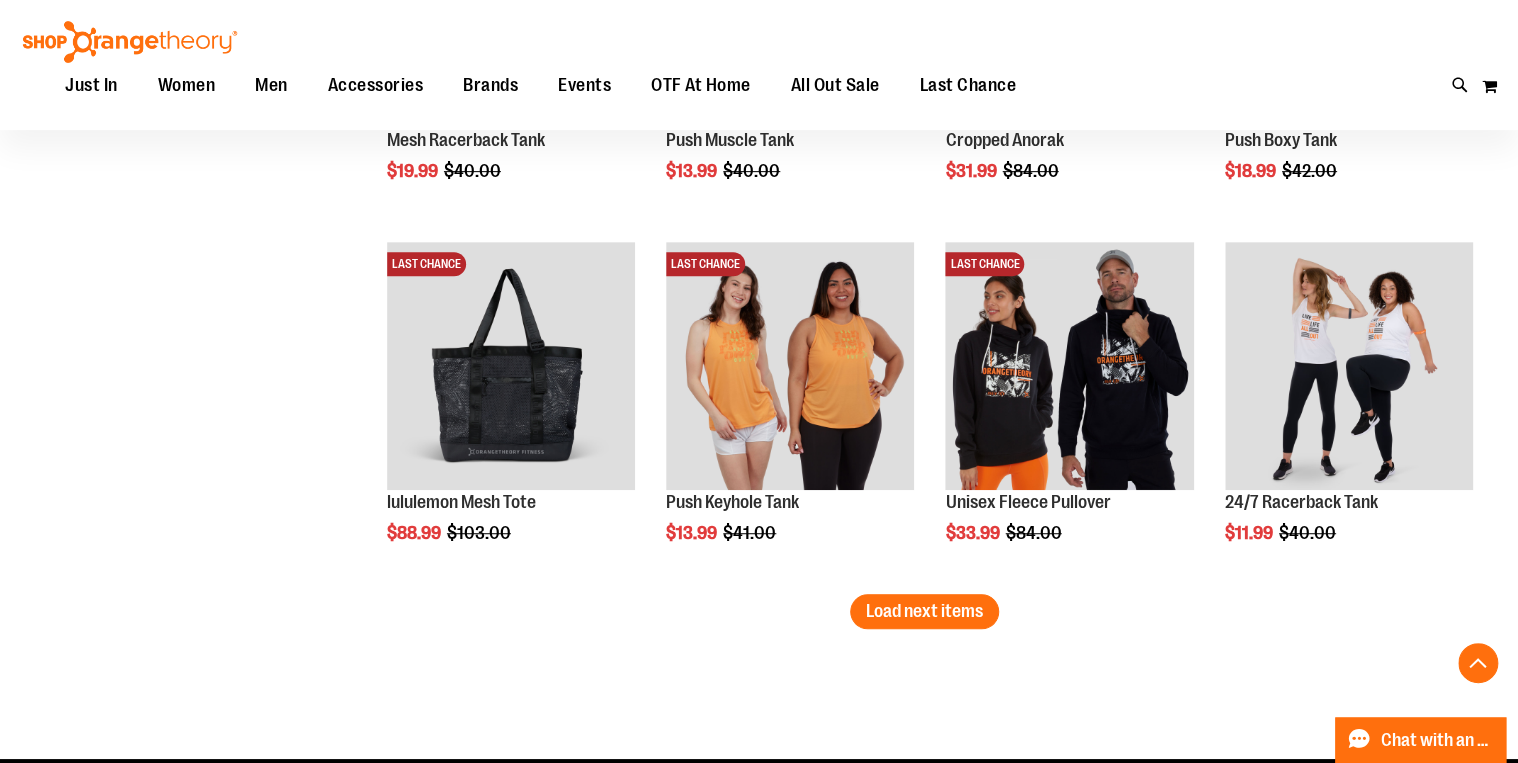 scroll, scrollTop: 4159, scrollLeft: 0, axis: vertical 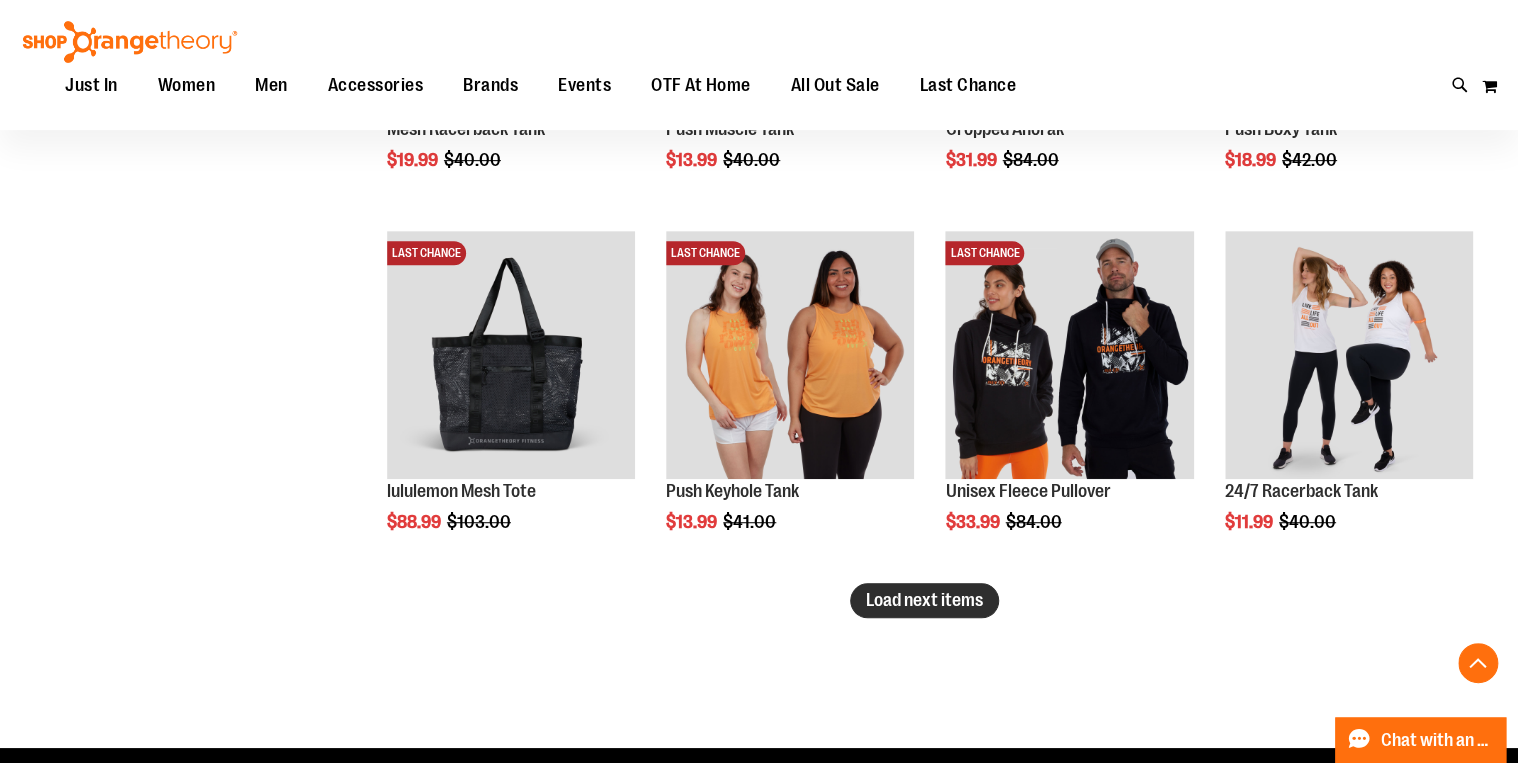 click on "Load next items" at bounding box center (924, 600) 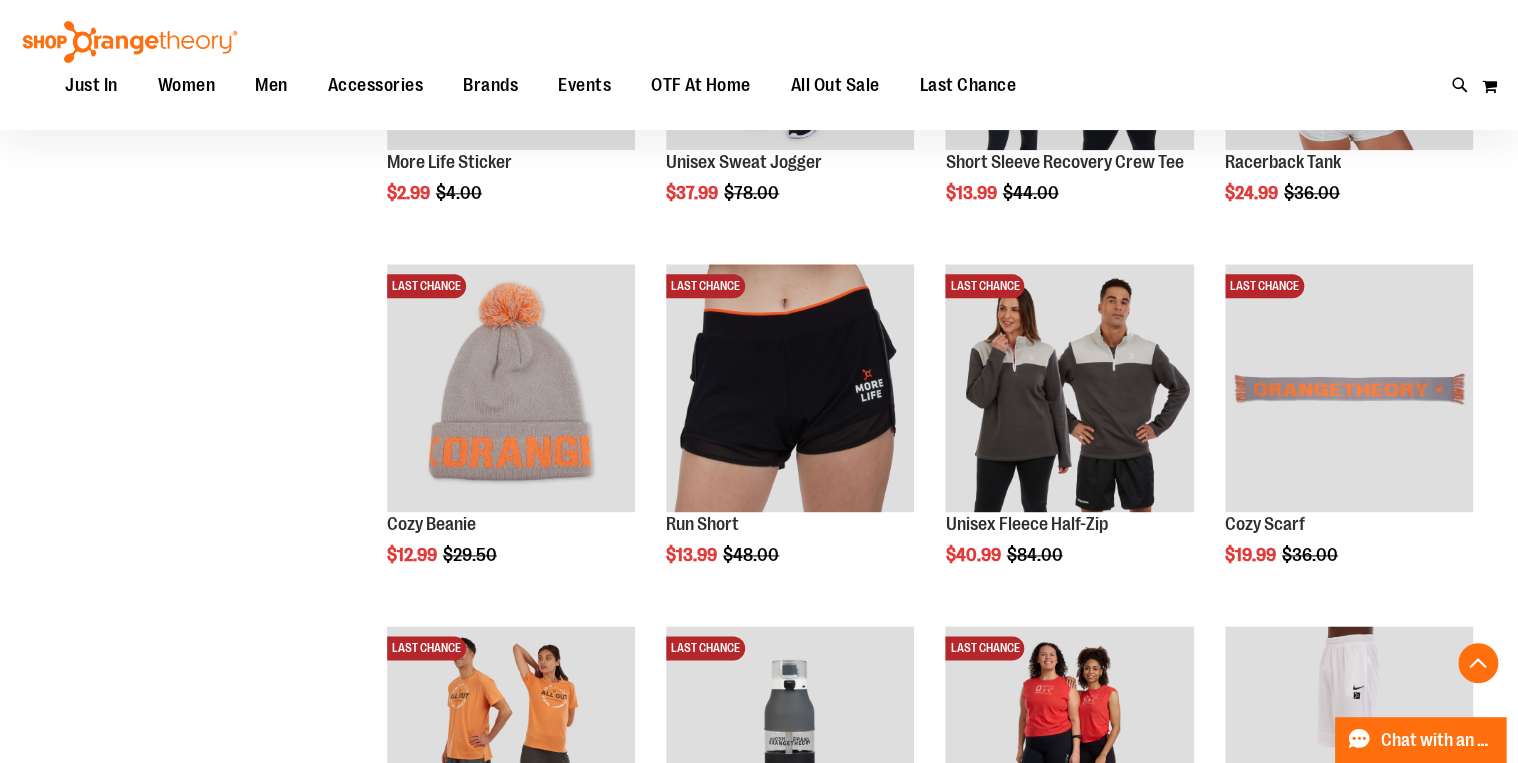 scroll, scrollTop: 4879, scrollLeft: 0, axis: vertical 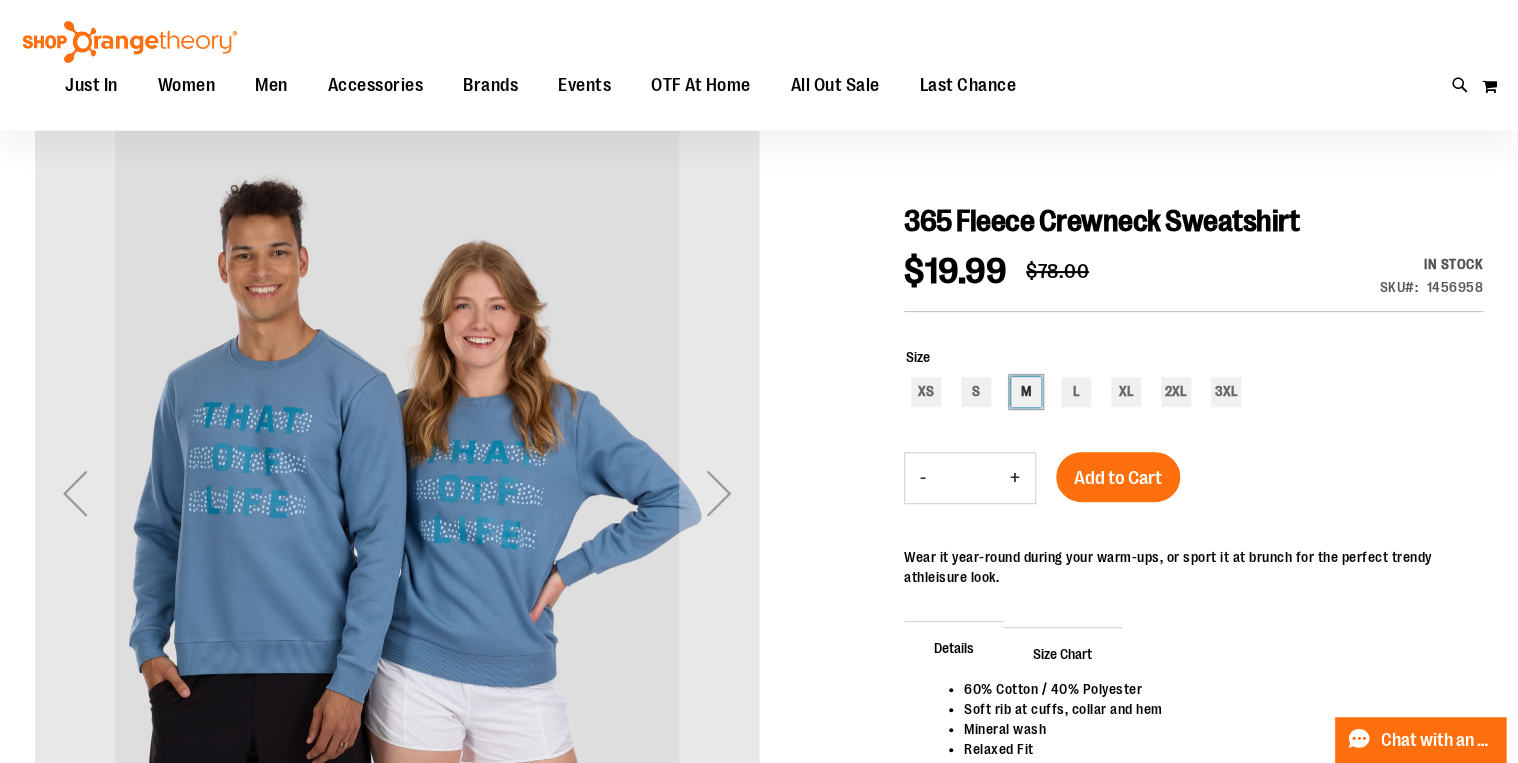 click on "M" at bounding box center (1026, 392) 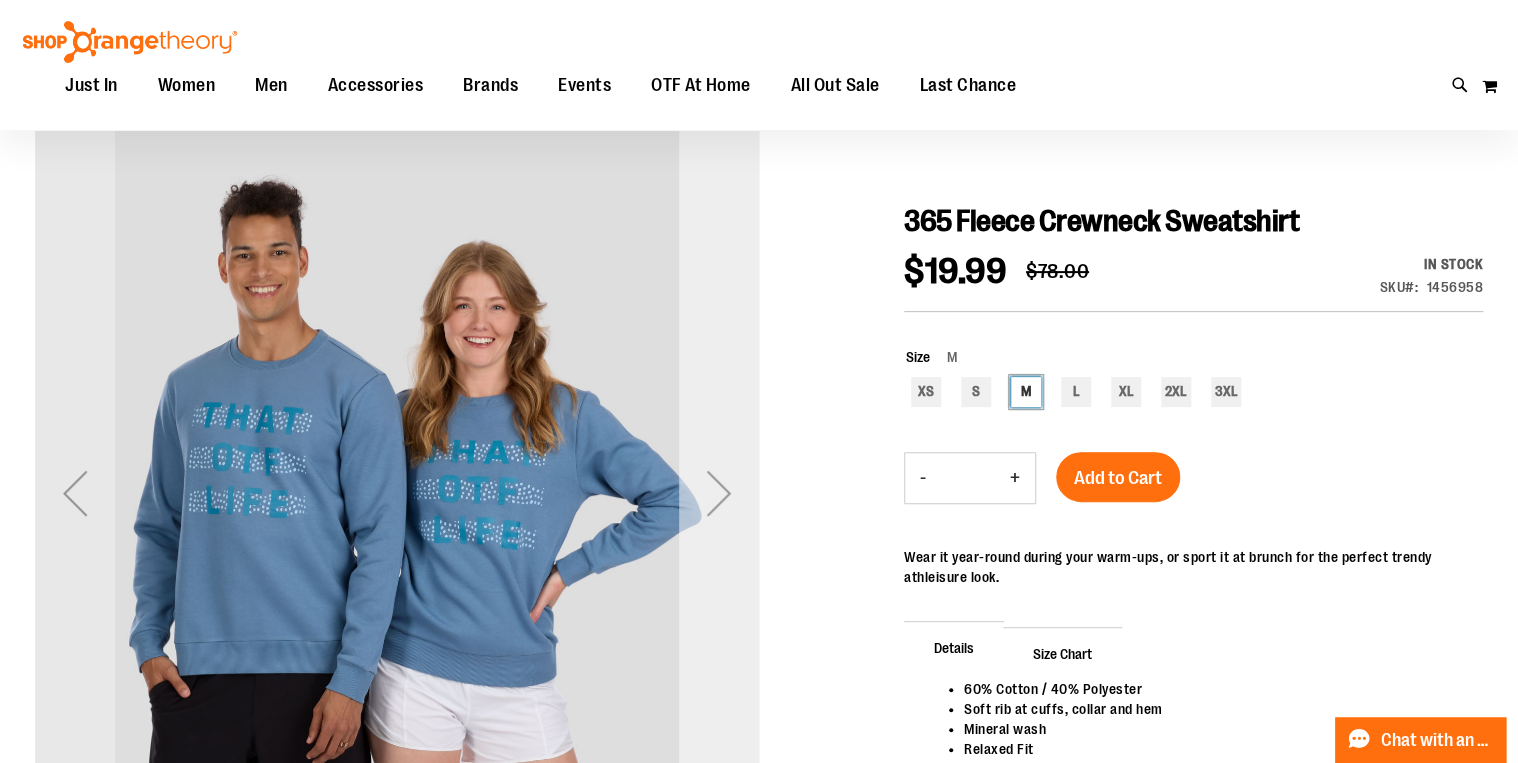 click at bounding box center (719, 493) 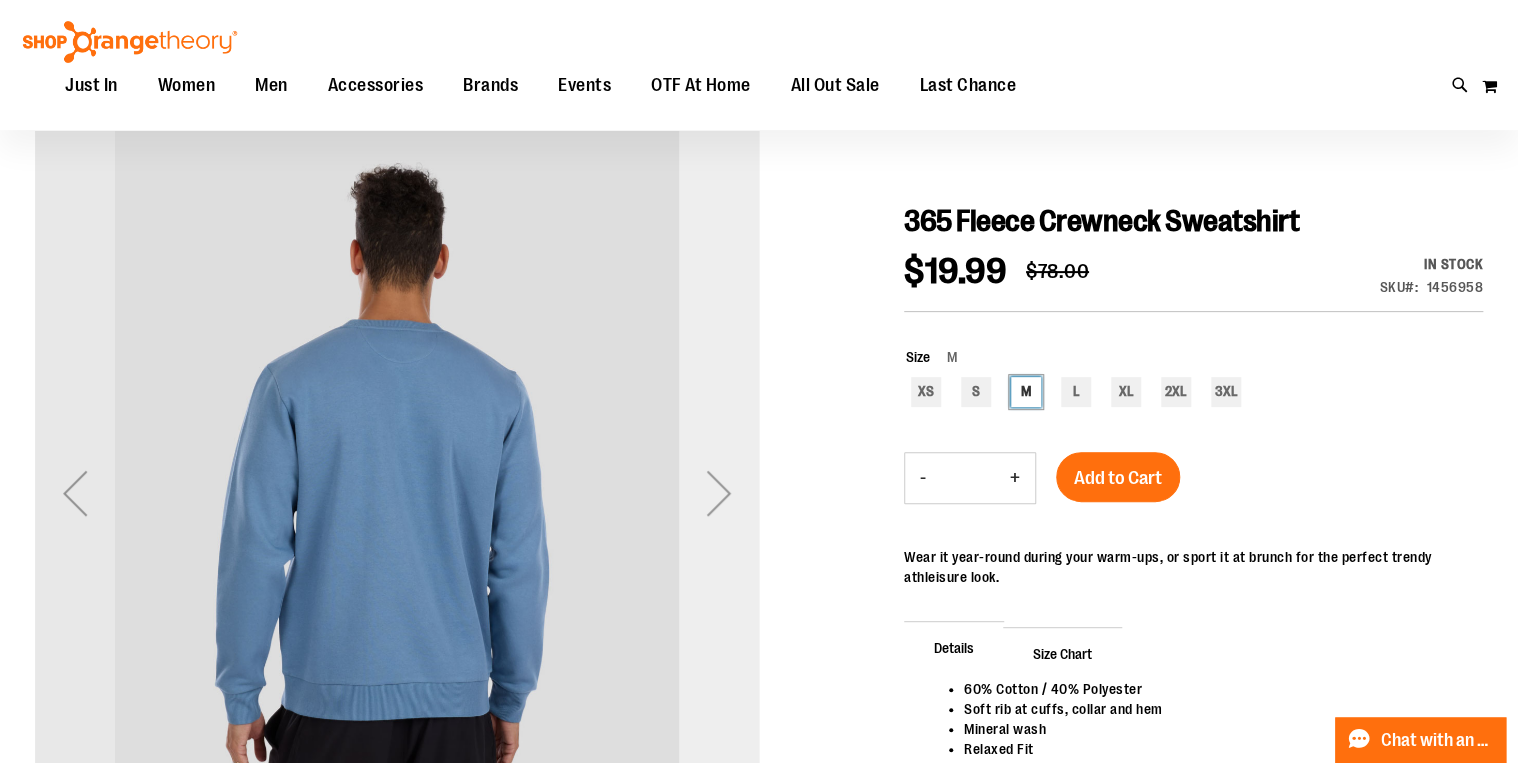 click at bounding box center [719, 493] 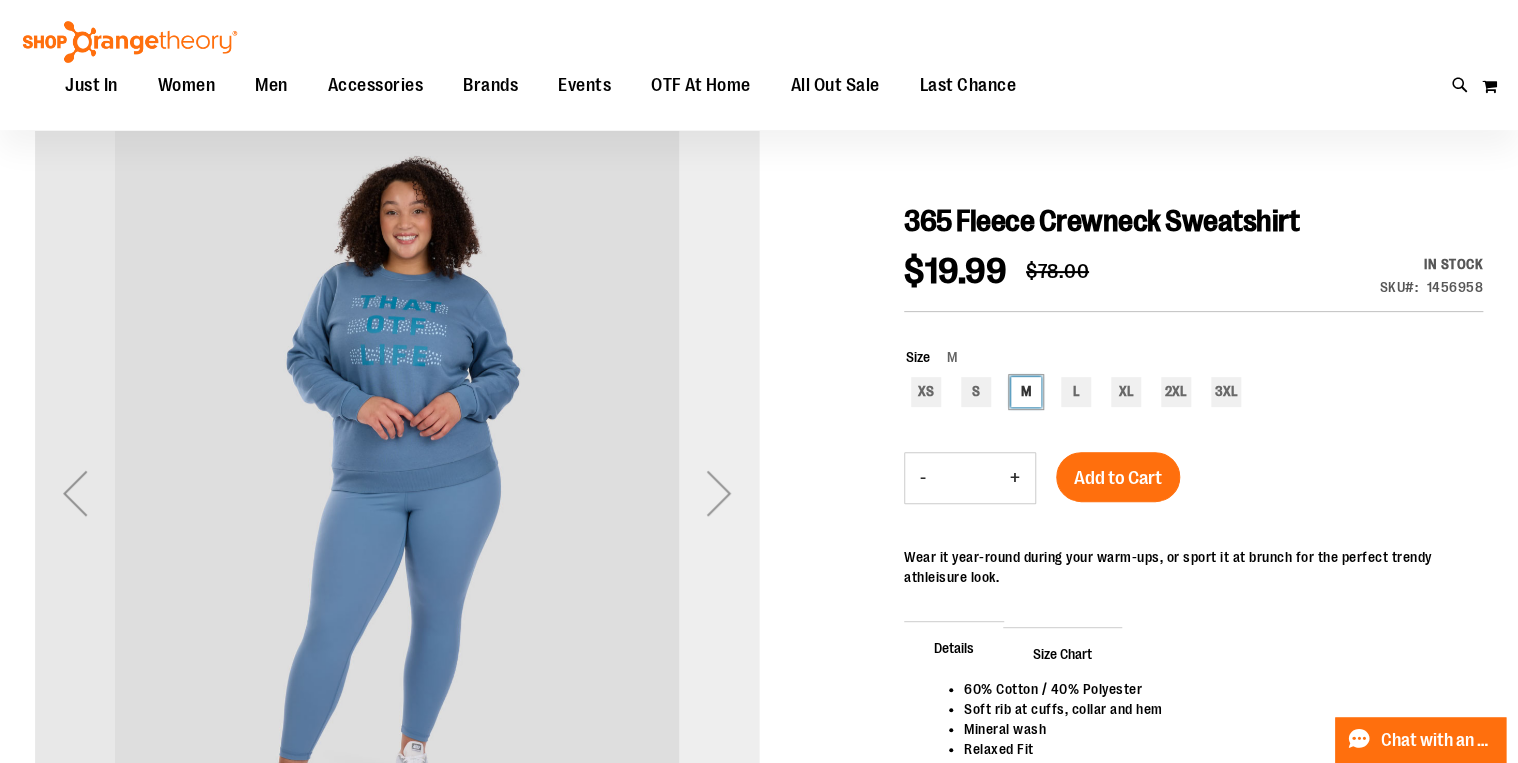click at bounding box center (719, 493) 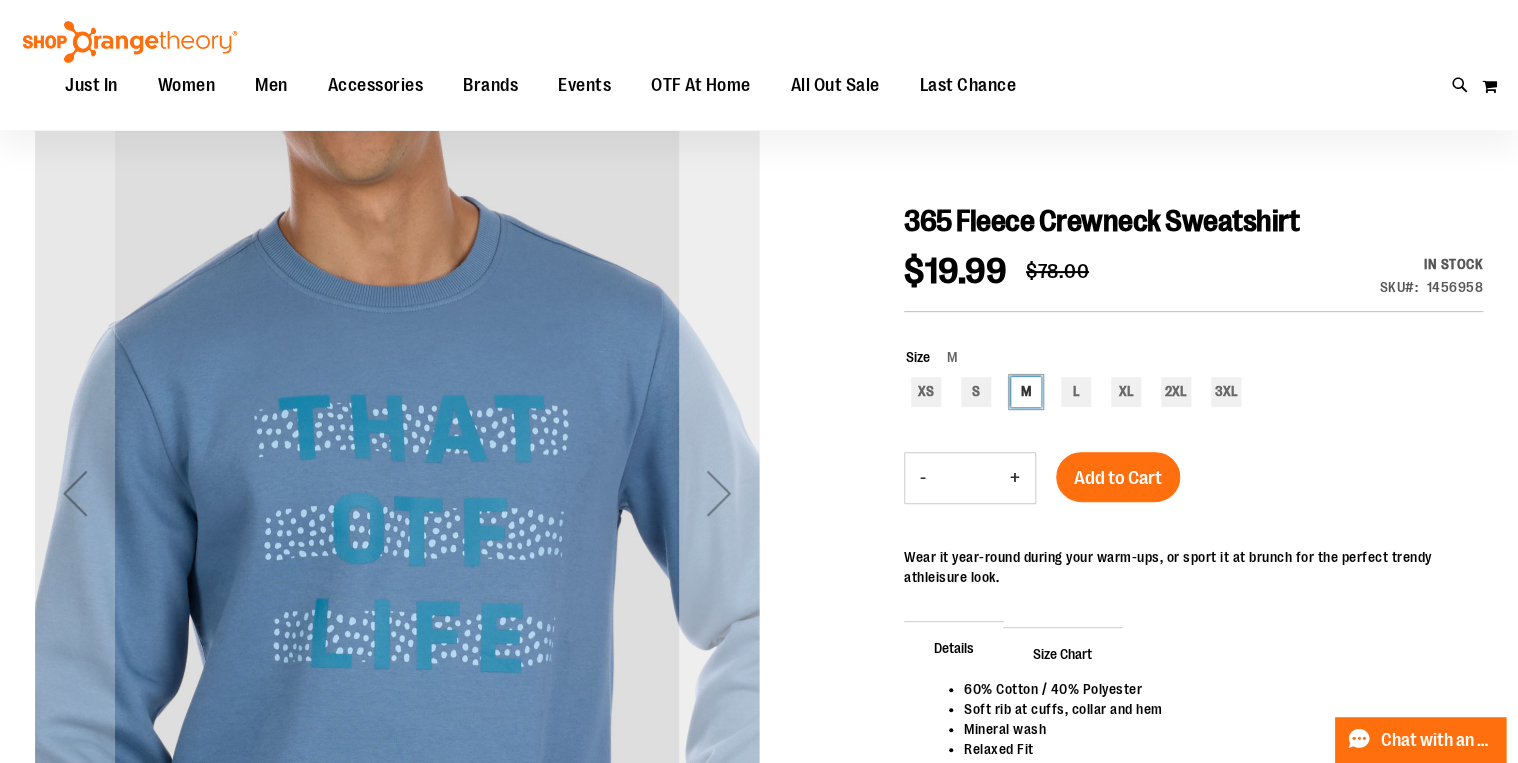 click at bounding box center (719, 493) 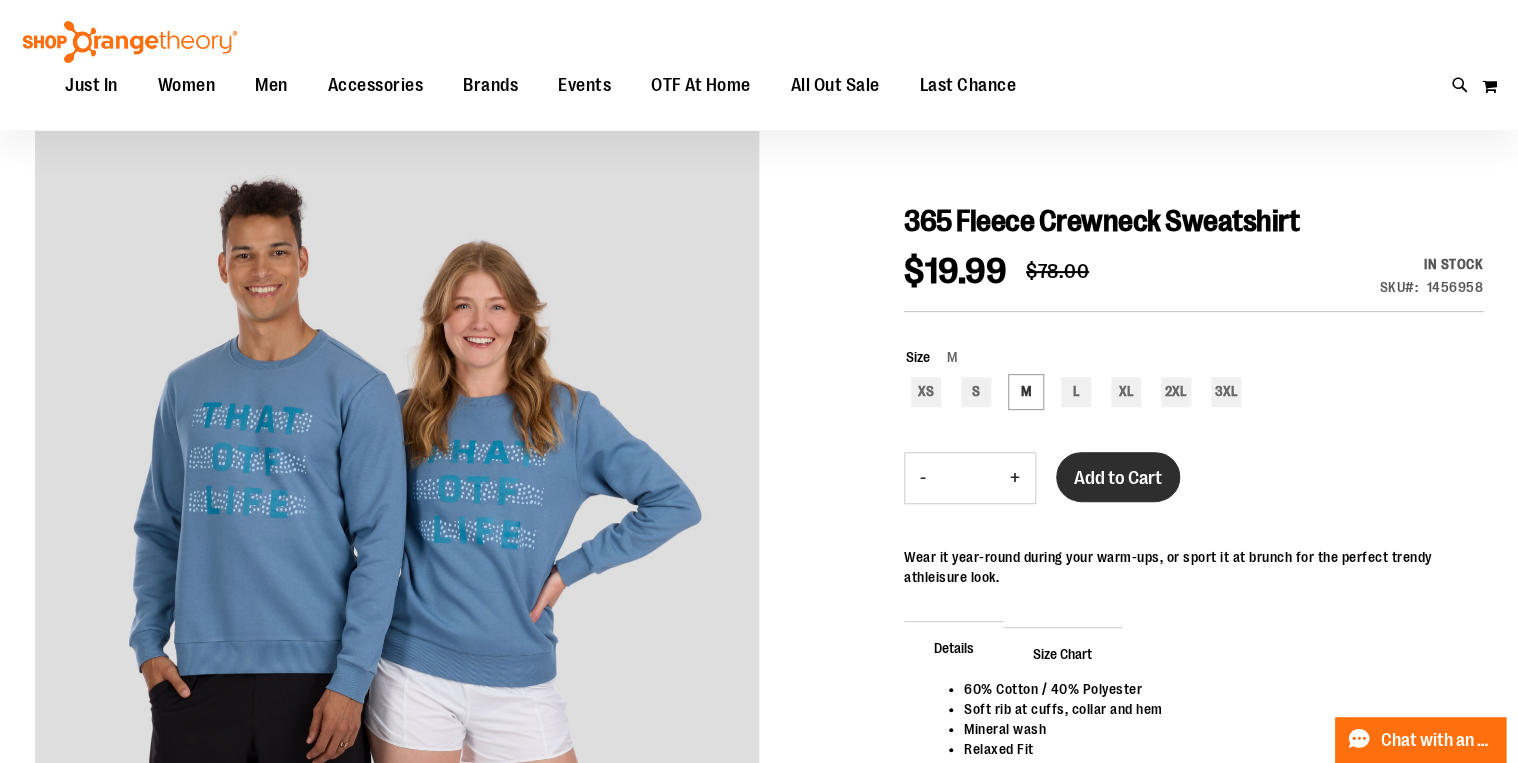 click on "Add to Cart" at bounding box center [1118, 478] 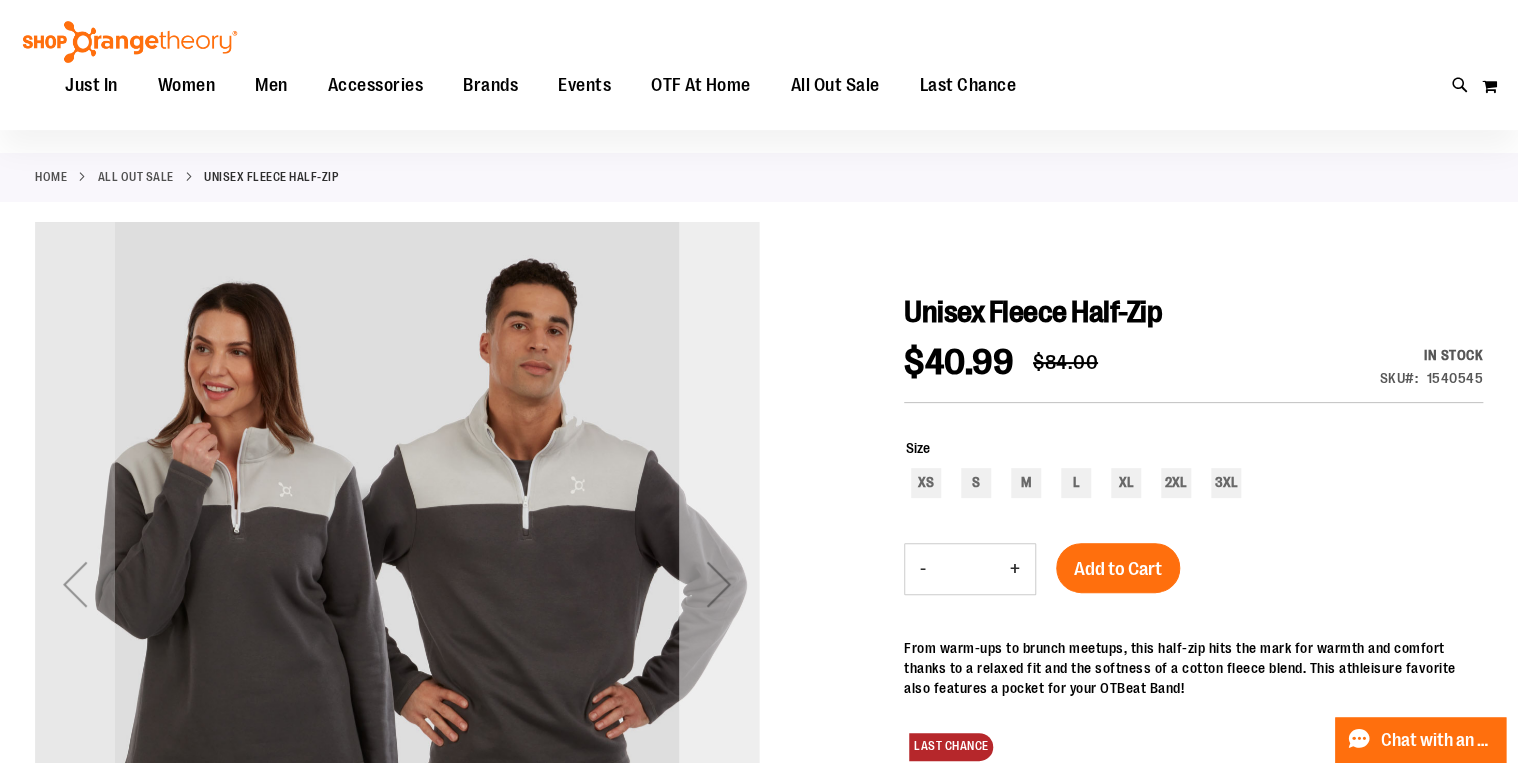 scroll, scrollTop: 159, scrollLeft: 0, axis: vertical 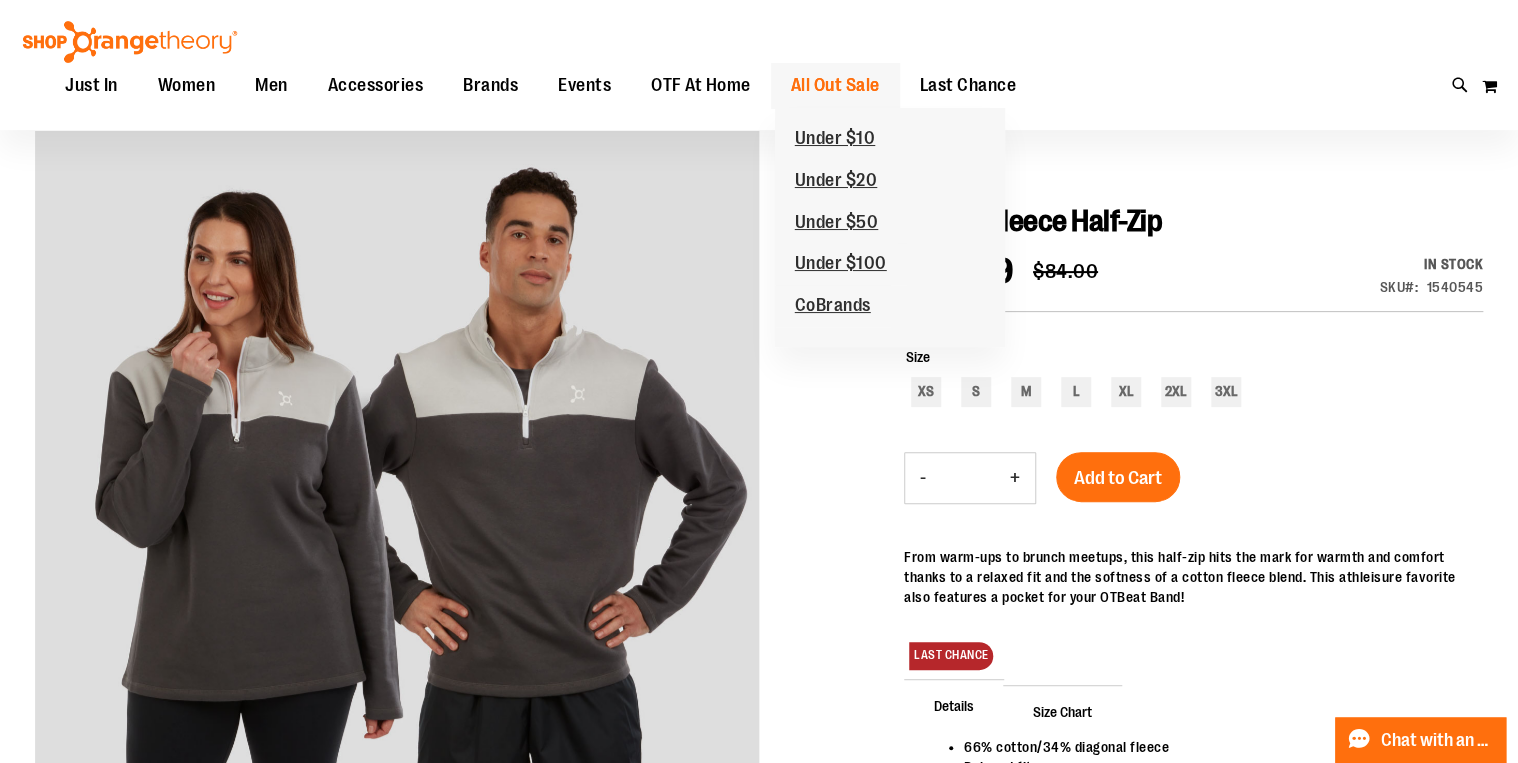 click on "All Out Sale" at bounding box center [835, 85] 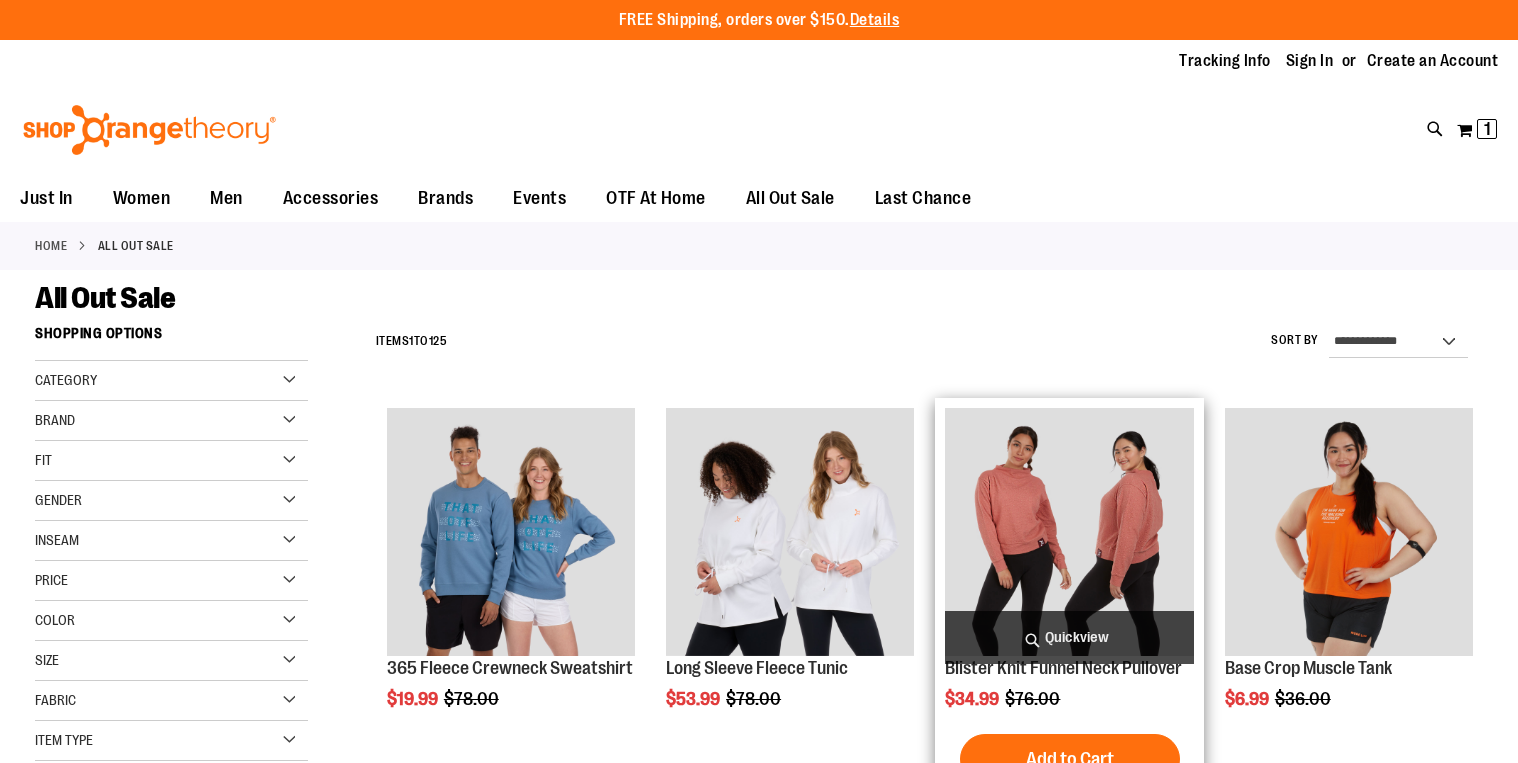 scroll, scrollTop: 0, scrollLeft: 0, axis: both 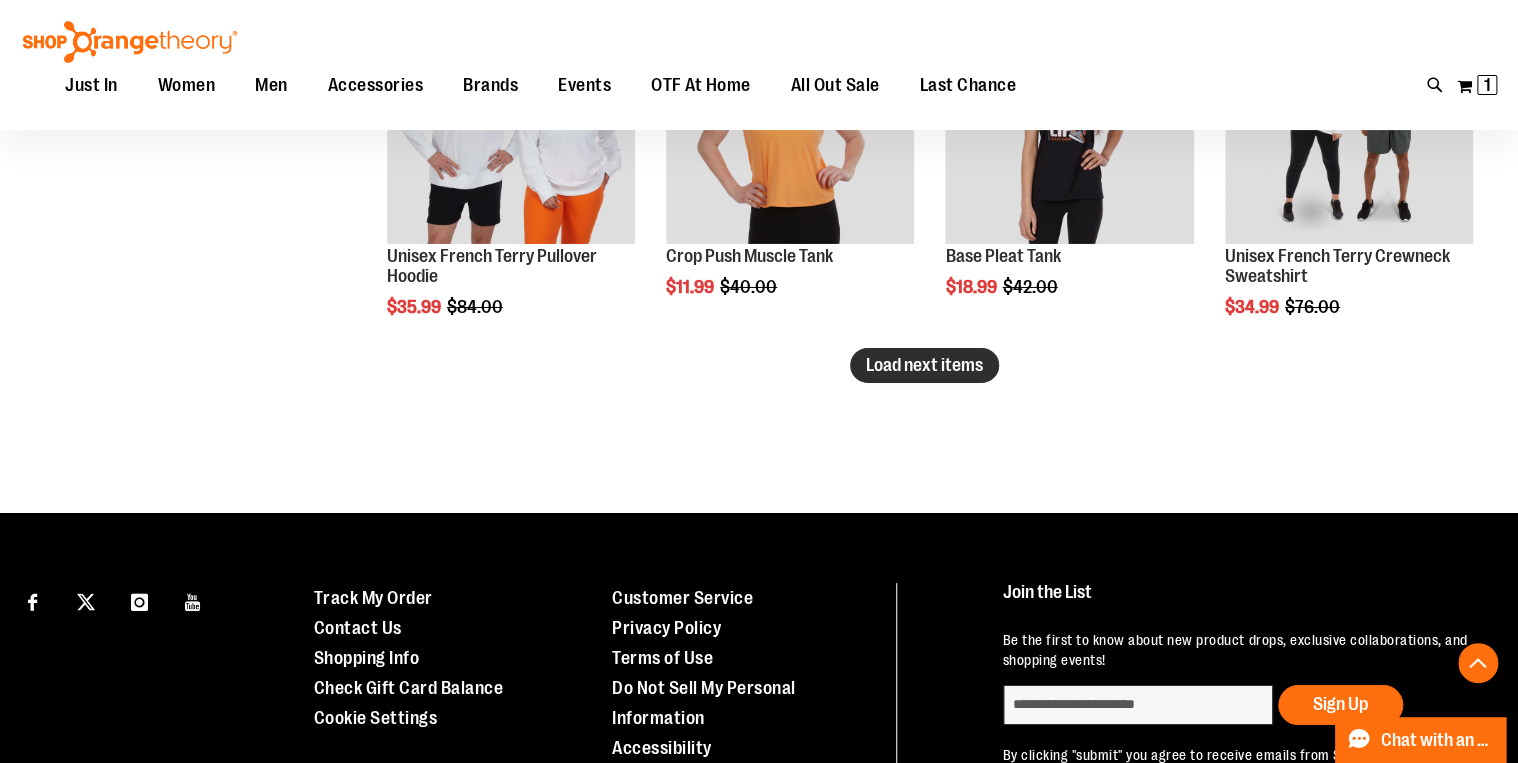 click on "Load next items" at bounding box center (924, 365) 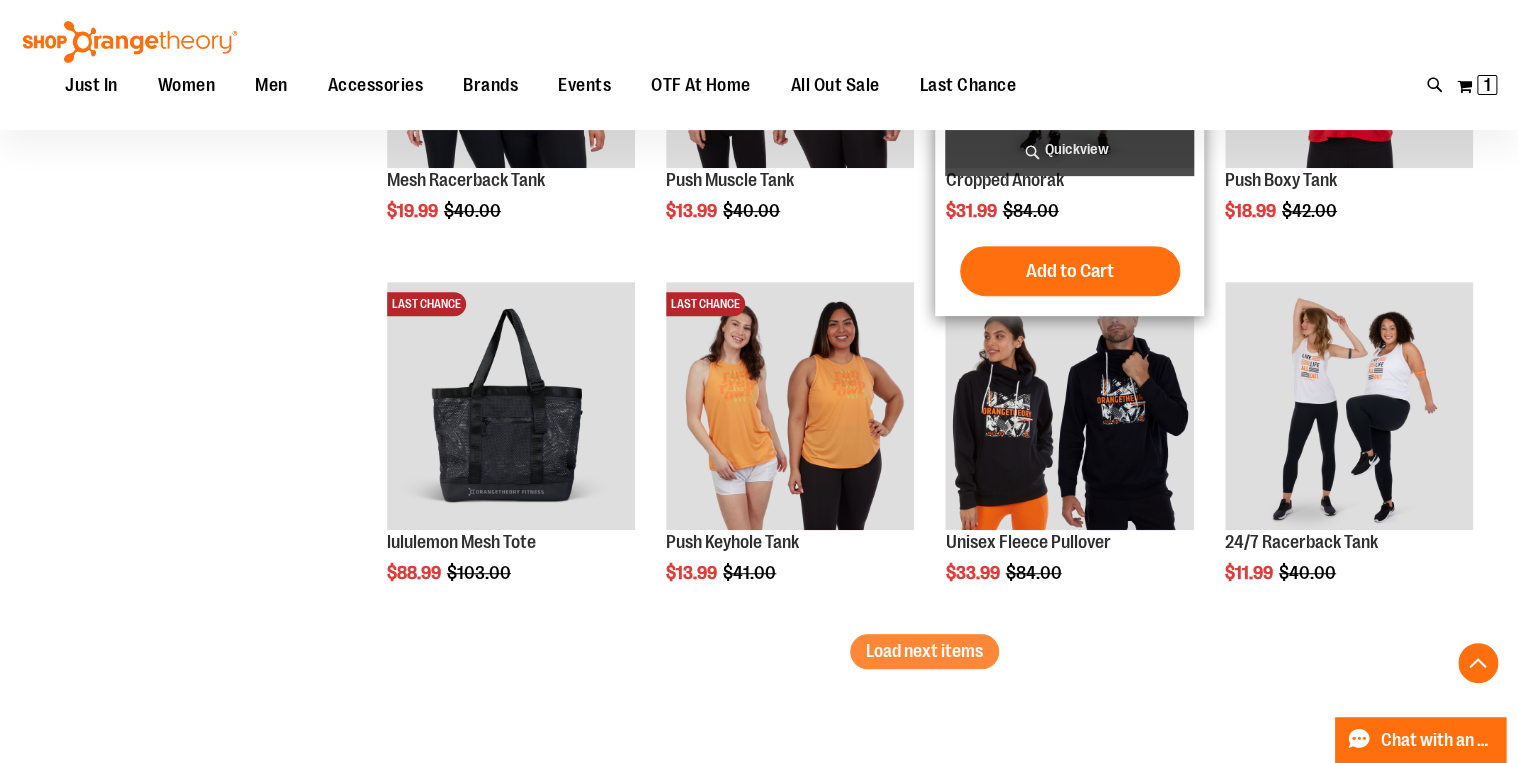 scroll, scrollTop: 4188, scrollLeft: 0, axis: vertical 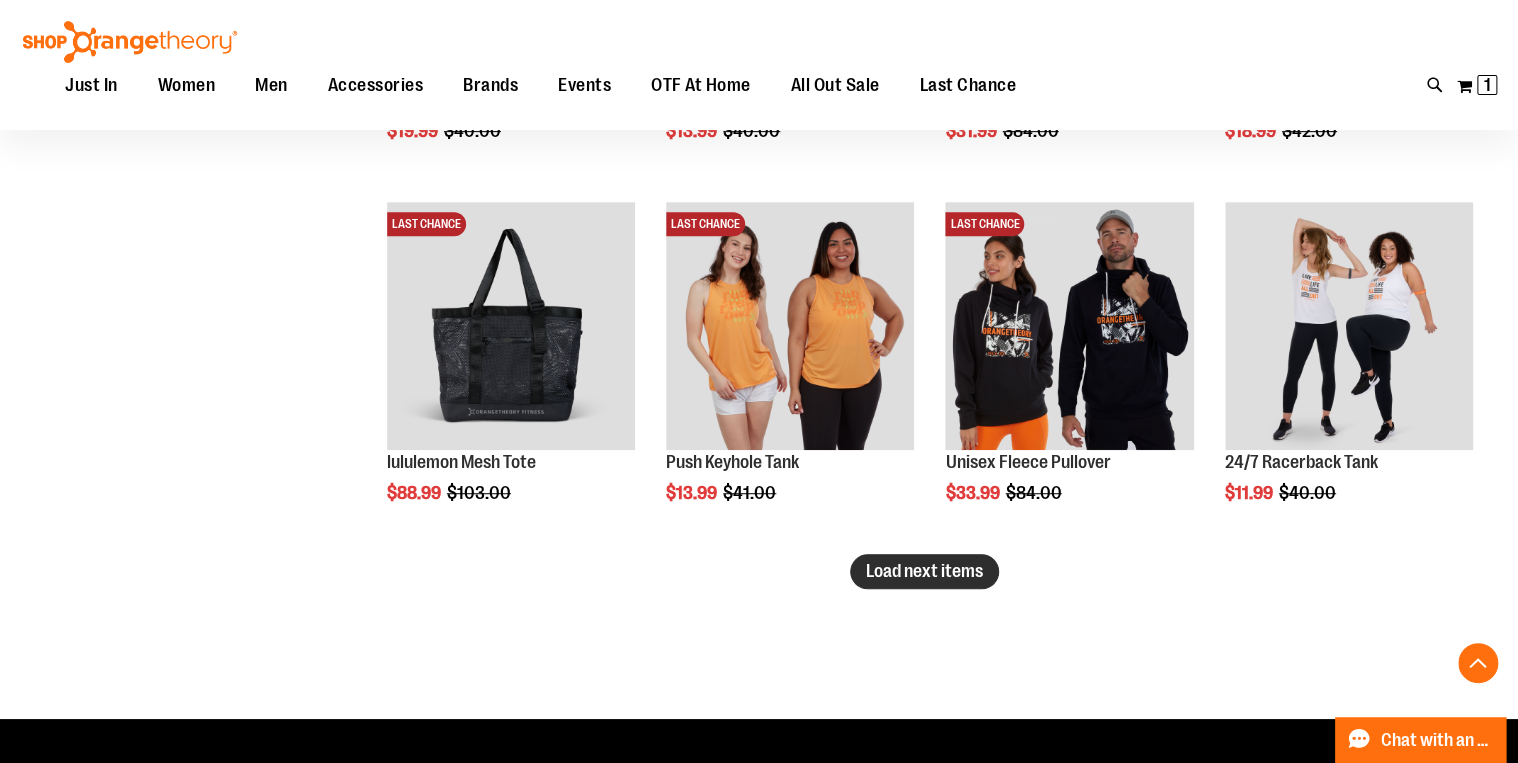 click on "Load next items" at bounding box center [924, 571] 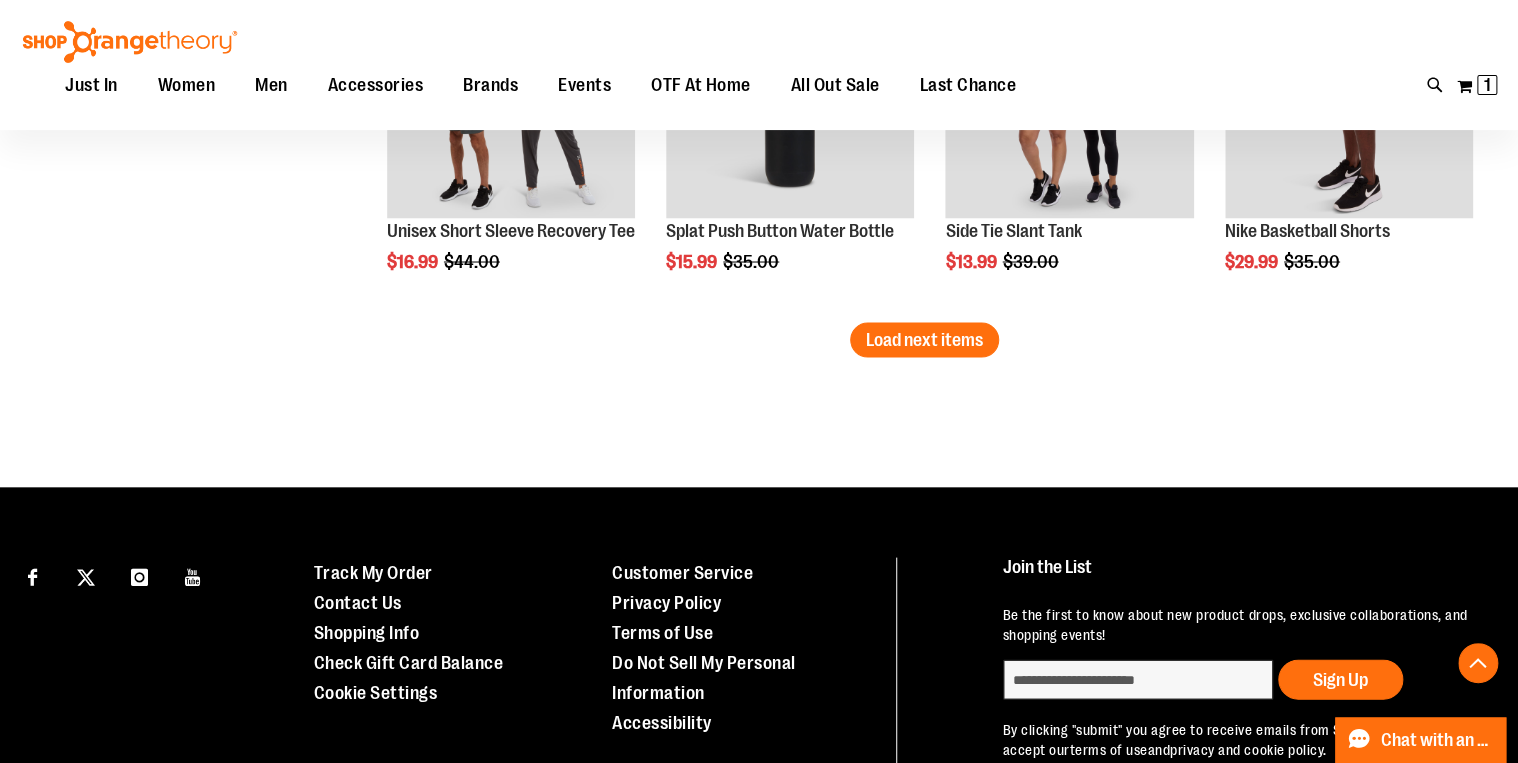 scroll, scrollTop: 5622, scrollLeft: 0, axis: vertical 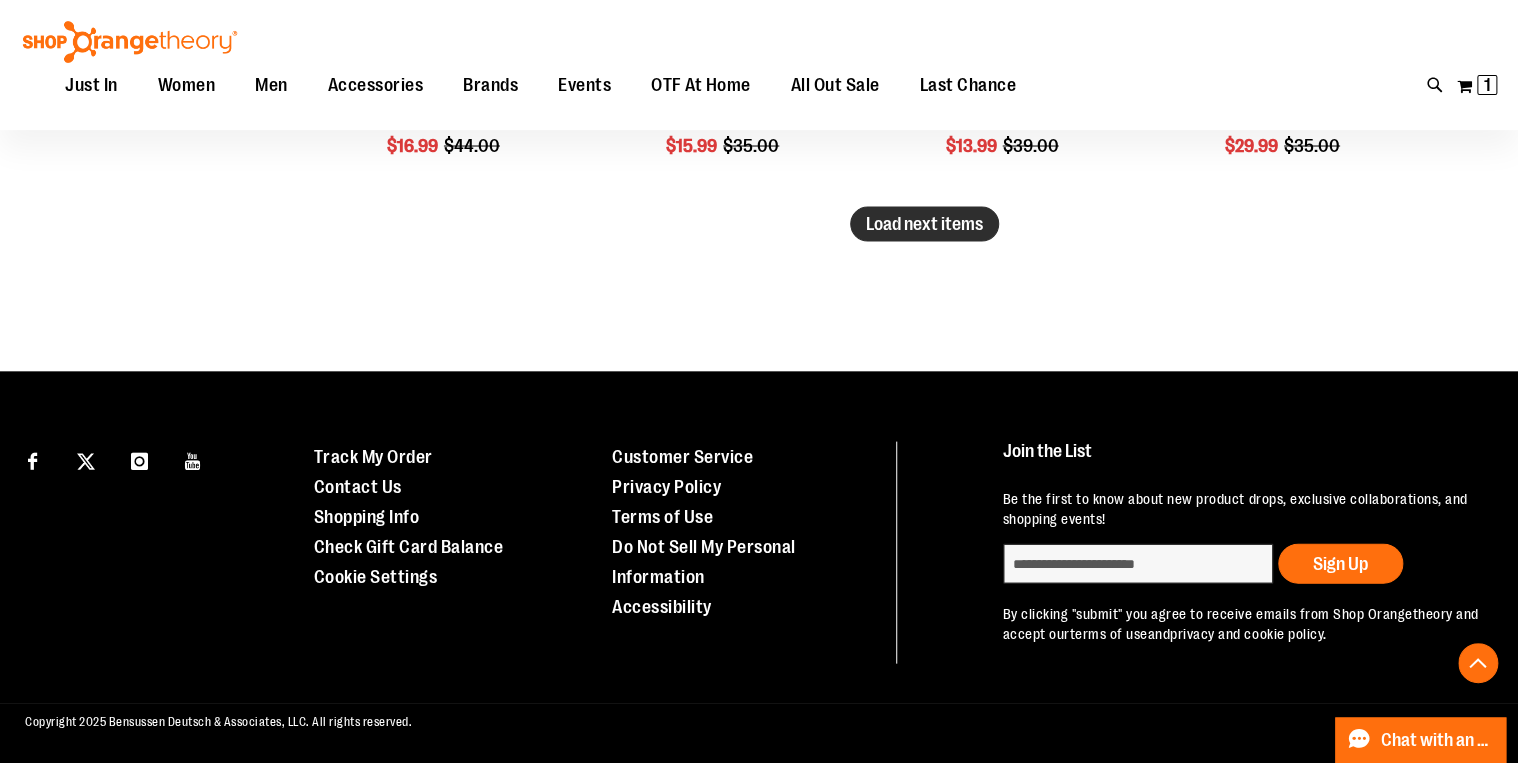 click on "Load next items" at bounding box center (924, 223) 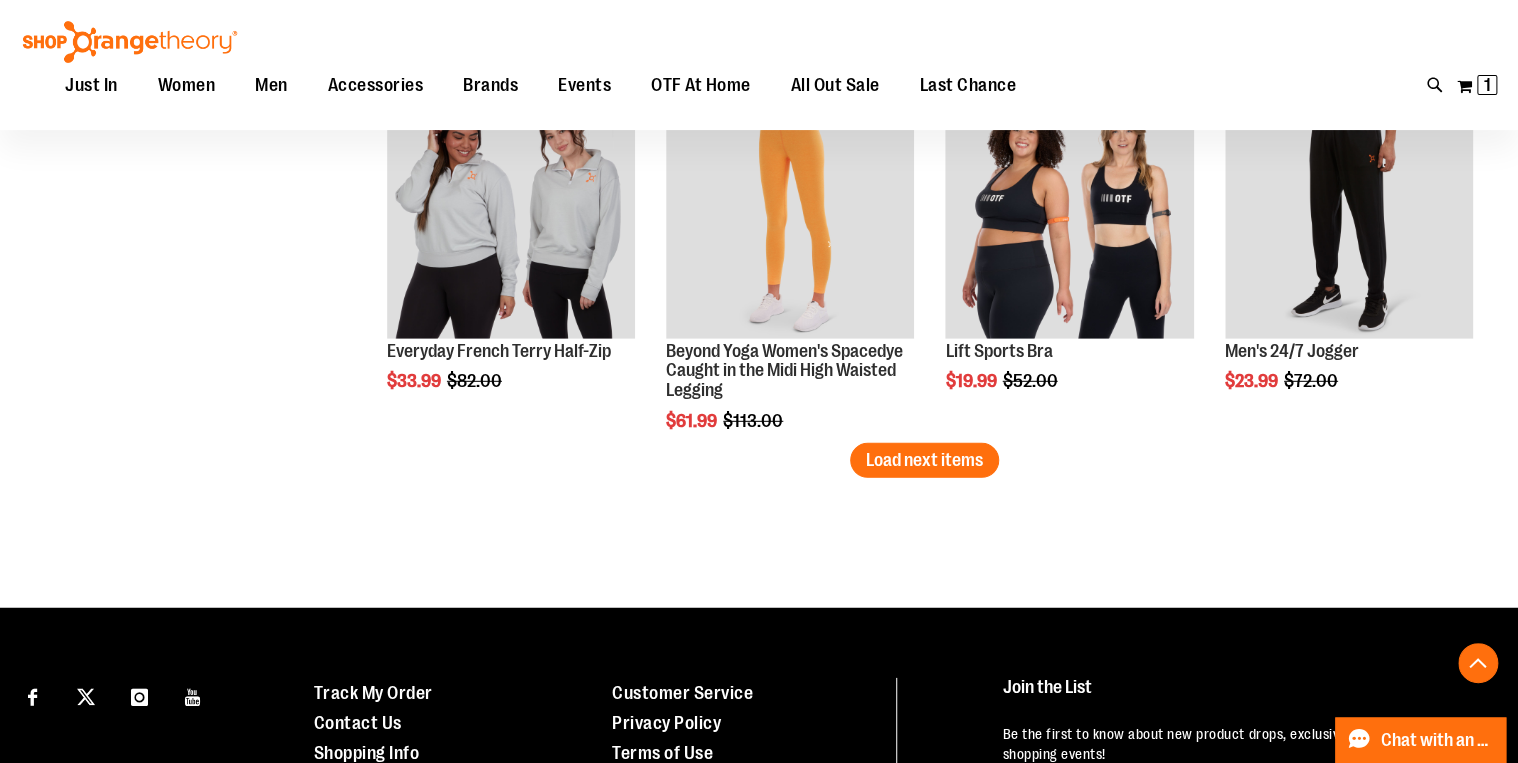 scroll, scrollTop: 6502, scrollLeft: 0, axis: vertical 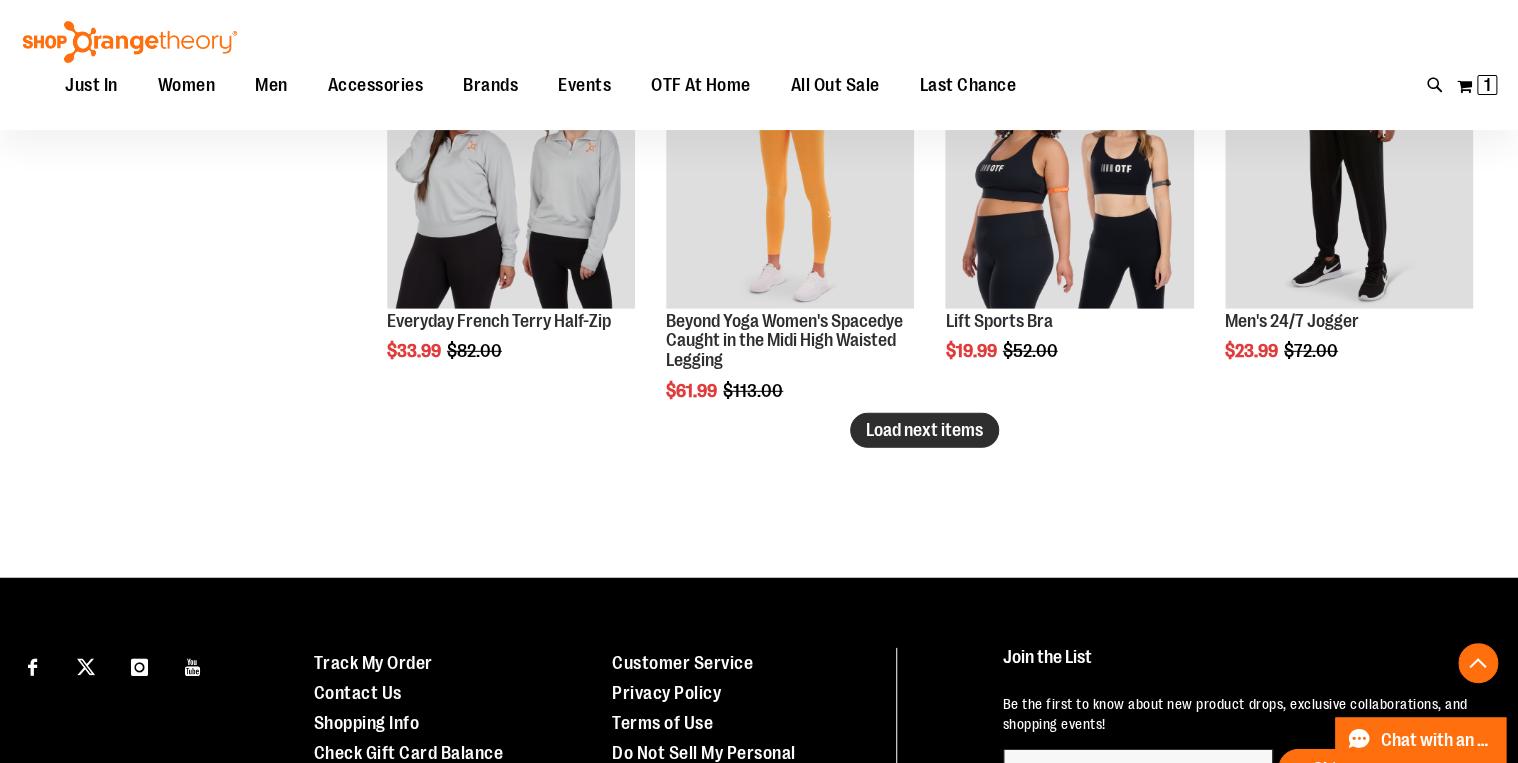 click on "Load next items" at bounding box center [924, 430] 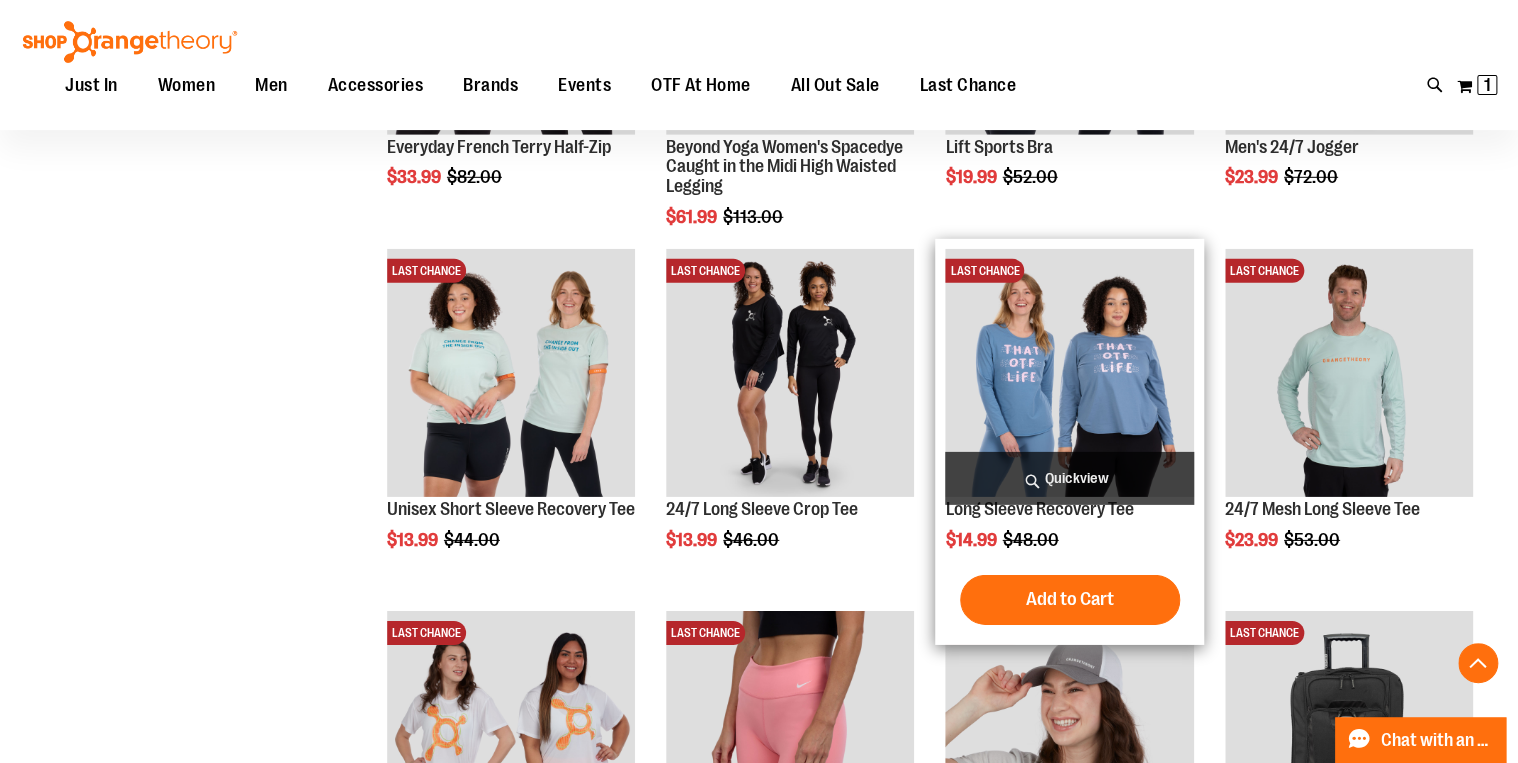 scroll, scrollTop: 6662, scrollLeft: 0, axis: vertical 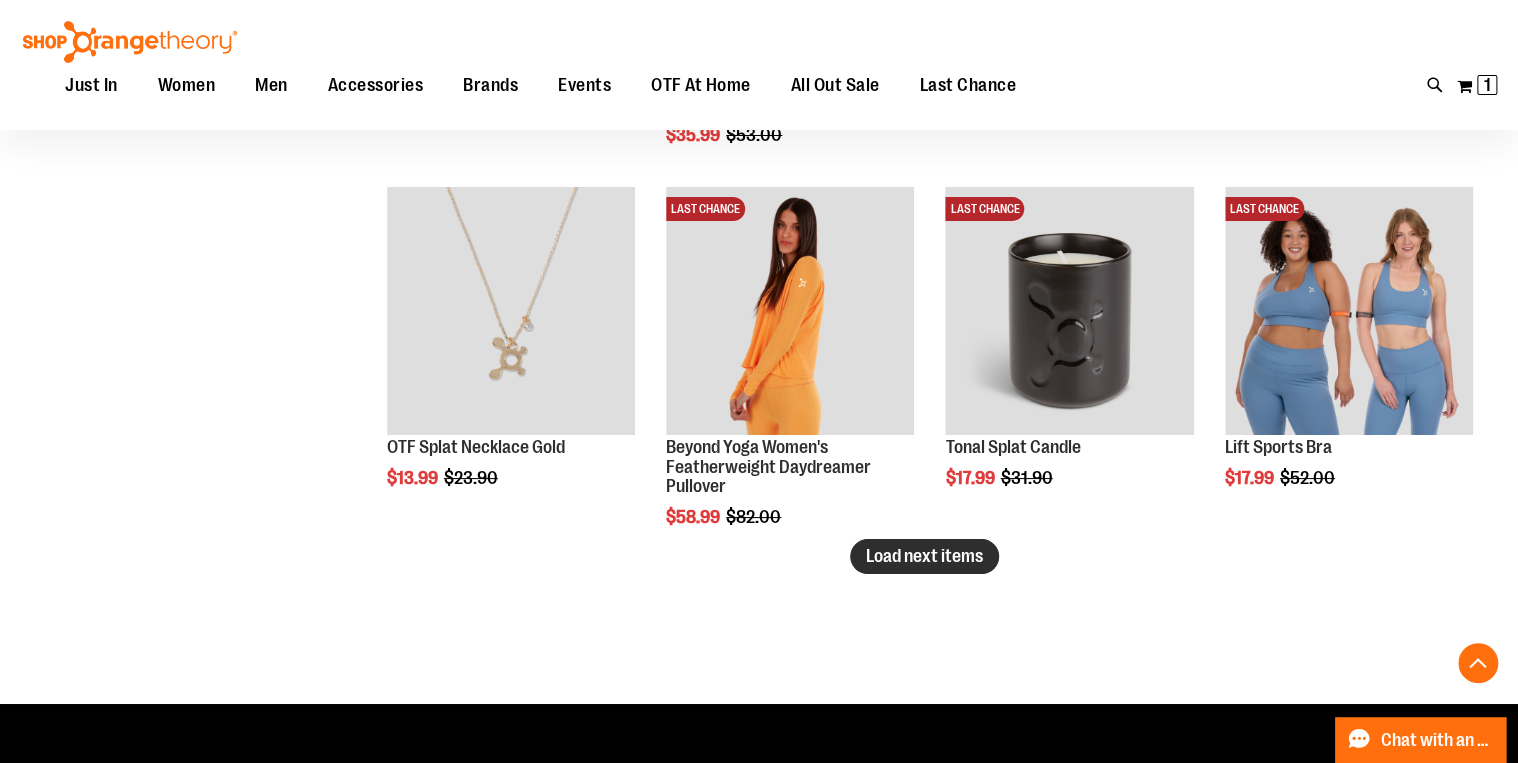 click on "Load next items" at bounding box center (924, 556) 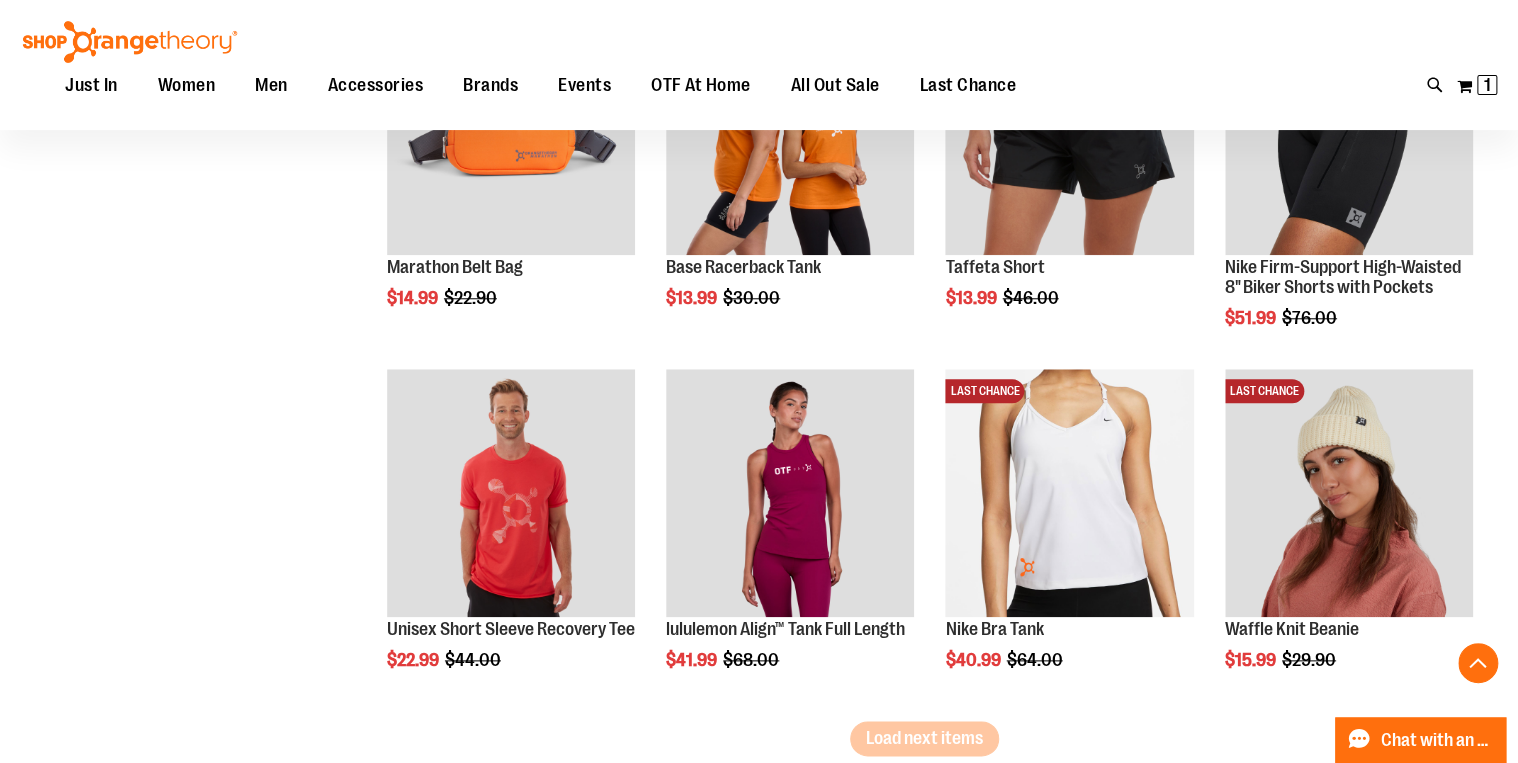 scroll, scrollTop: 8422, scrollLeft: 0, axis: vertical 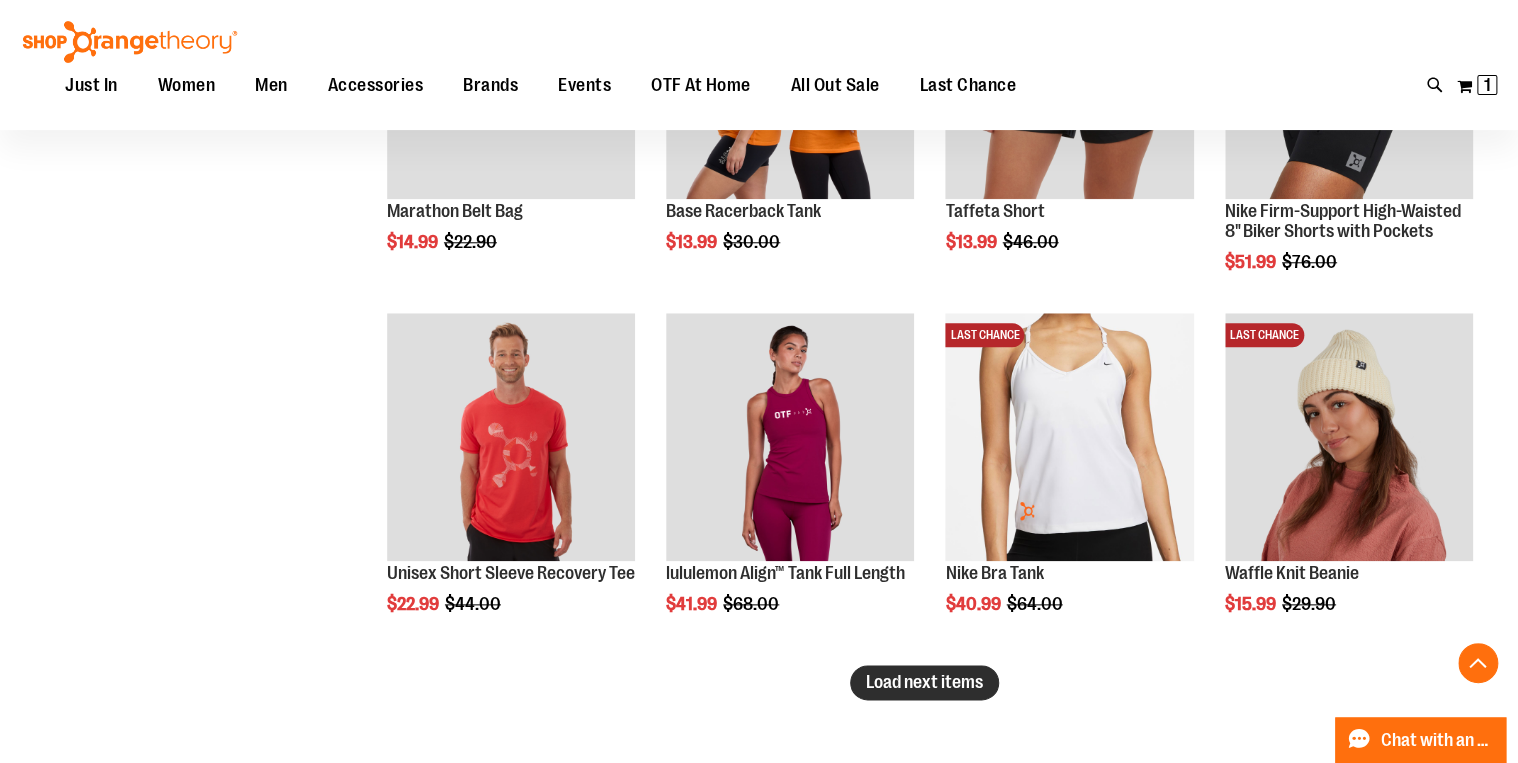 click on "Load next items" at bounding box center (924, 682) 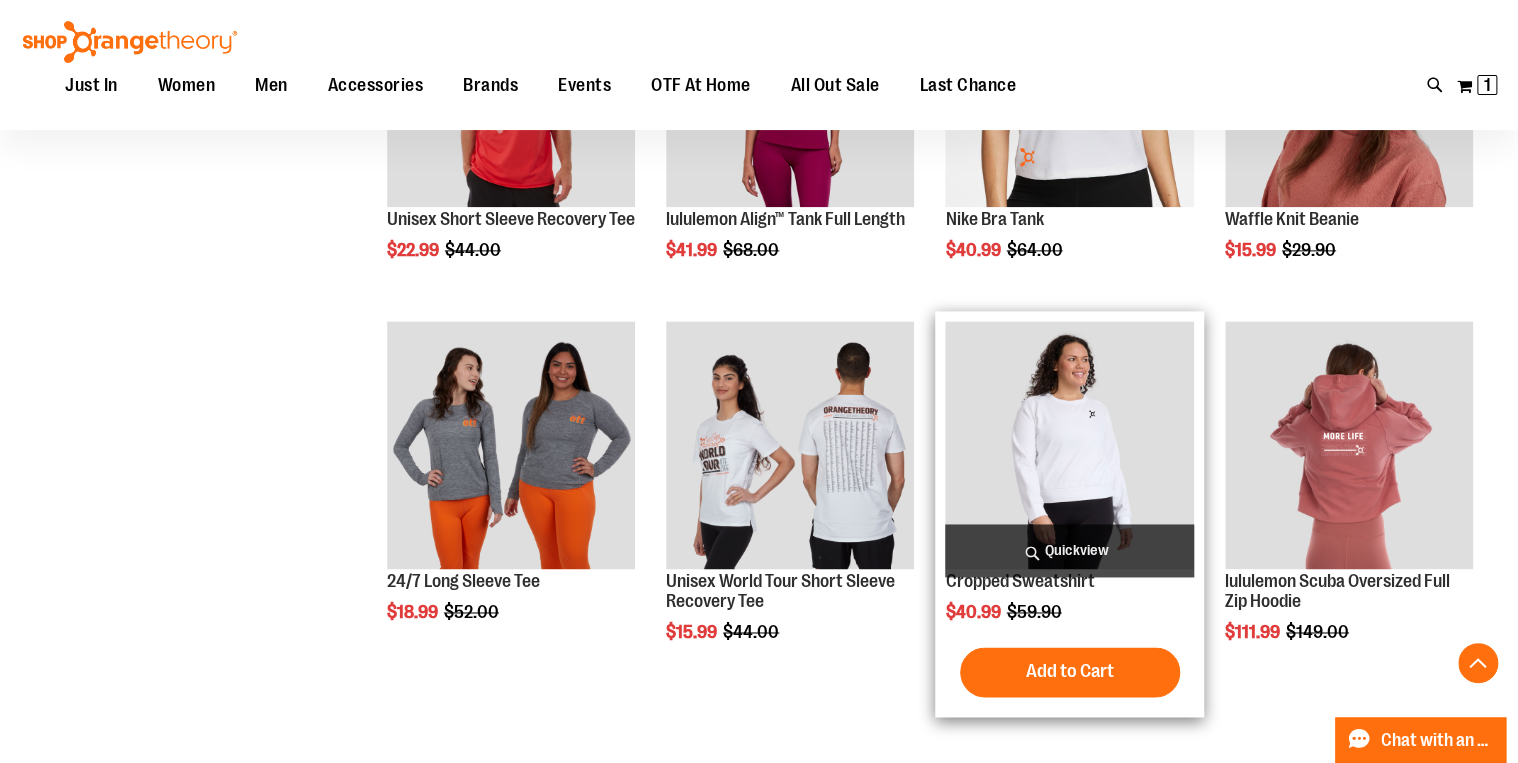 scroll, scrollTop: 8822, scrollLeft: 0, axis: vertical 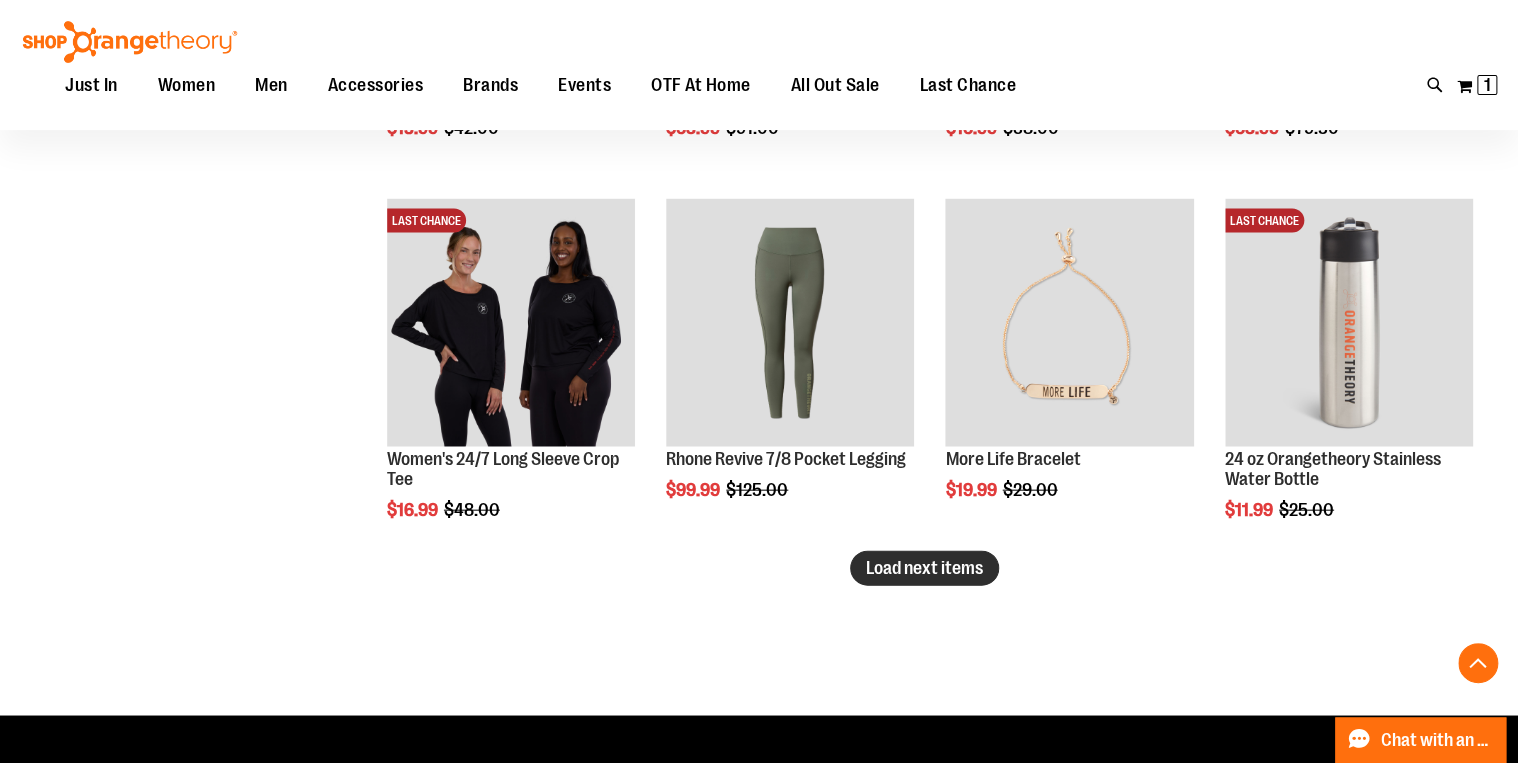 click on "Load next items" at bounding box center (924, 568) 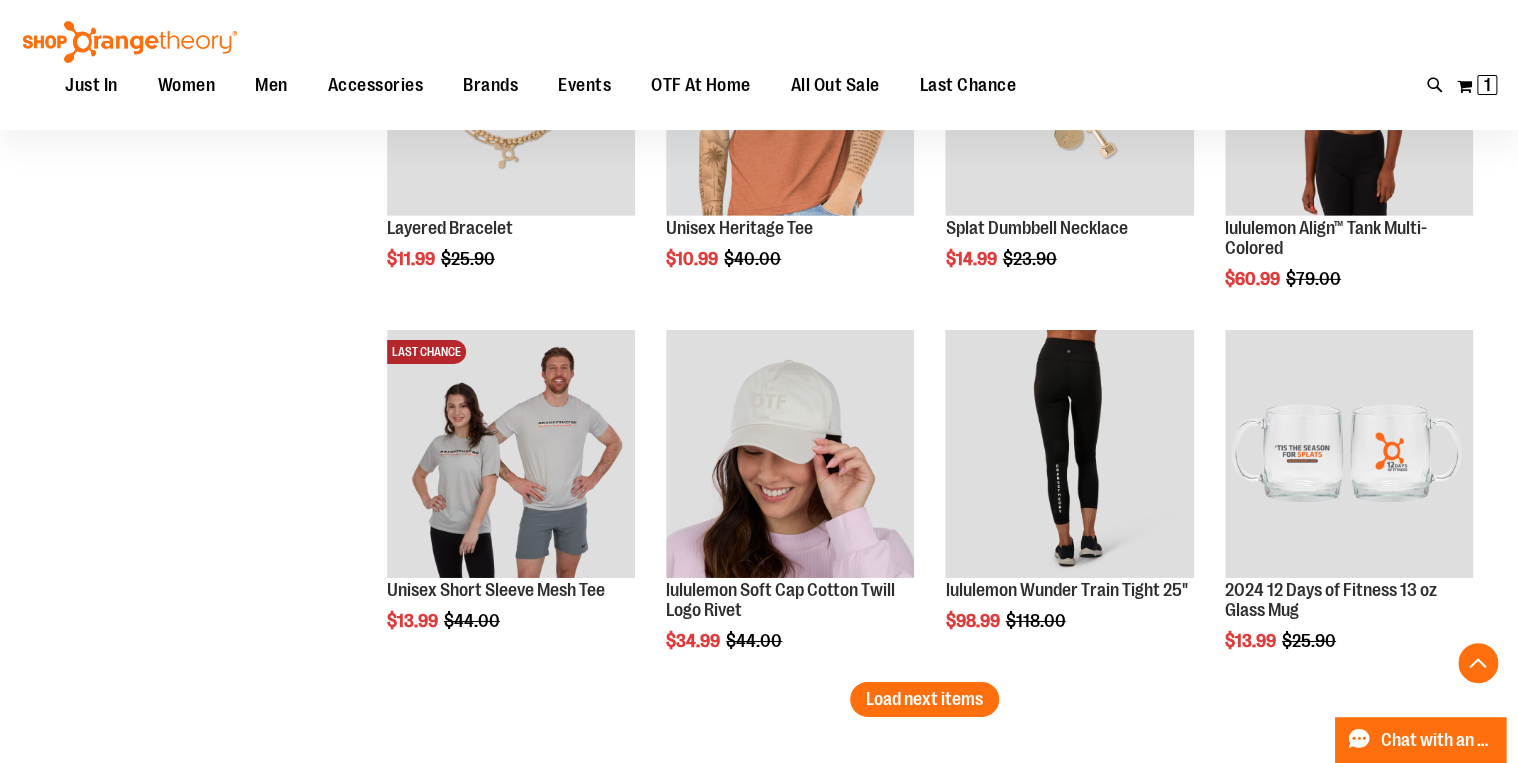 scroll, scrollTop: 10662, scrollLeft: 0, axis: vertical 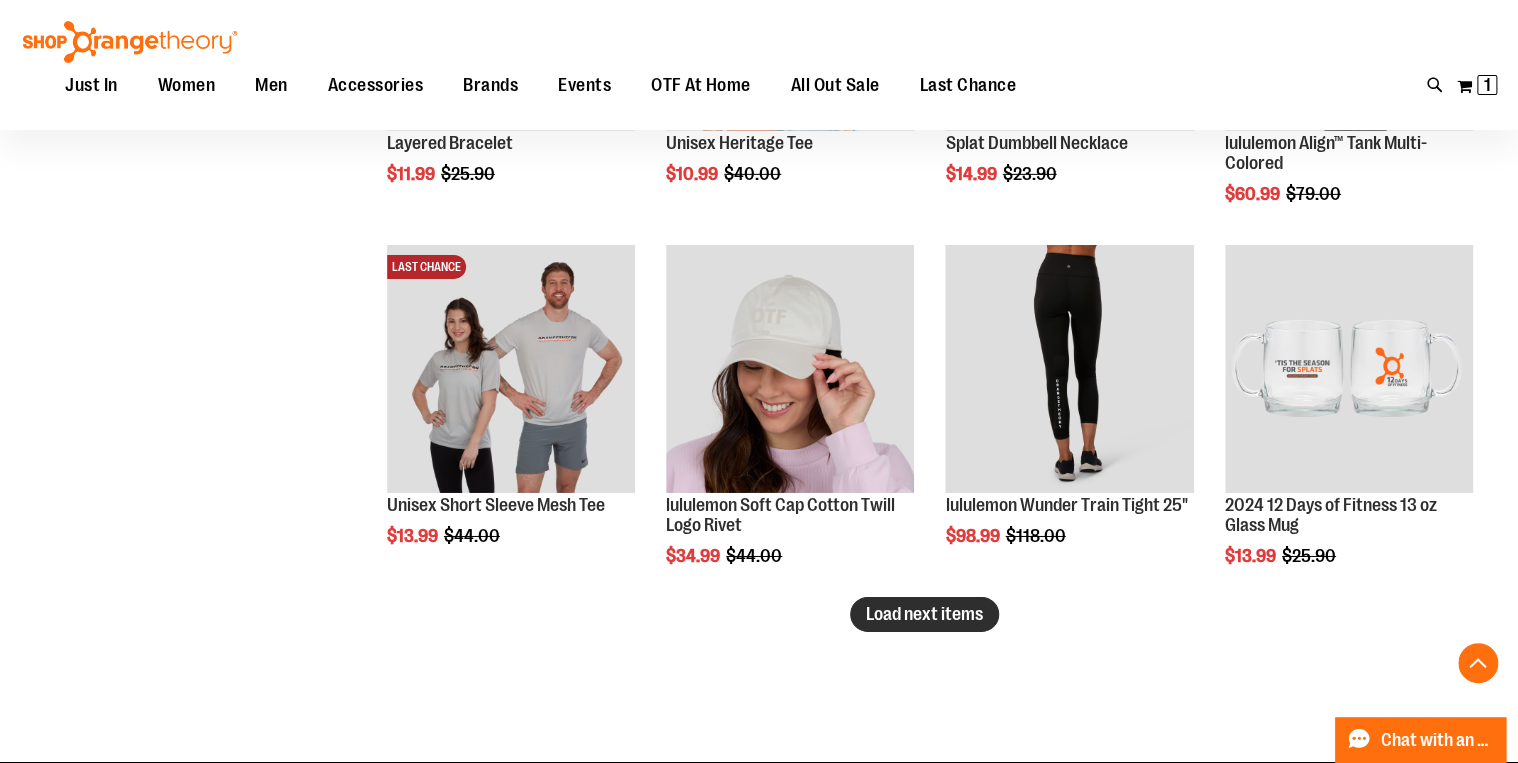 click on "Load next items" at bounding box center (924, 614) 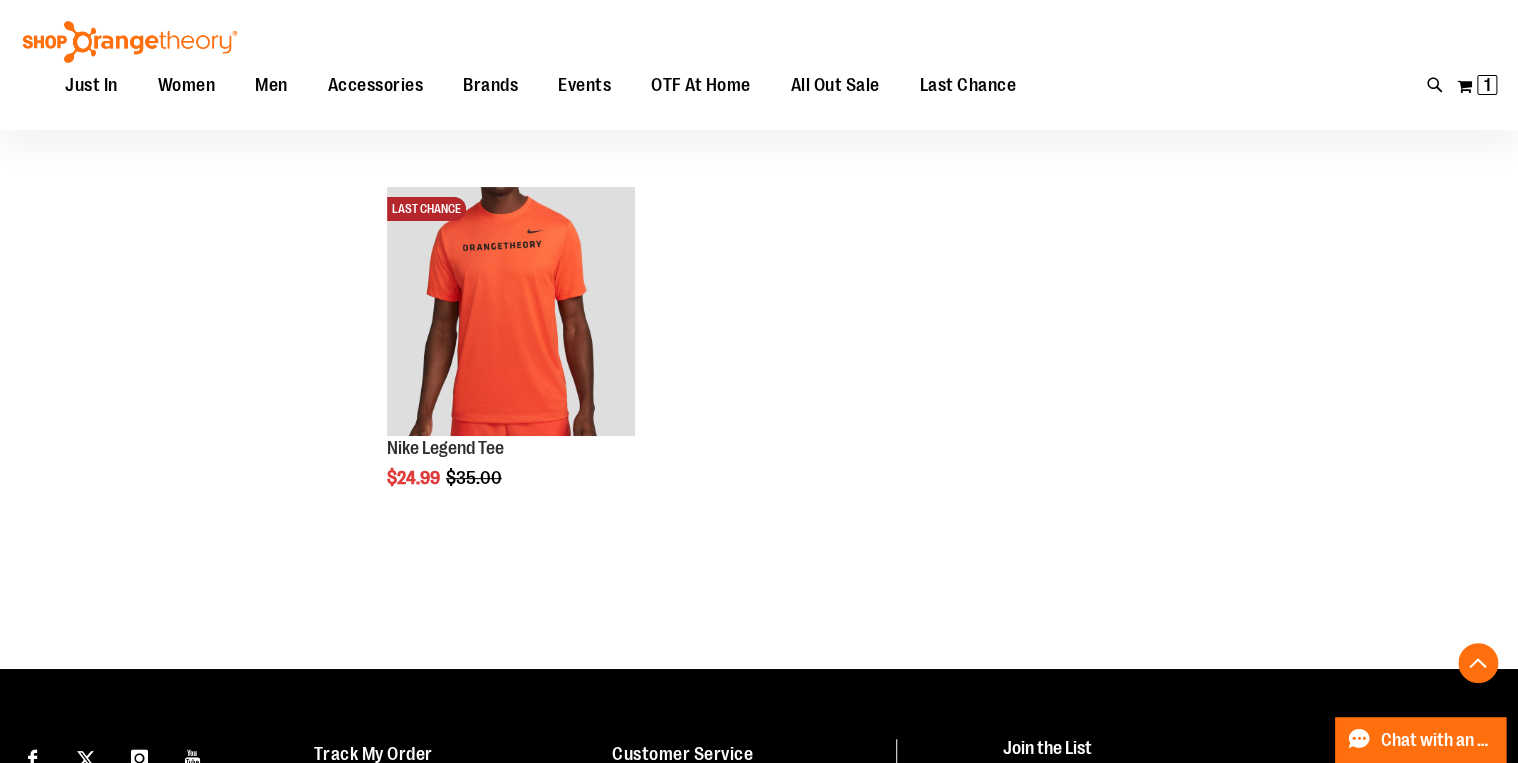 scroll, scrollTop: 11462, scrollLeft: 0, axis: vertical 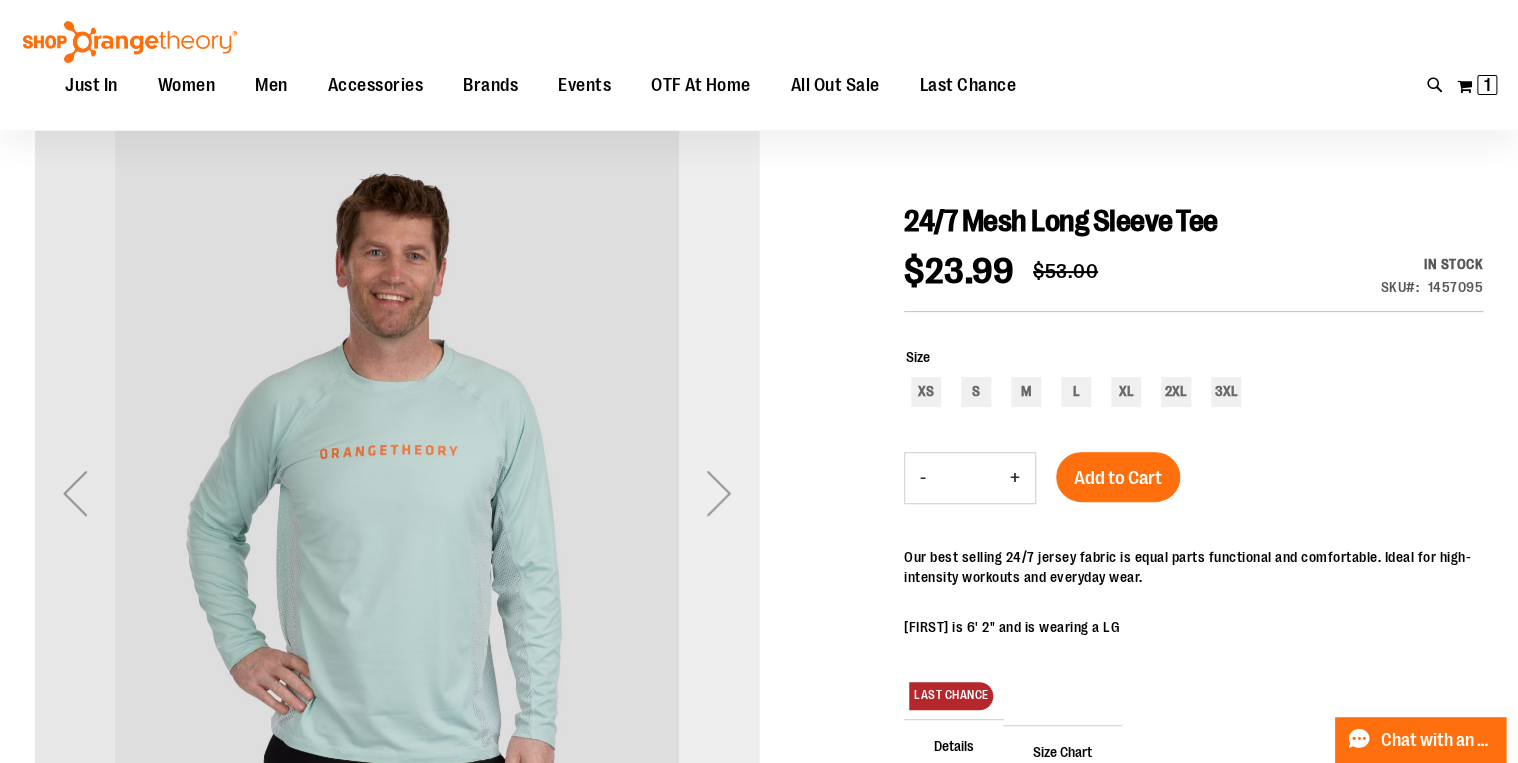 click at bounding box center [719, 493] 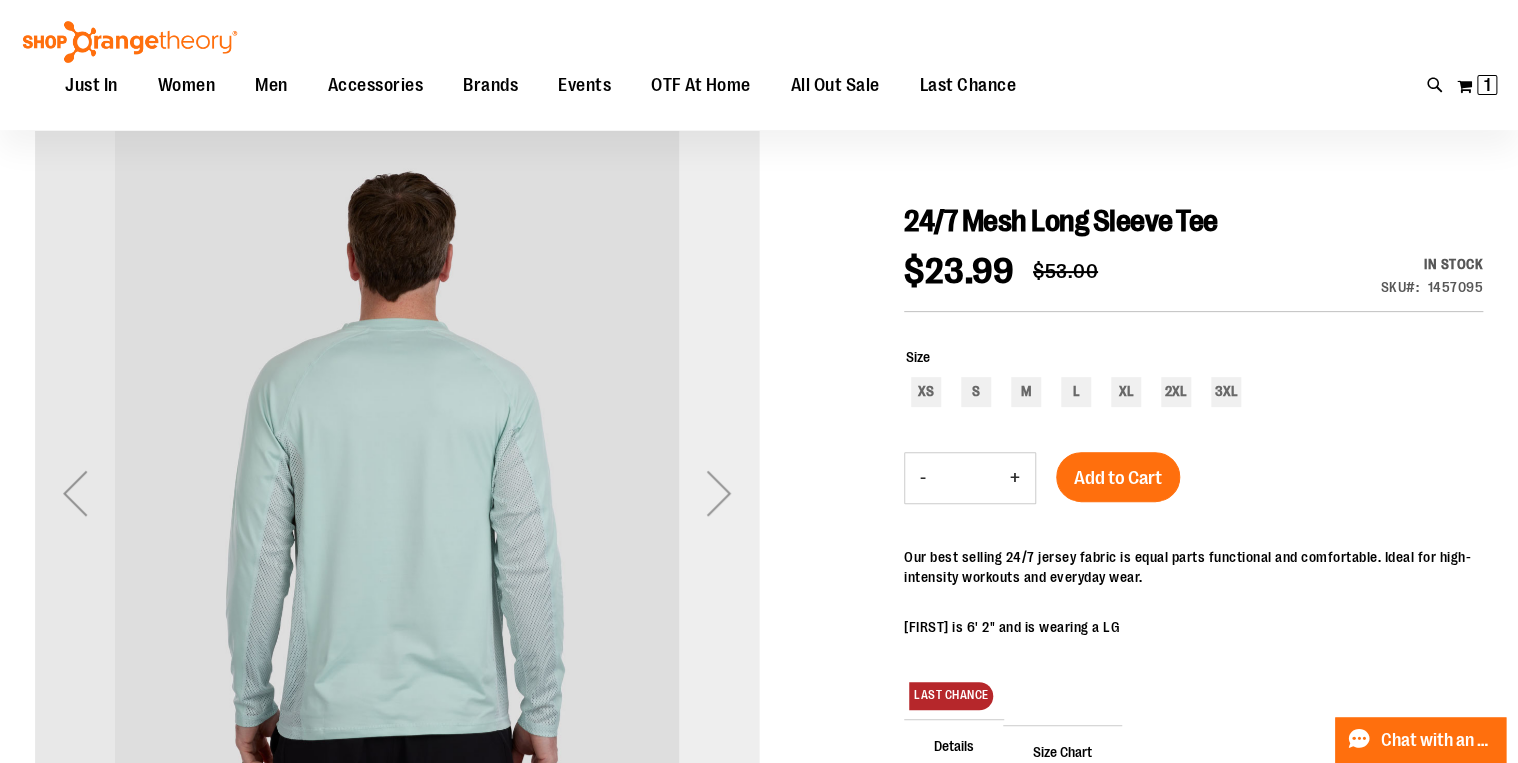 click at bounding box center [719, 493] 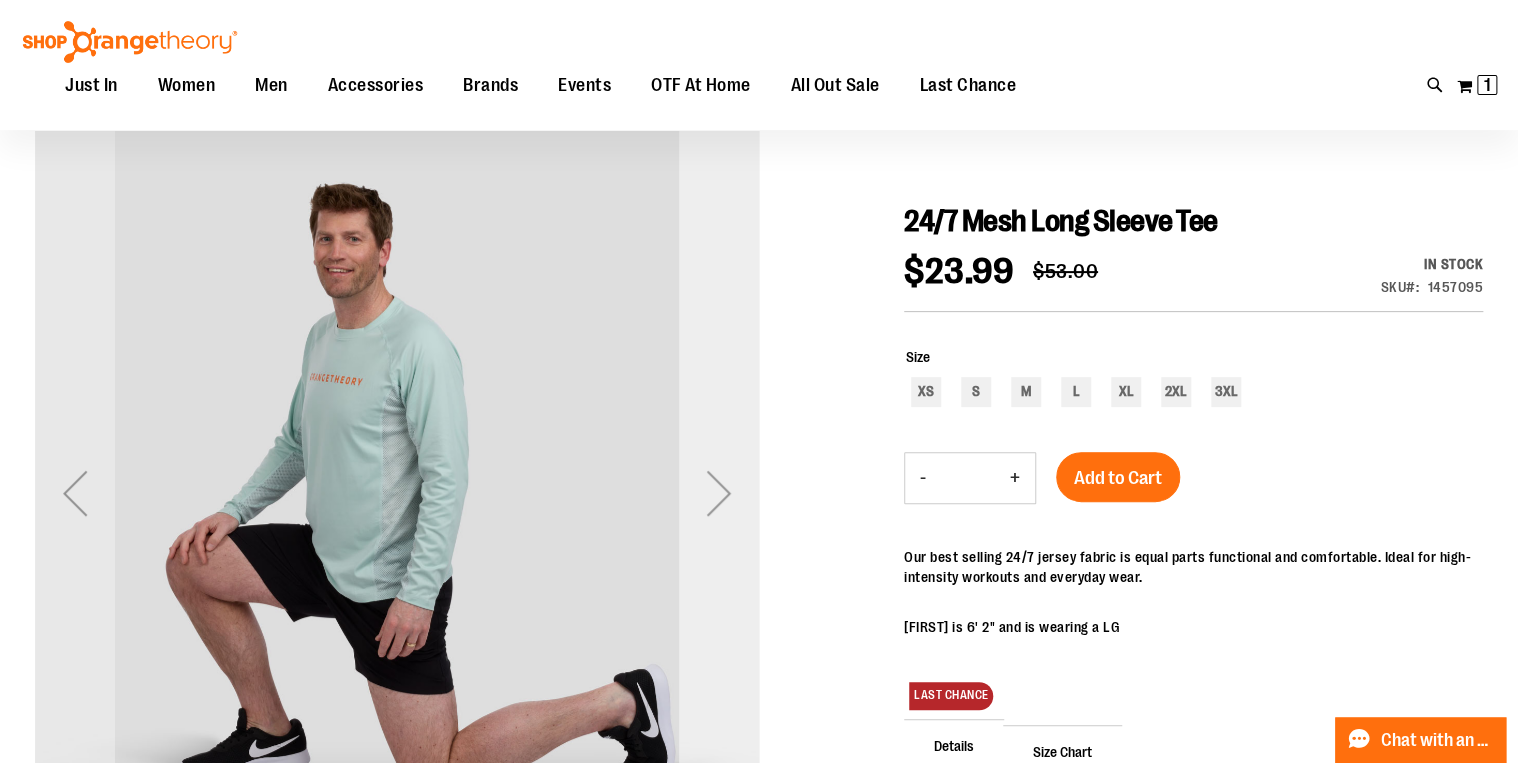 click at bounding box center [719, 493] 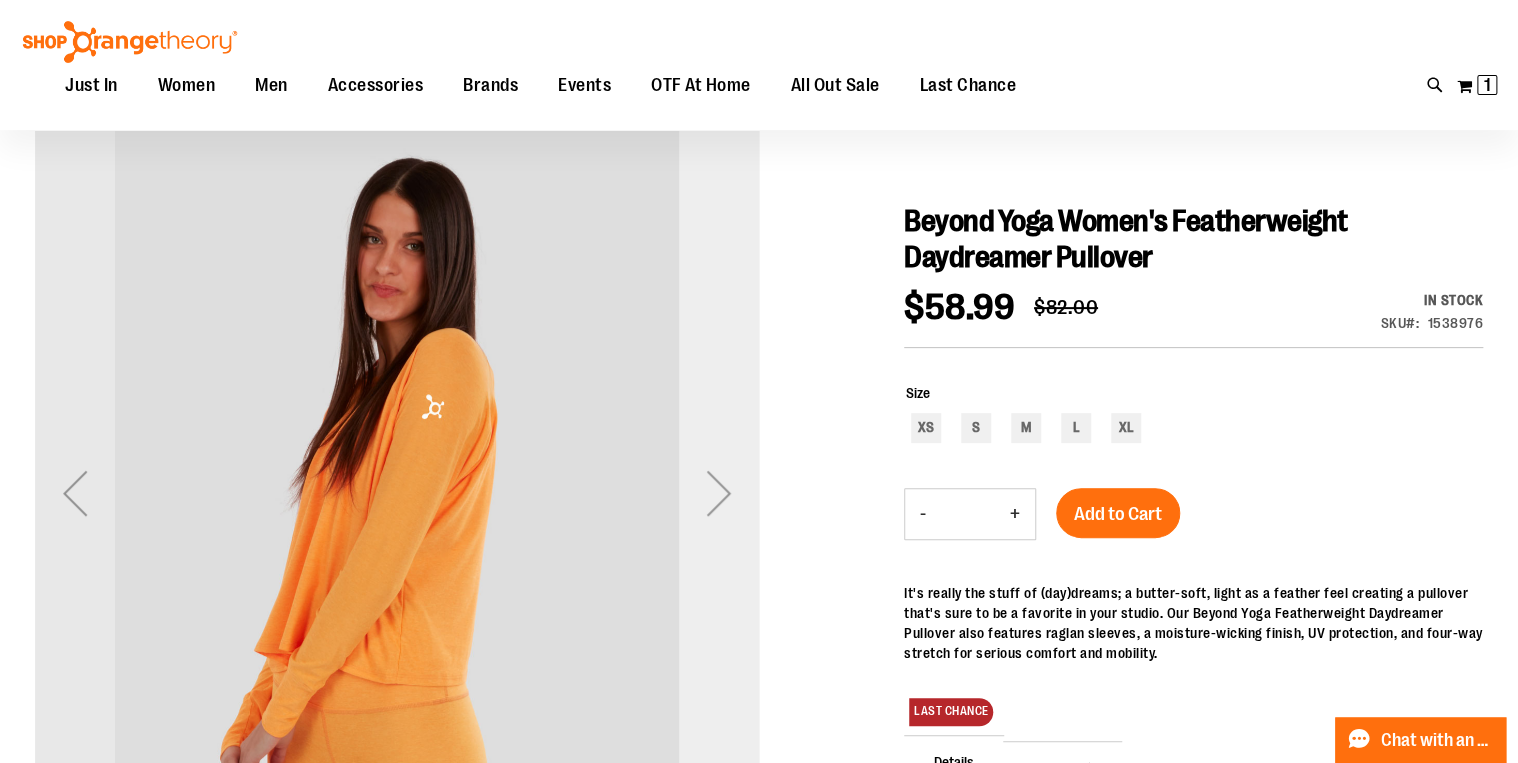 scroll, scrollTop: 239, scrollLeft: 0, axis: vertical 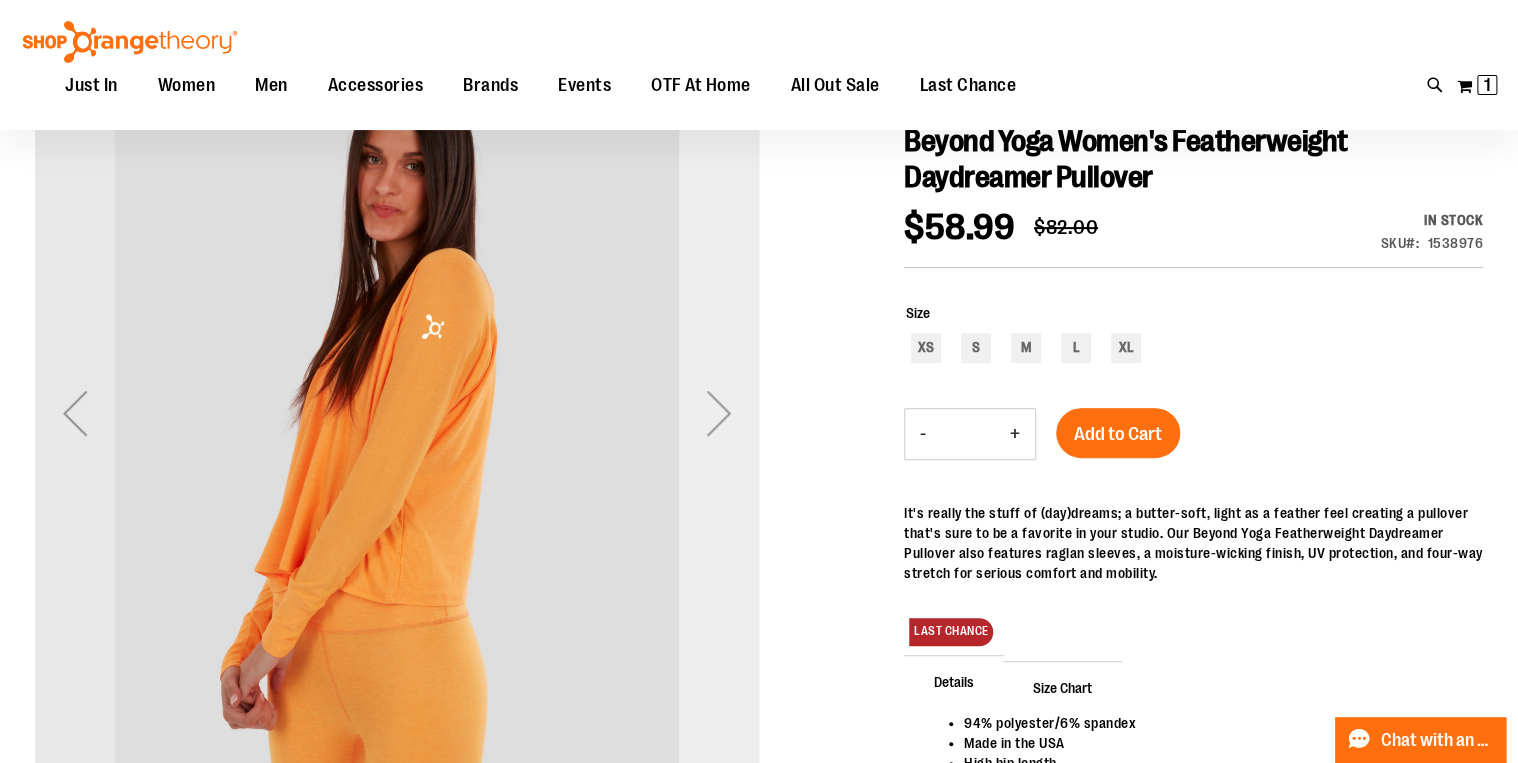 click at bounding box center [719, 413] 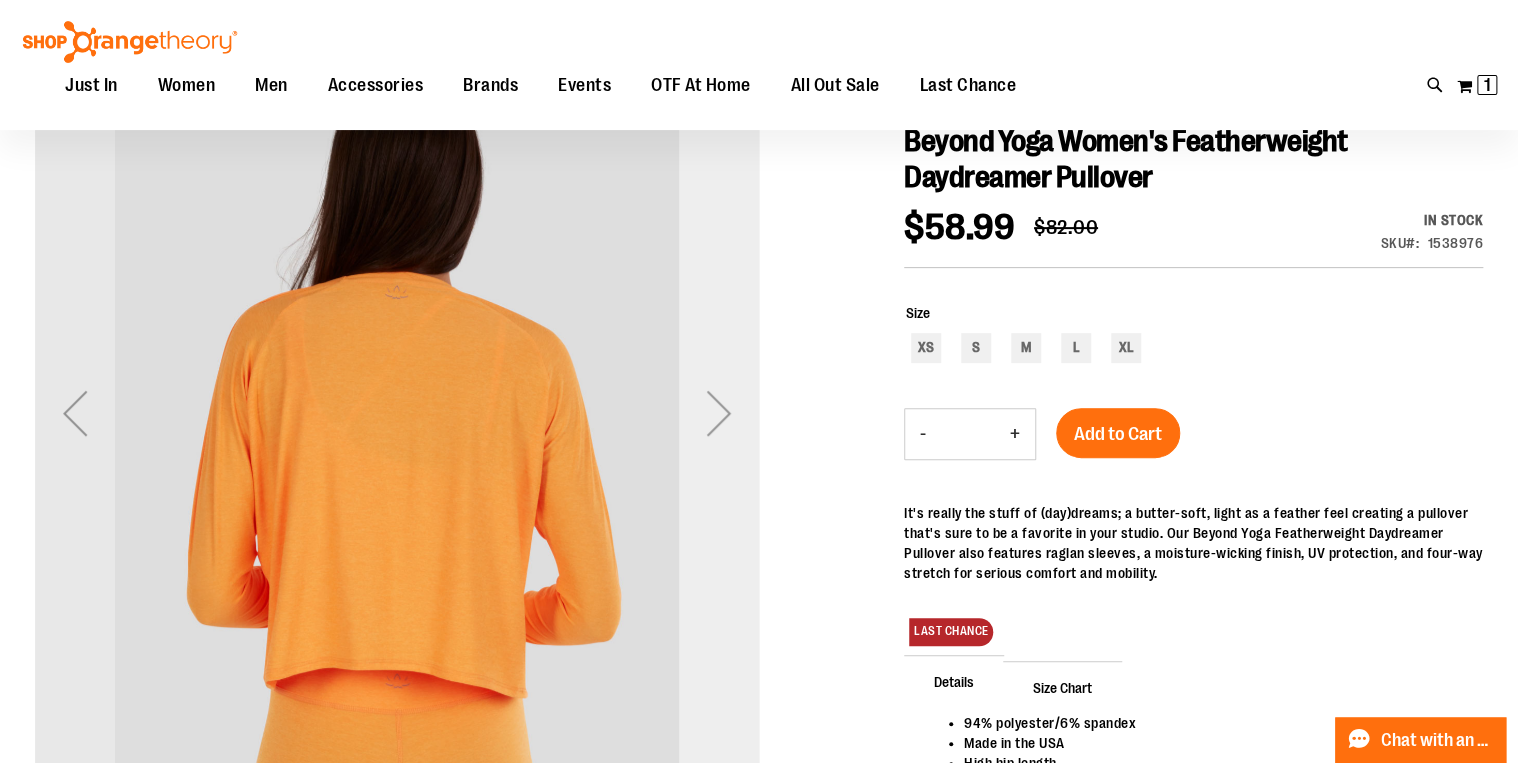 click at bounding box center (719, 413) 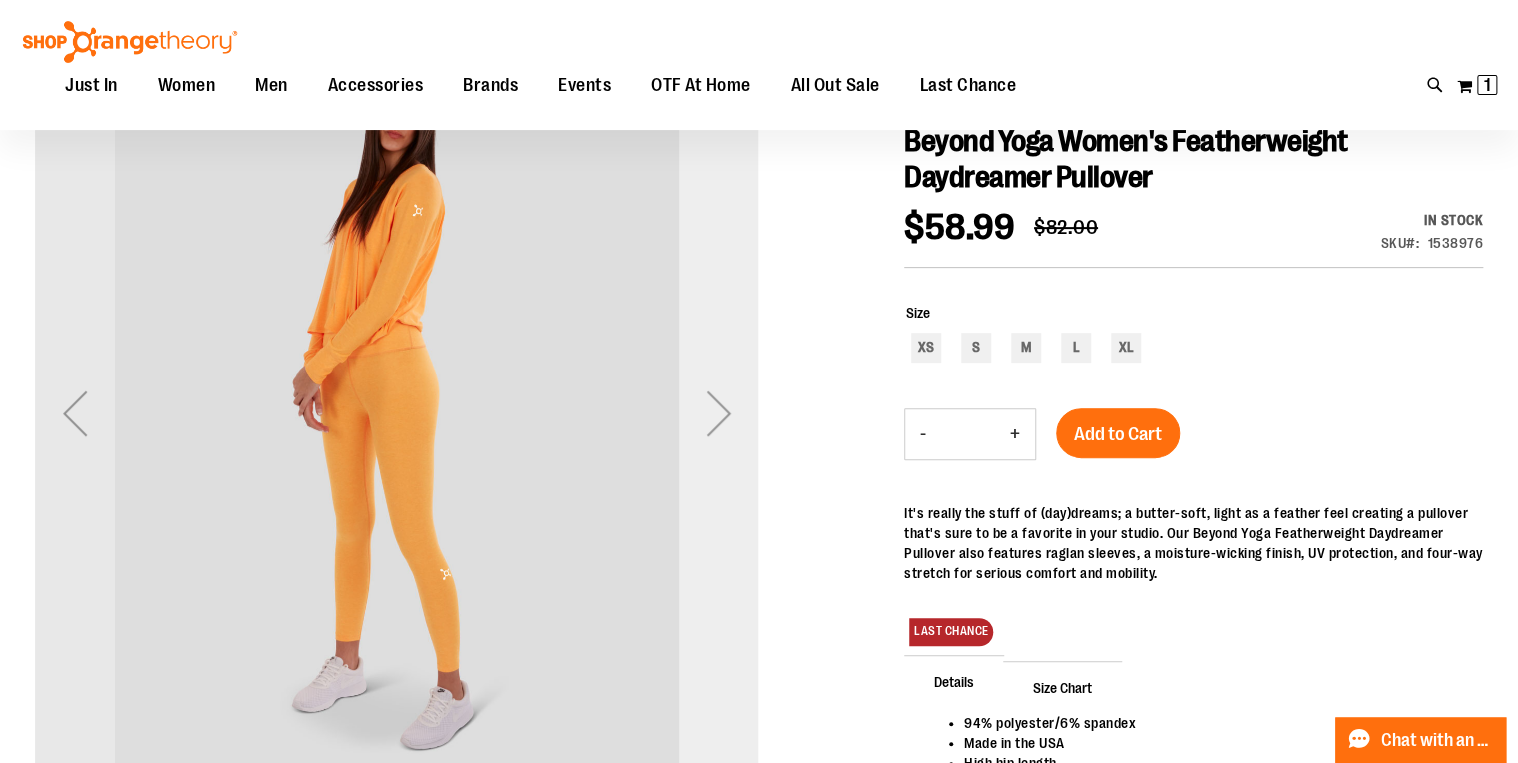 click at bounding box center (719, 413) 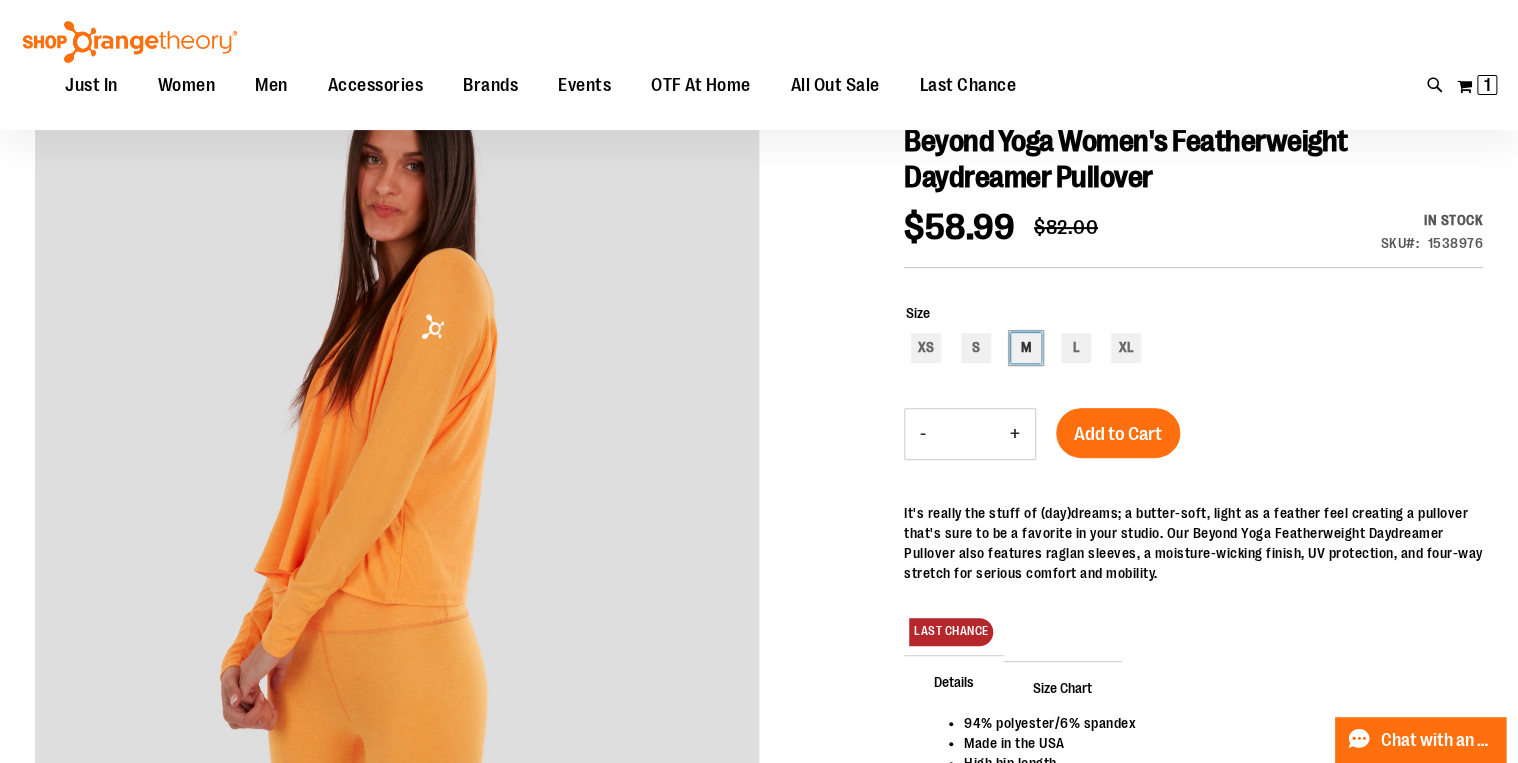 click on "M" at bounding box center (1026, 348) 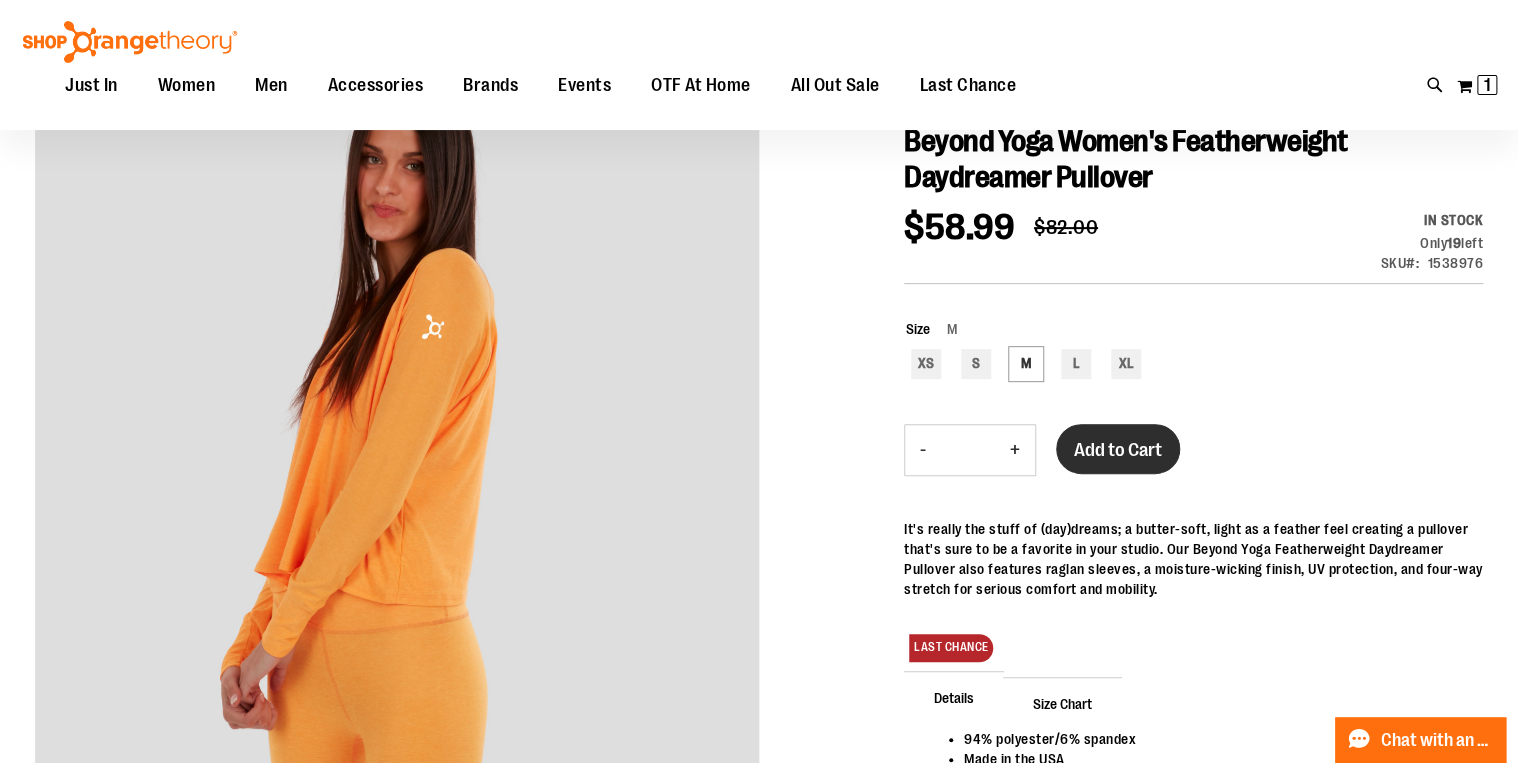 click on "Add to Cart" at bounding box center [1118, 450] 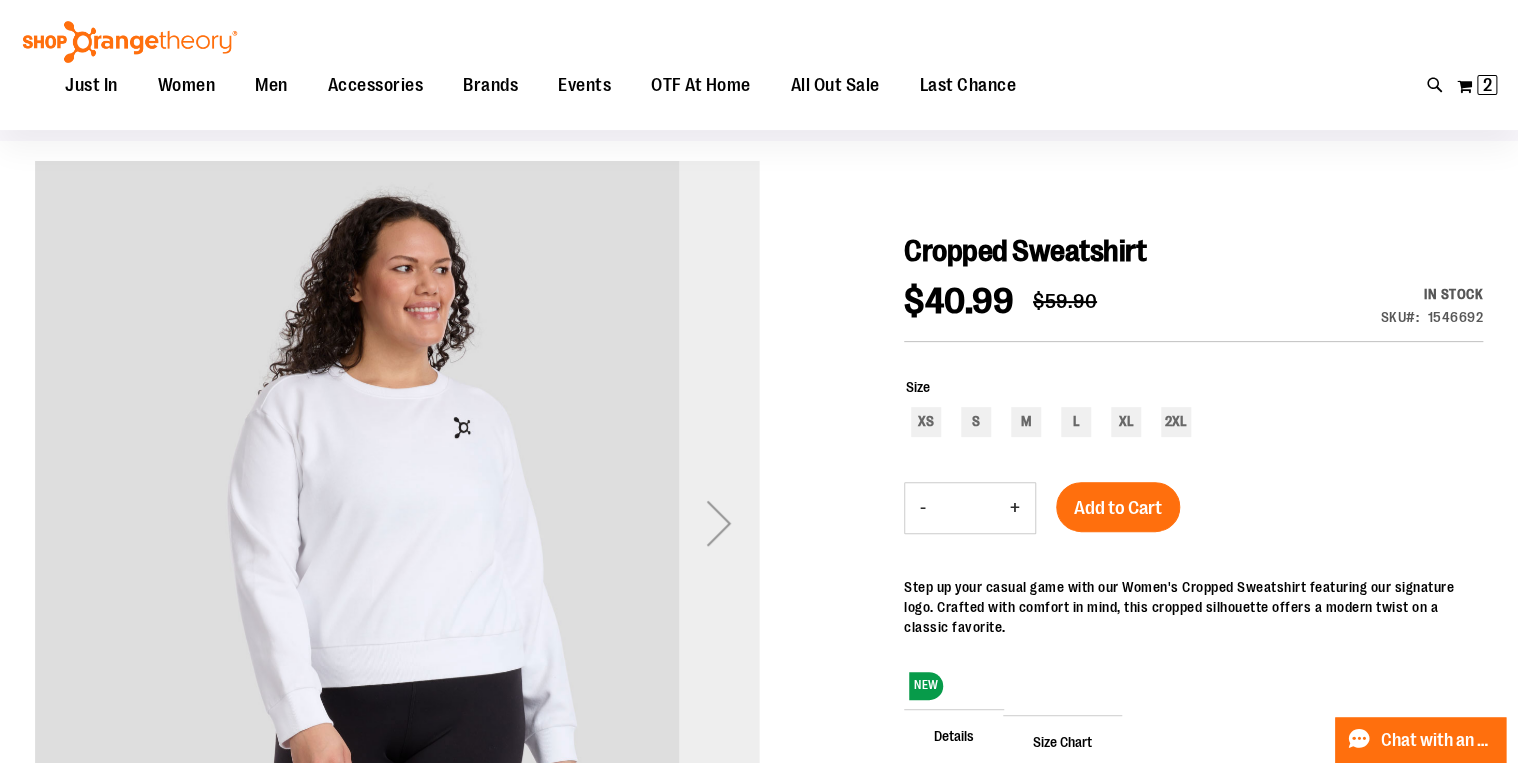 scroll, scrollTop: 159, scrollLeft: 0, axis: vertical 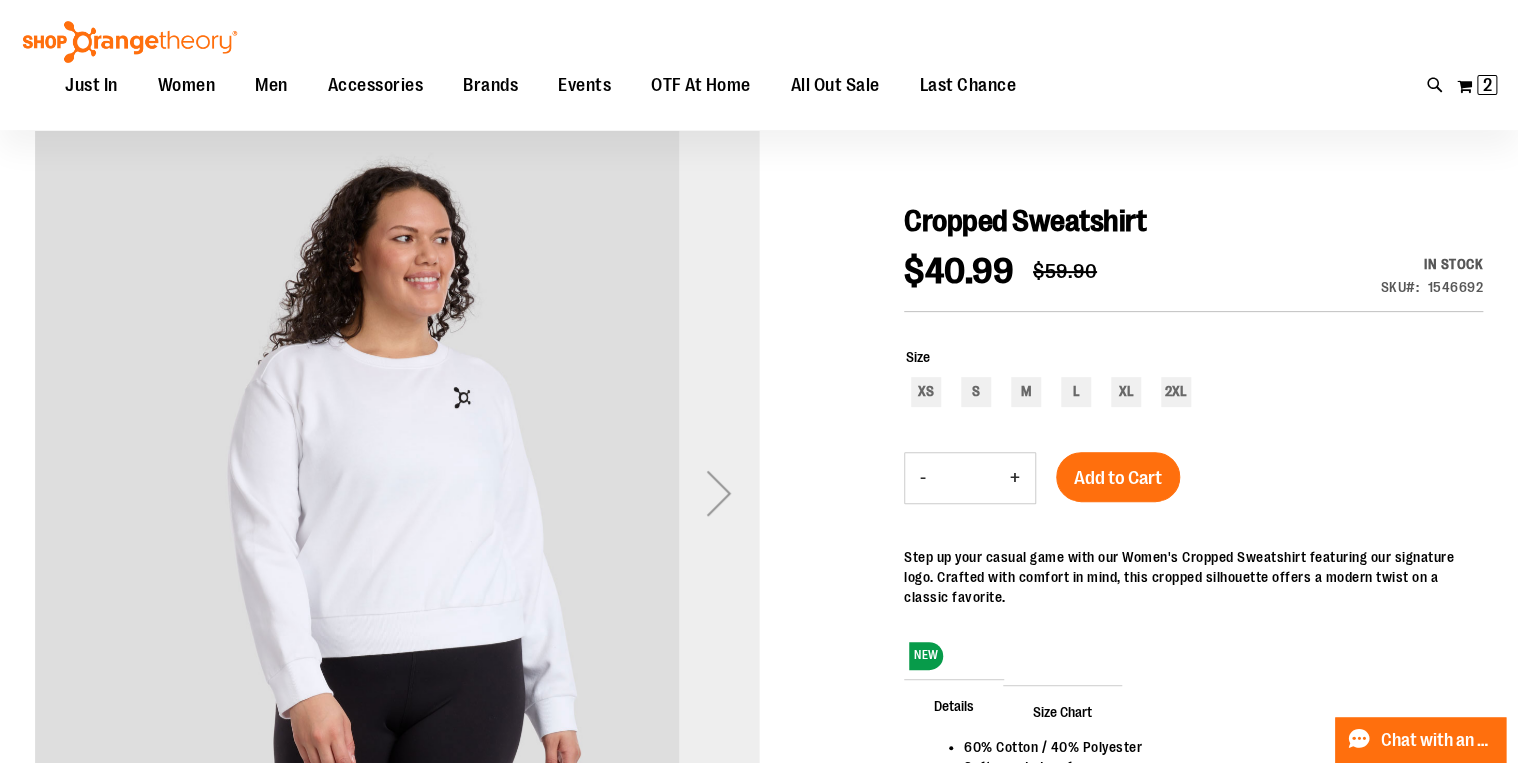click at bounding box center (719, 493) 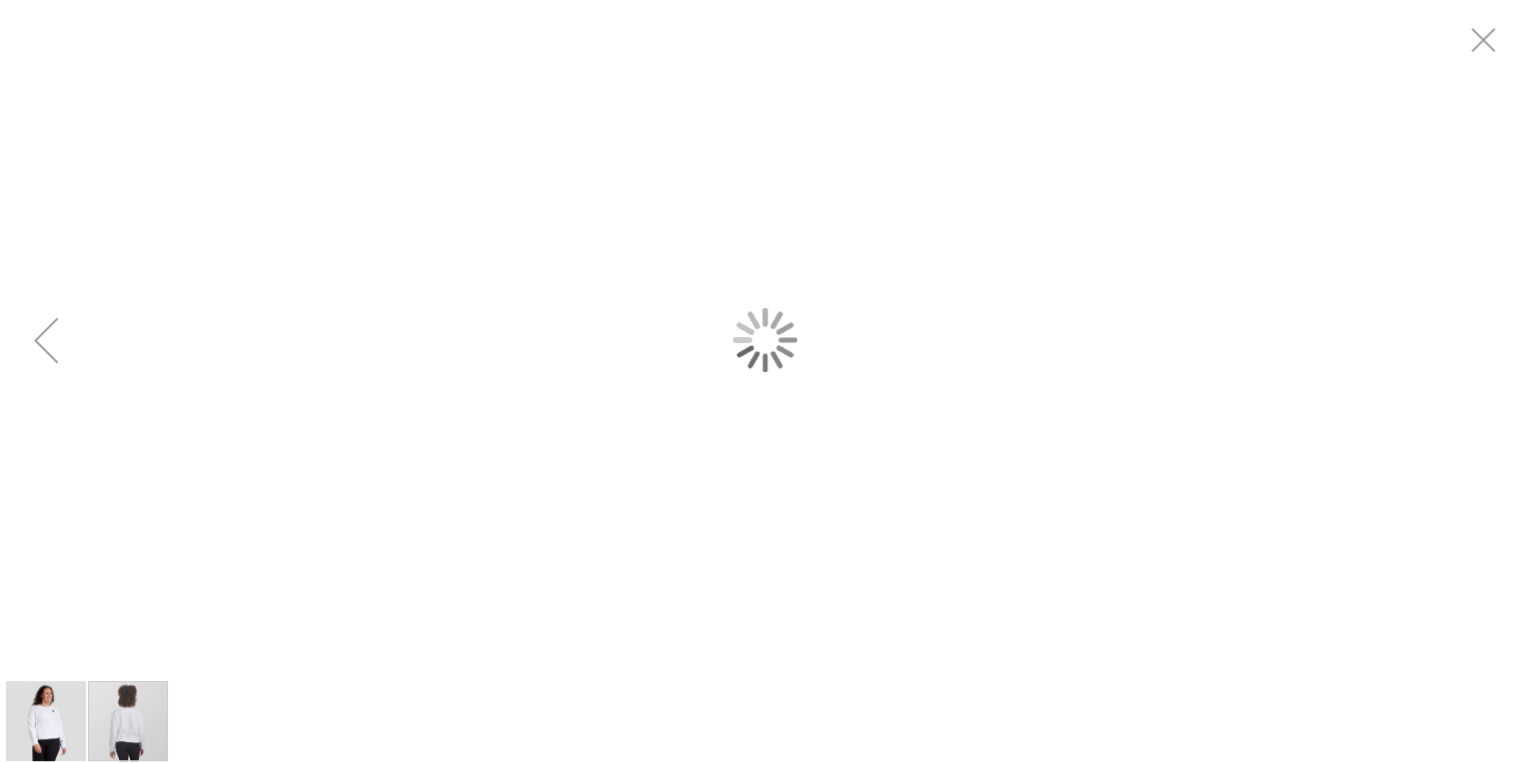 scroll, scrollTop: 0, scrollLeft: 0, axis: both 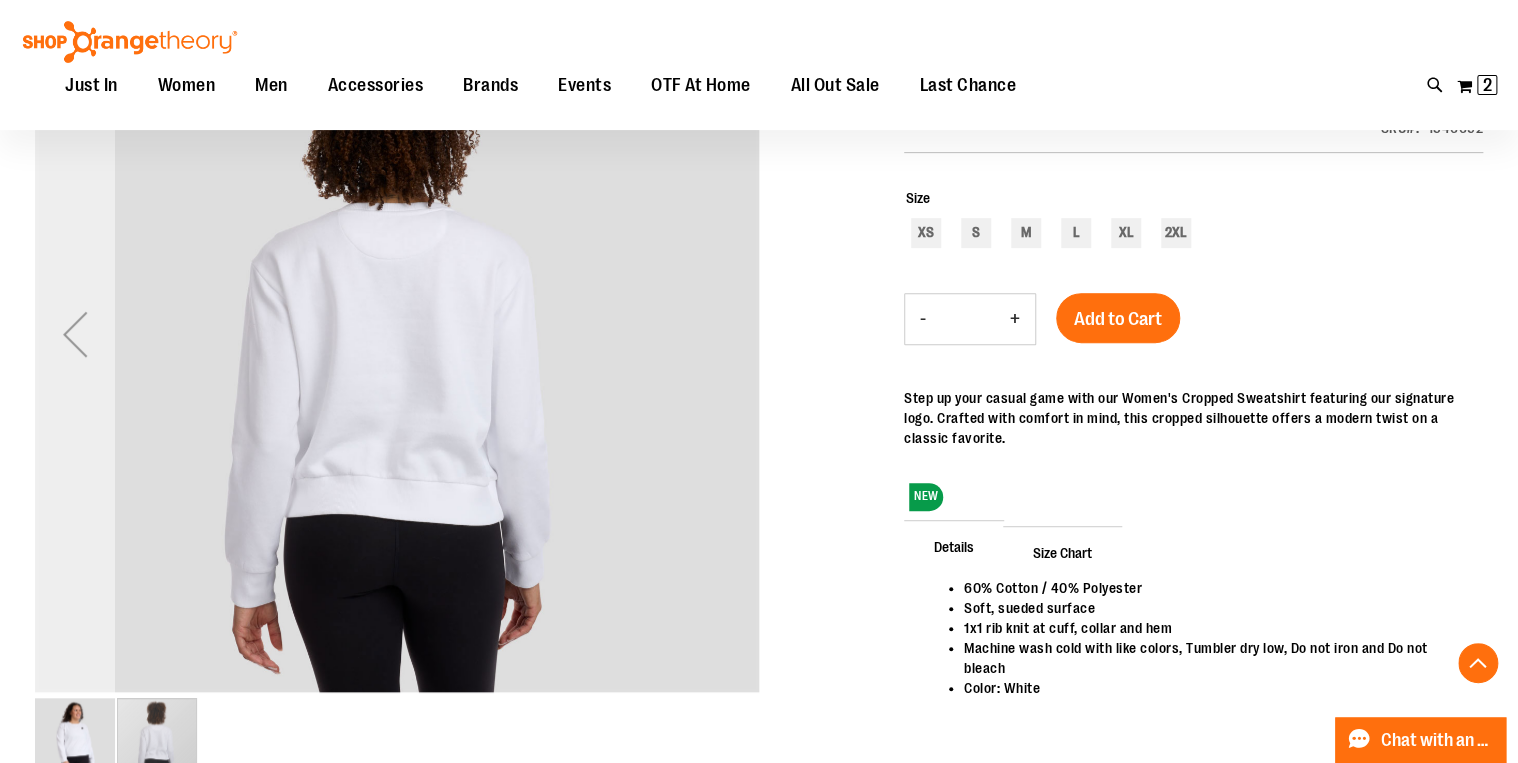 click at bounding box center [75, 334] 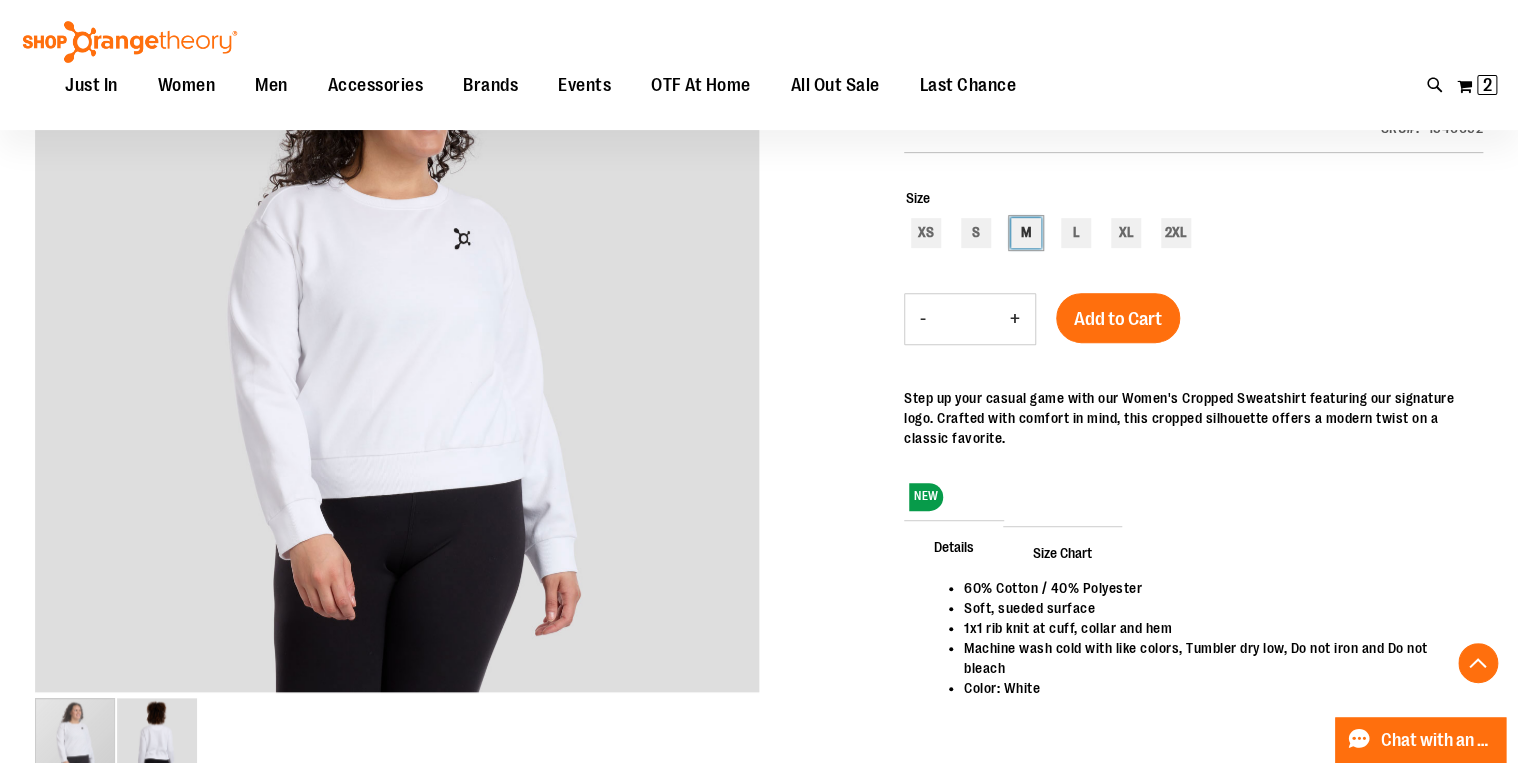 click on "M" at bounding box center [1026, 233] 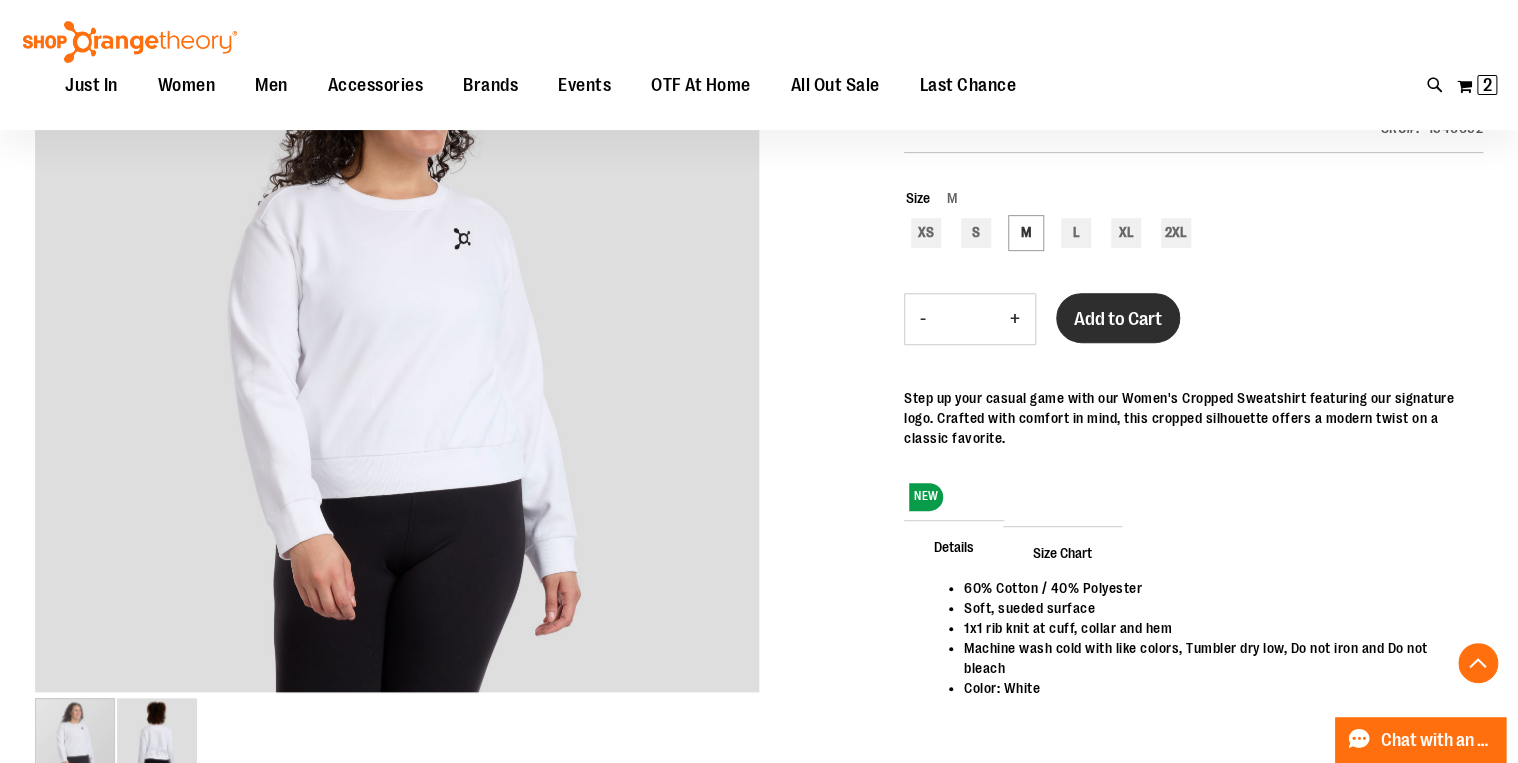 click on "Add to Cart" at bounding box center (1118, 319) 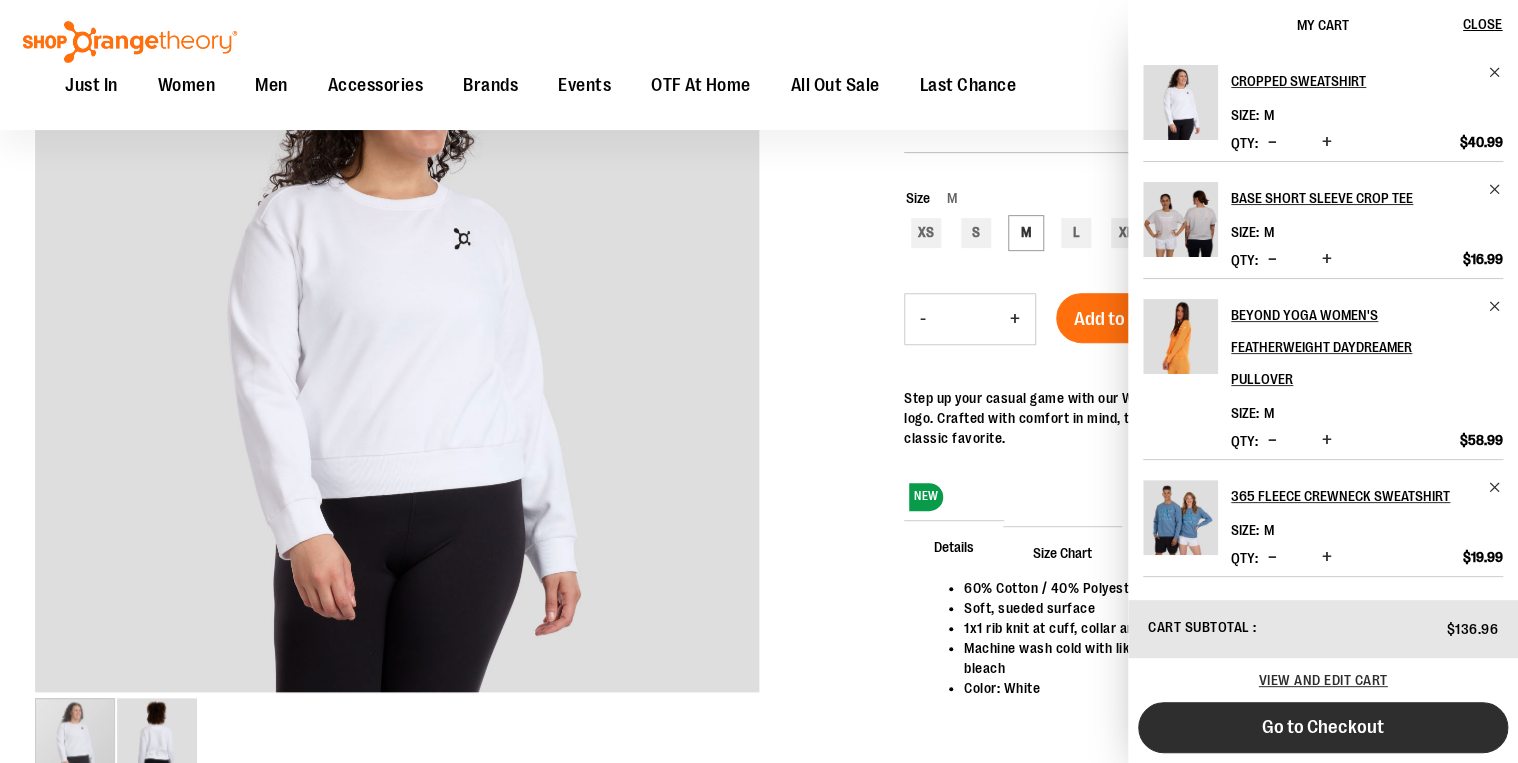 click on "Go to Checkout" at bounding box center (1323, 727) 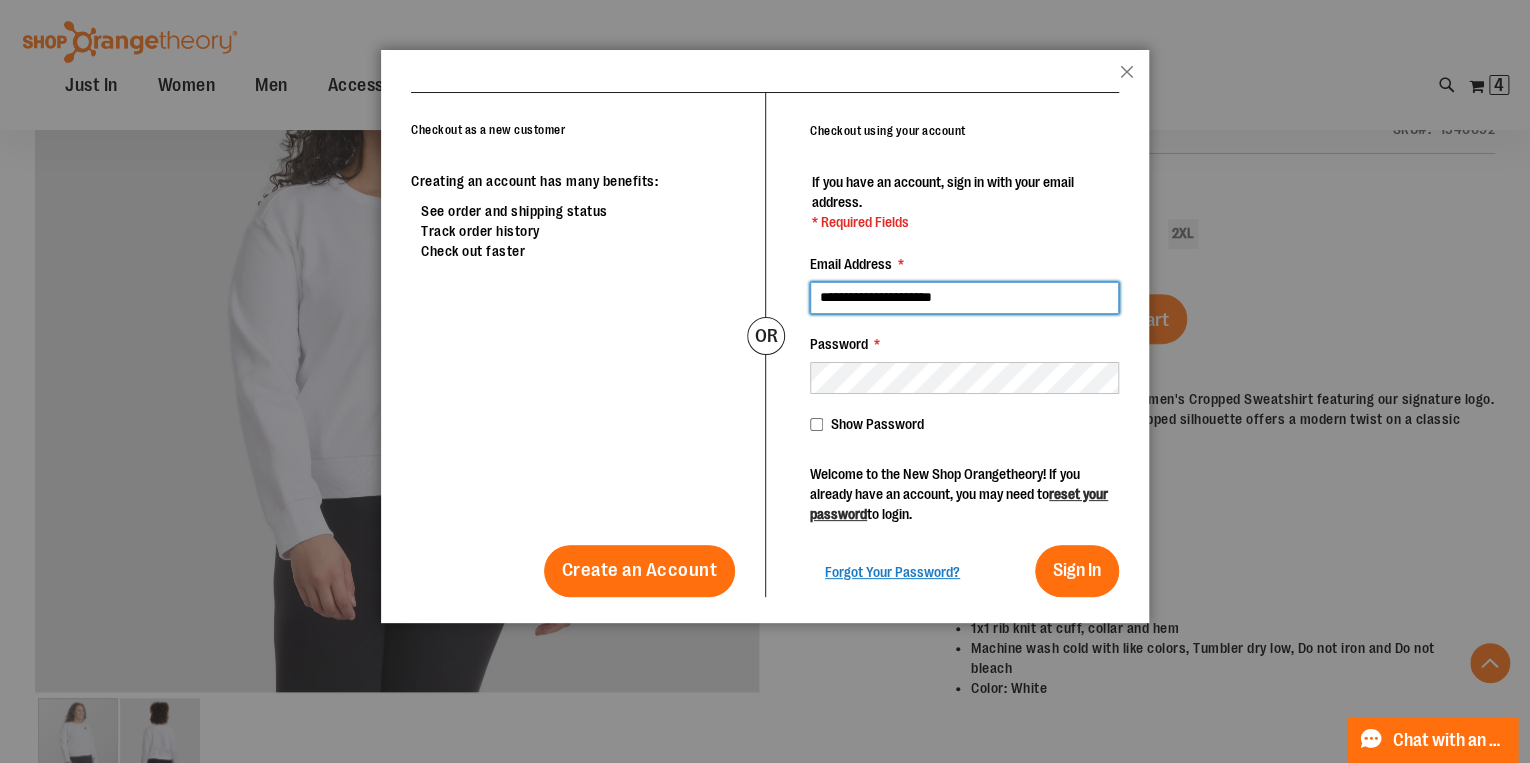 type on "**********" 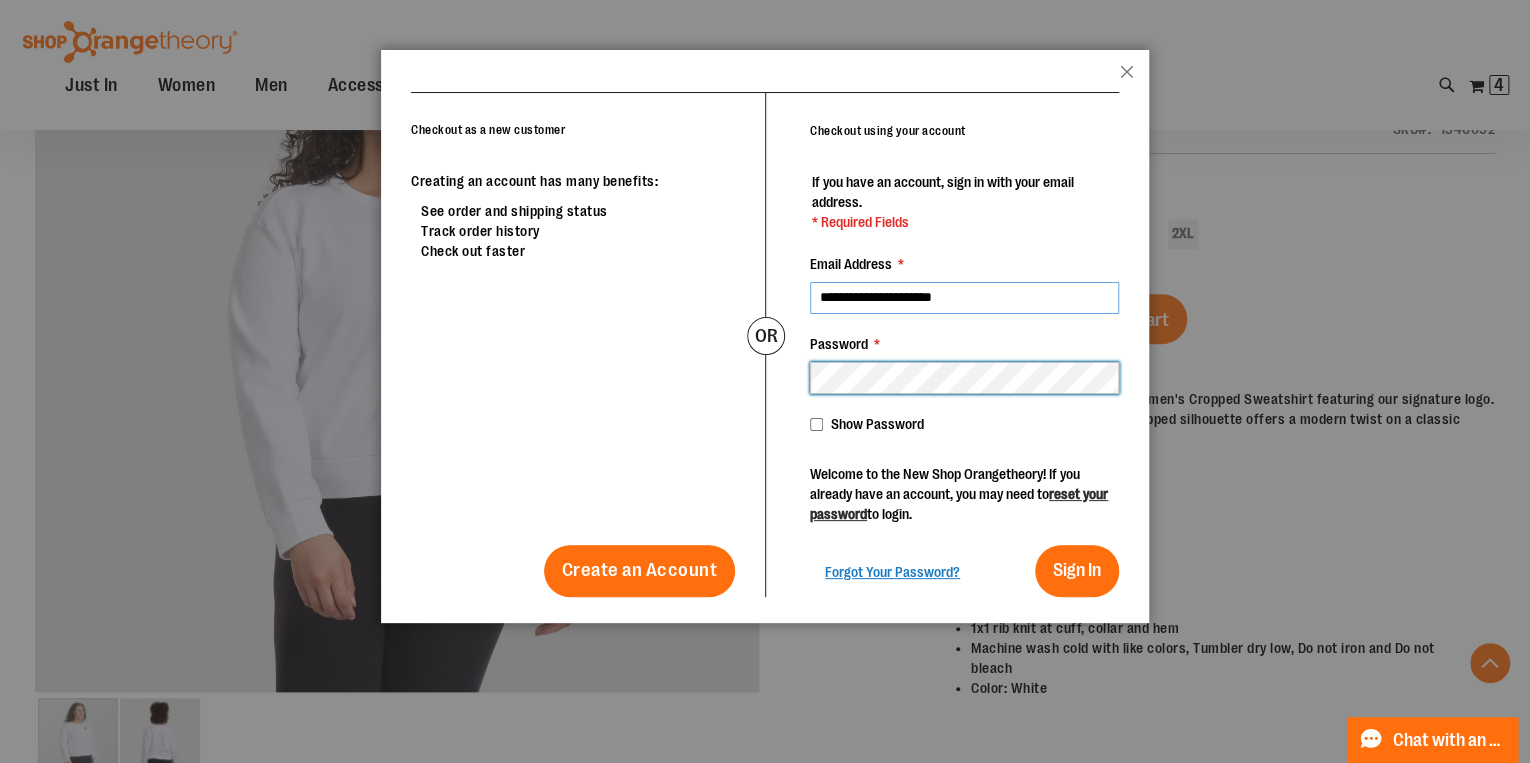 click on "Sign In" at bounding box center [1077, 571] 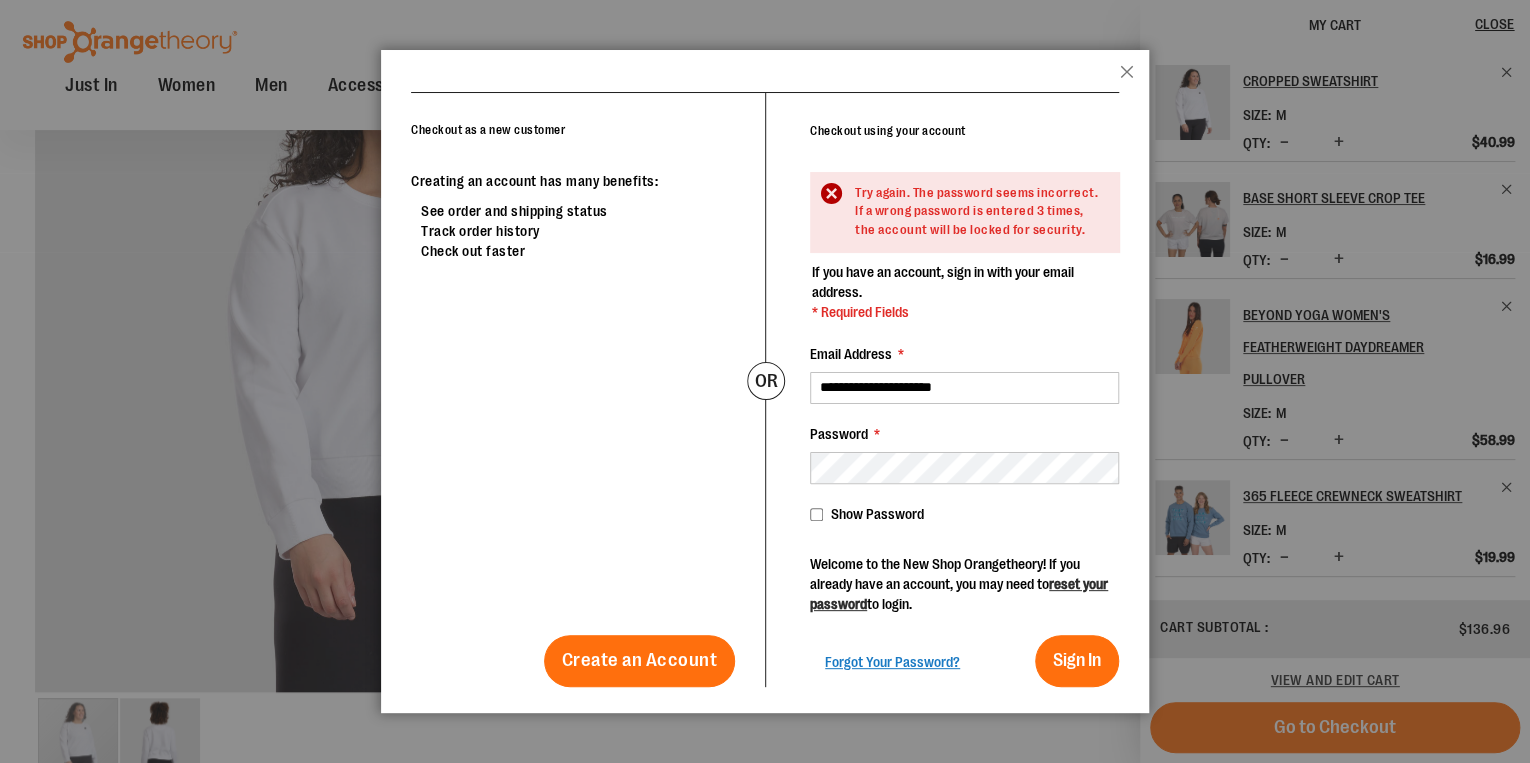 click at bounding box center (130, 42) 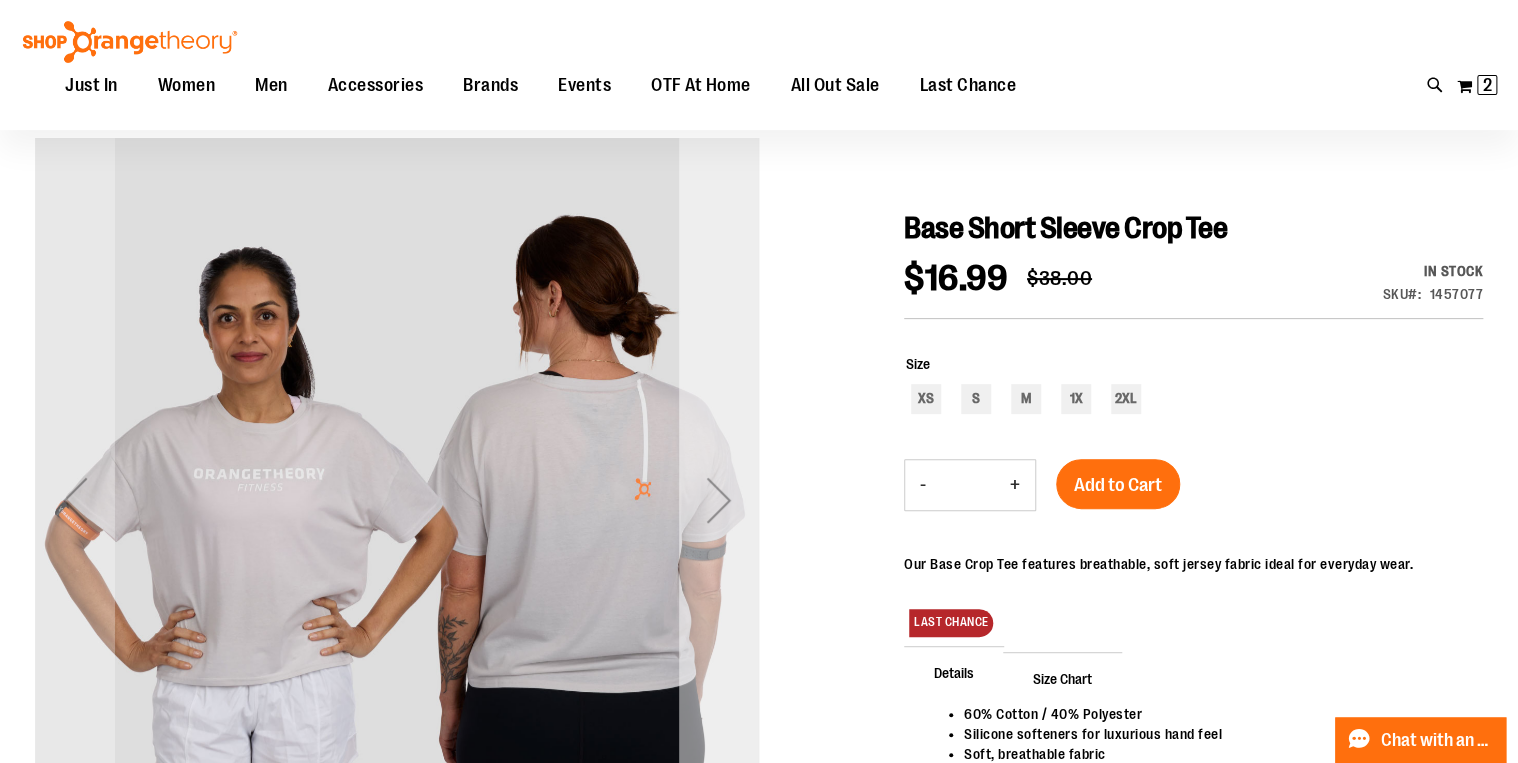scroll, scrollTop: 159, scrollLeft: 0, axis: vertical 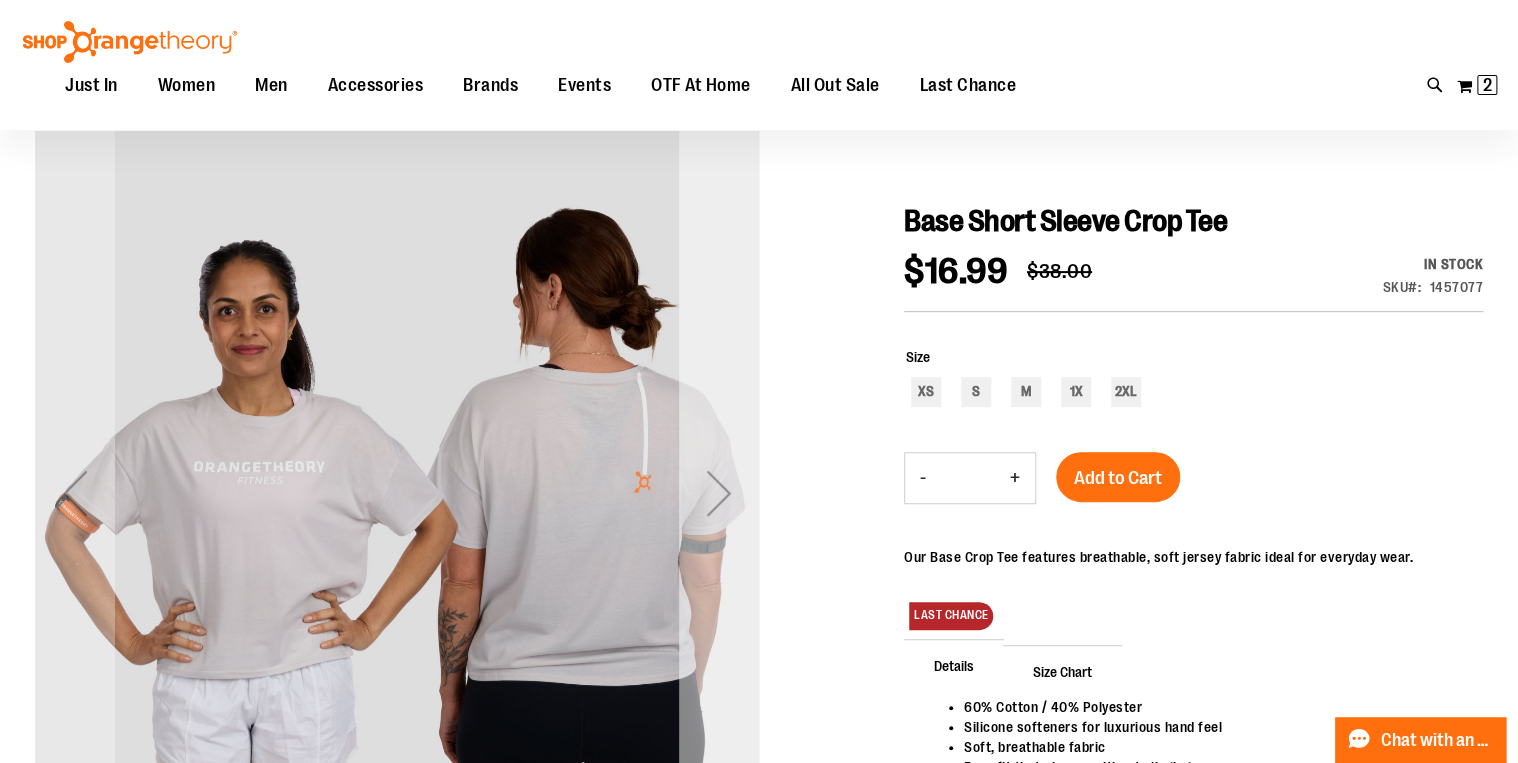 click at bounding box center (719, 493) 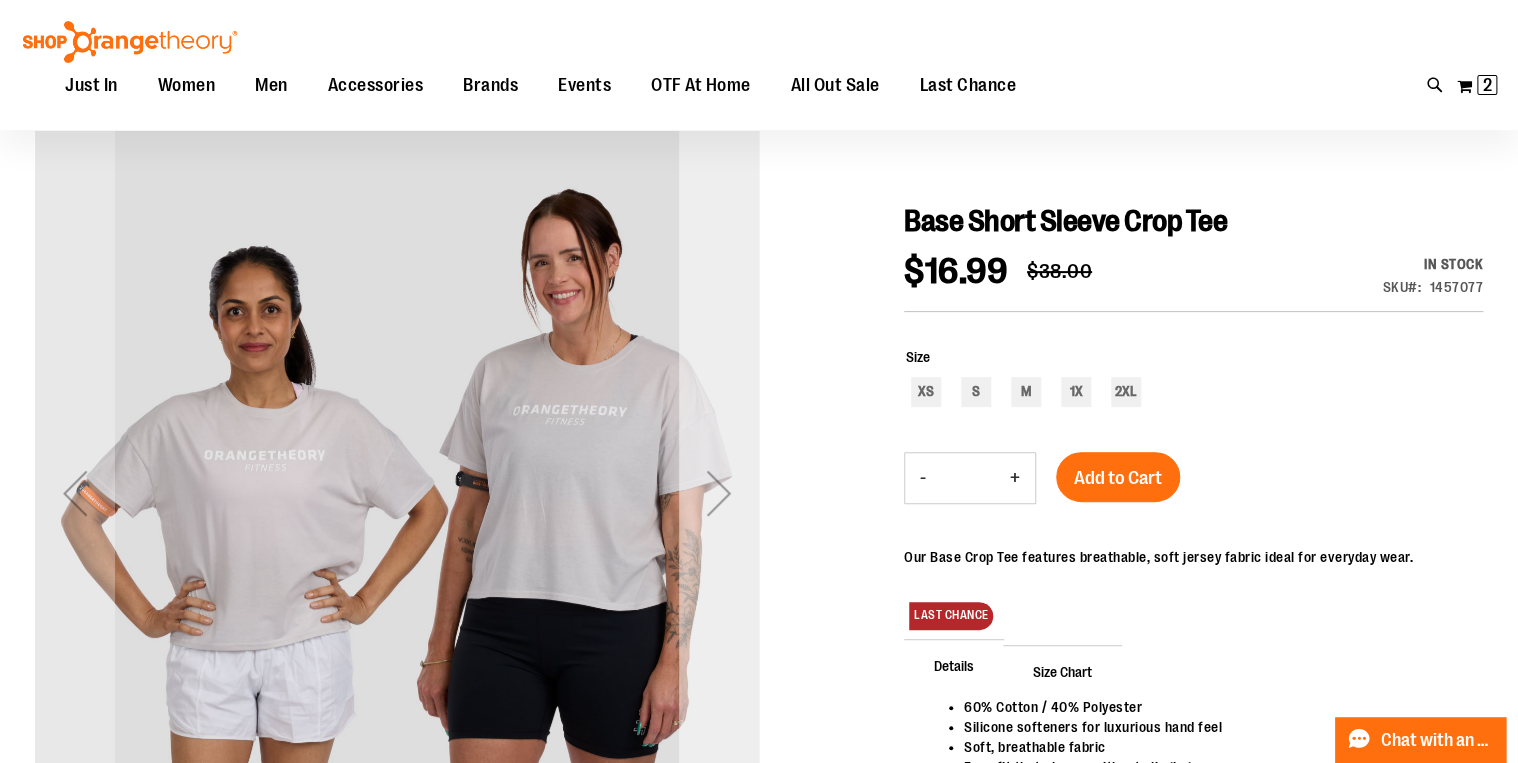 click at bounding box center [719, 493] 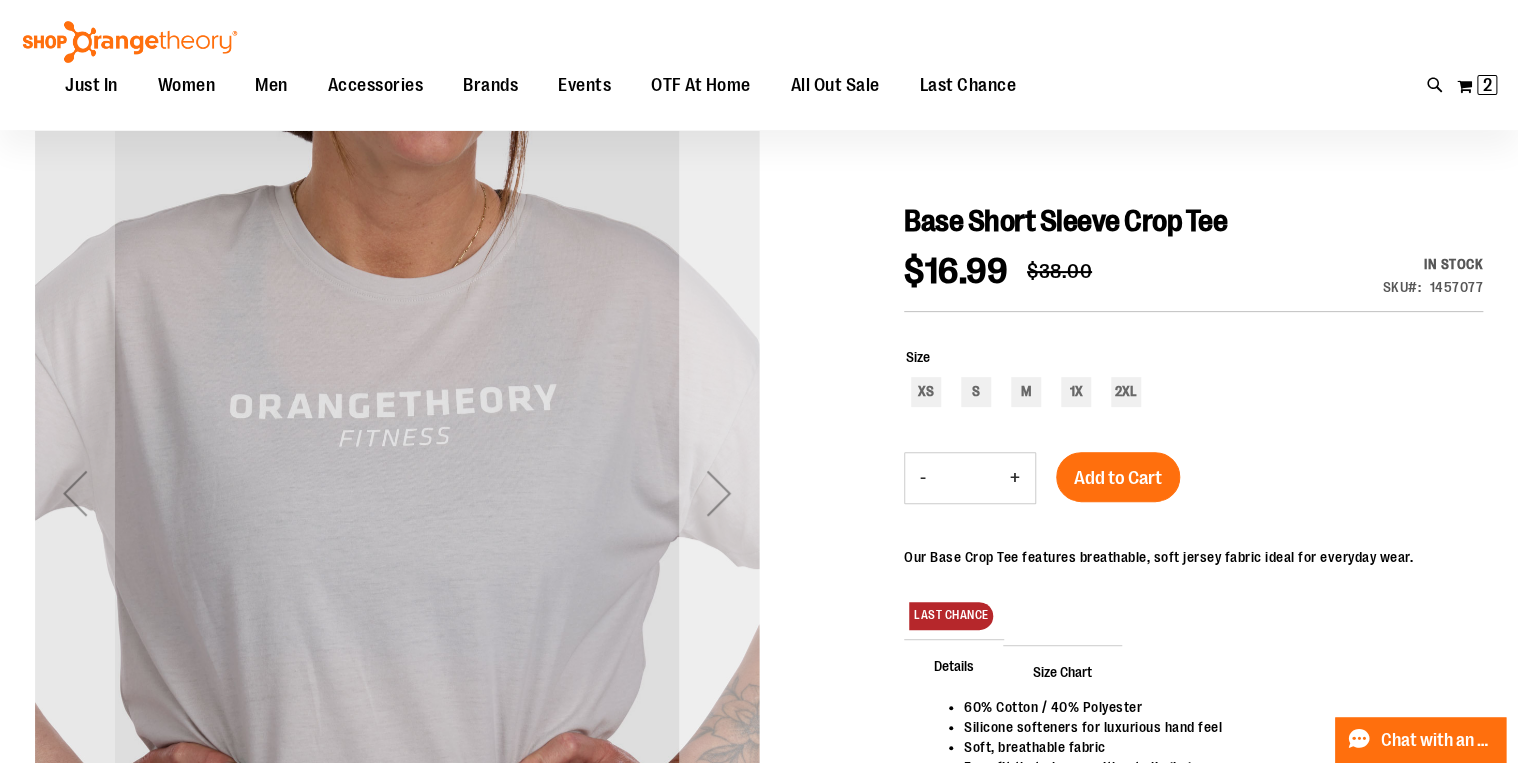click at bounding box center [719, 493] 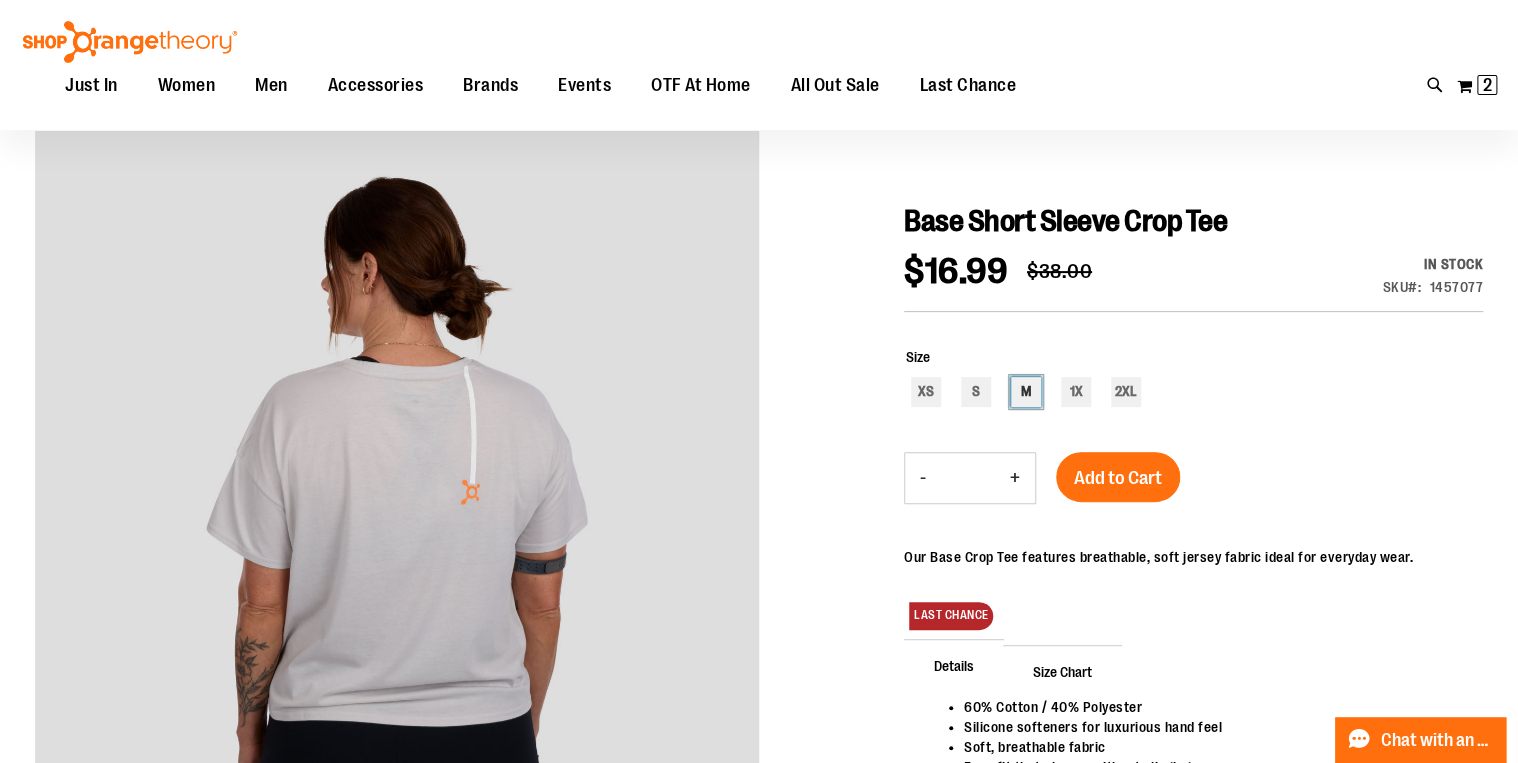 click on "M" at bounding box center (1026, 392) 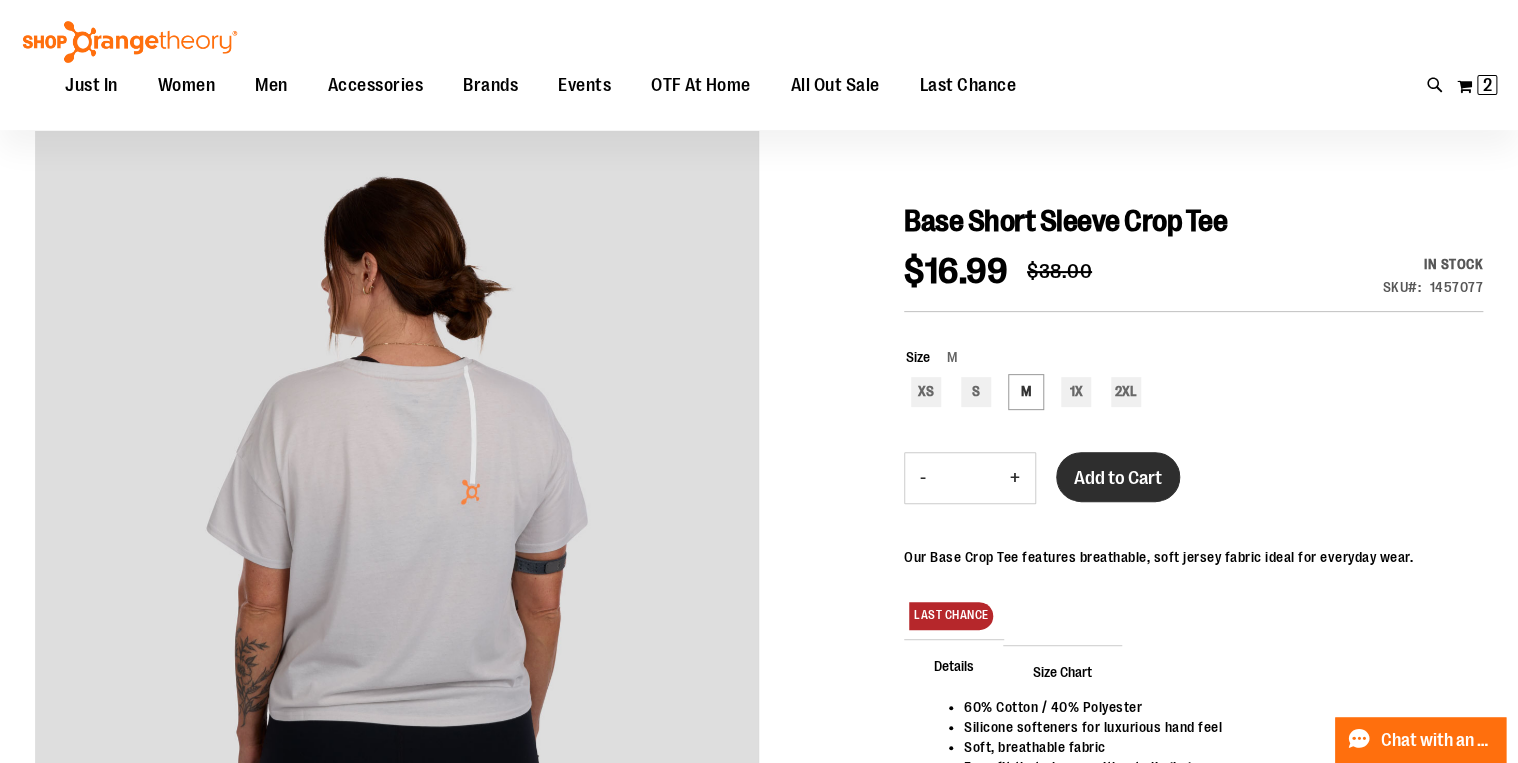 click on "Add to Cart" at bounding box center (1118, 477) 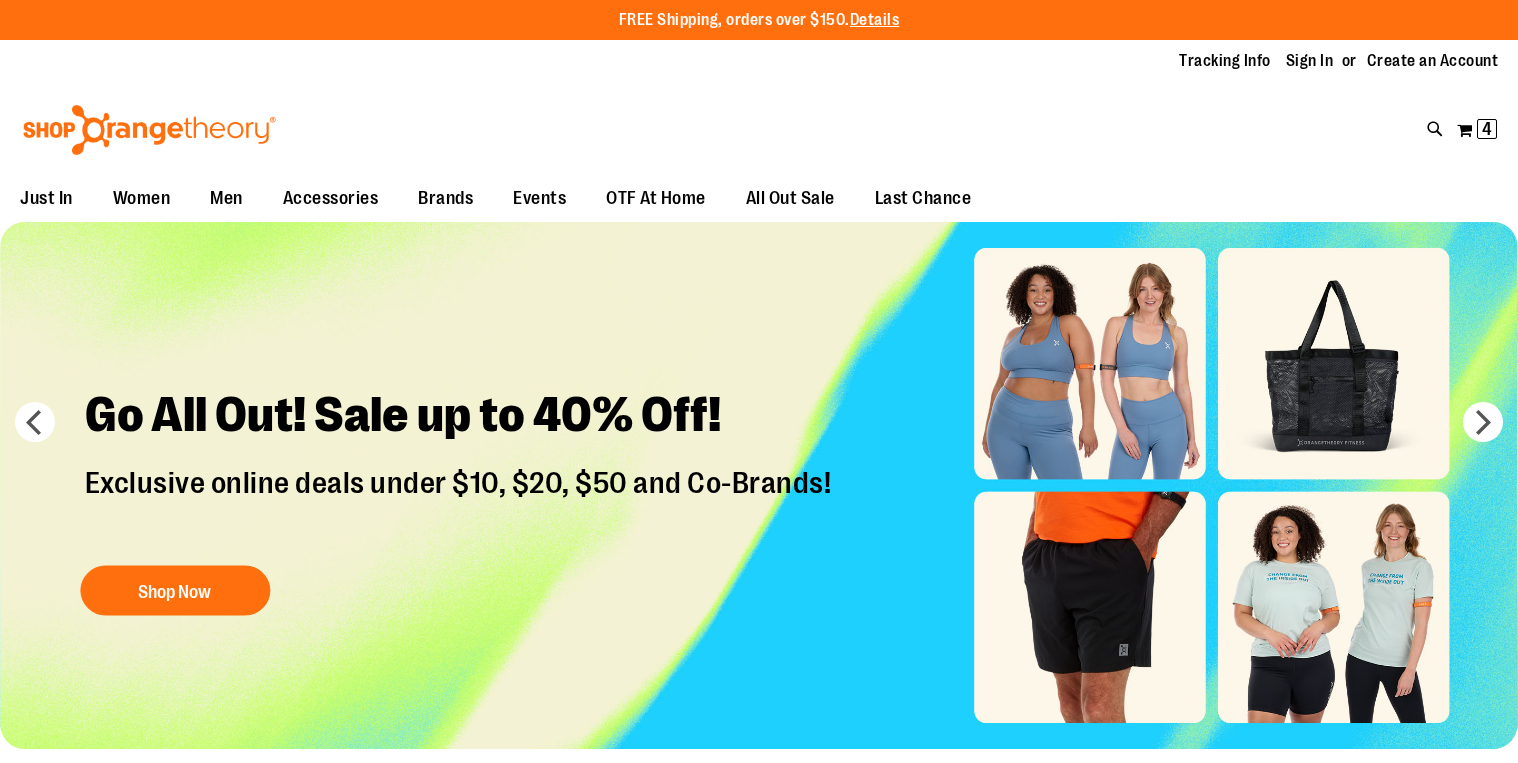 scroll, scrollTop: 0, scrollLeft: 0, axis: both 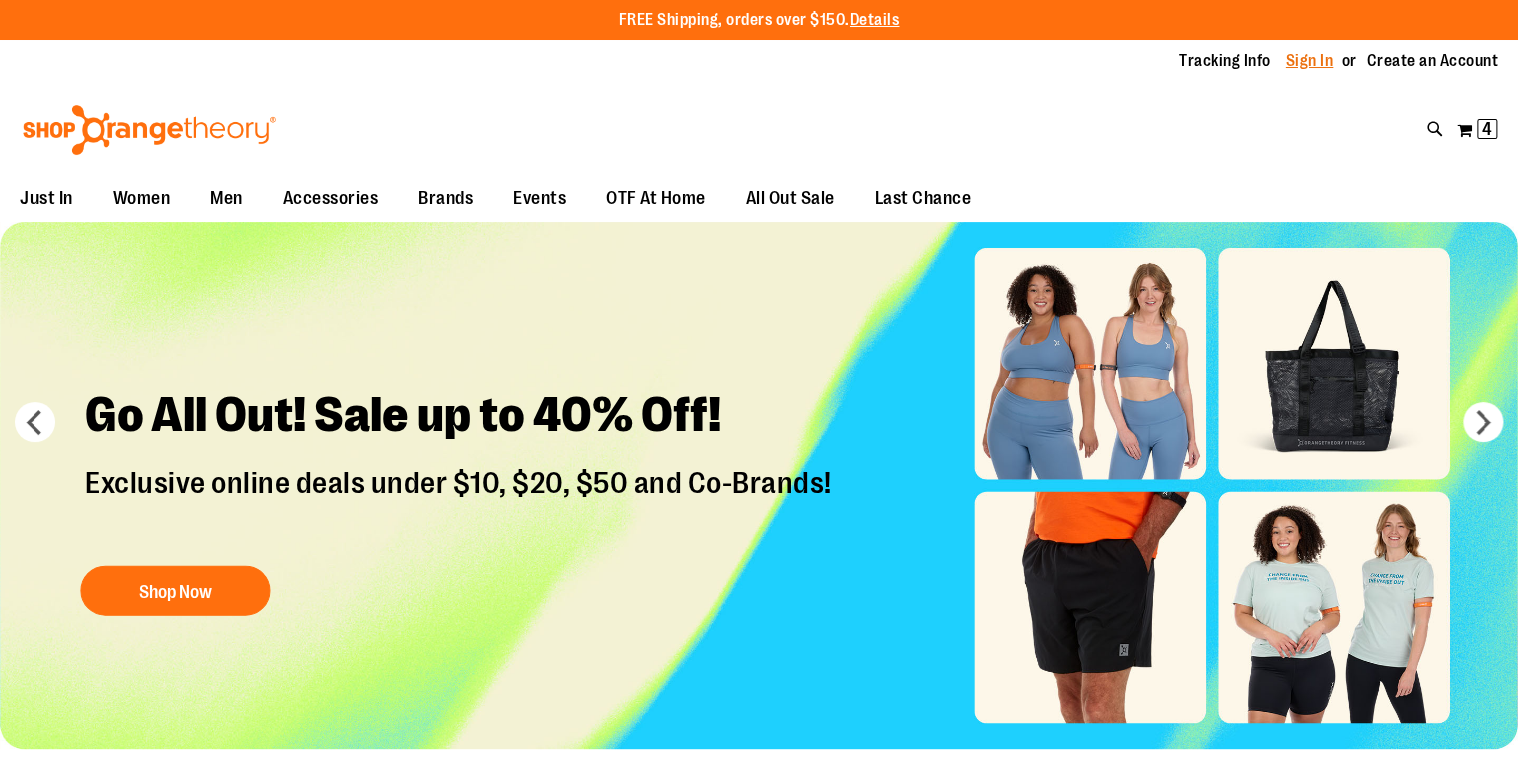 click on "Sign In" at bounding box center (1310, 61) 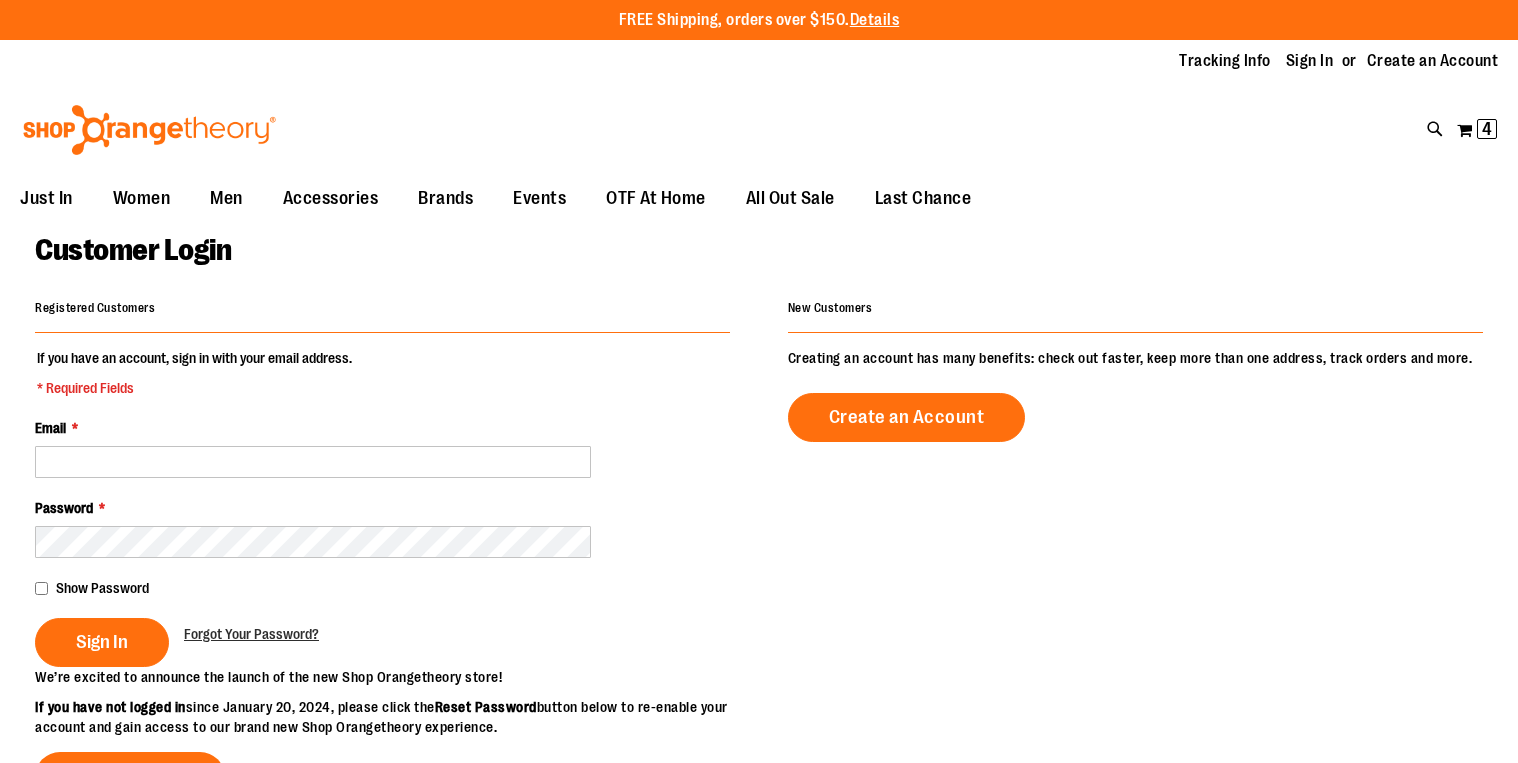 scroll, scrollTop: 0, scrollLeft: 0, axis: both 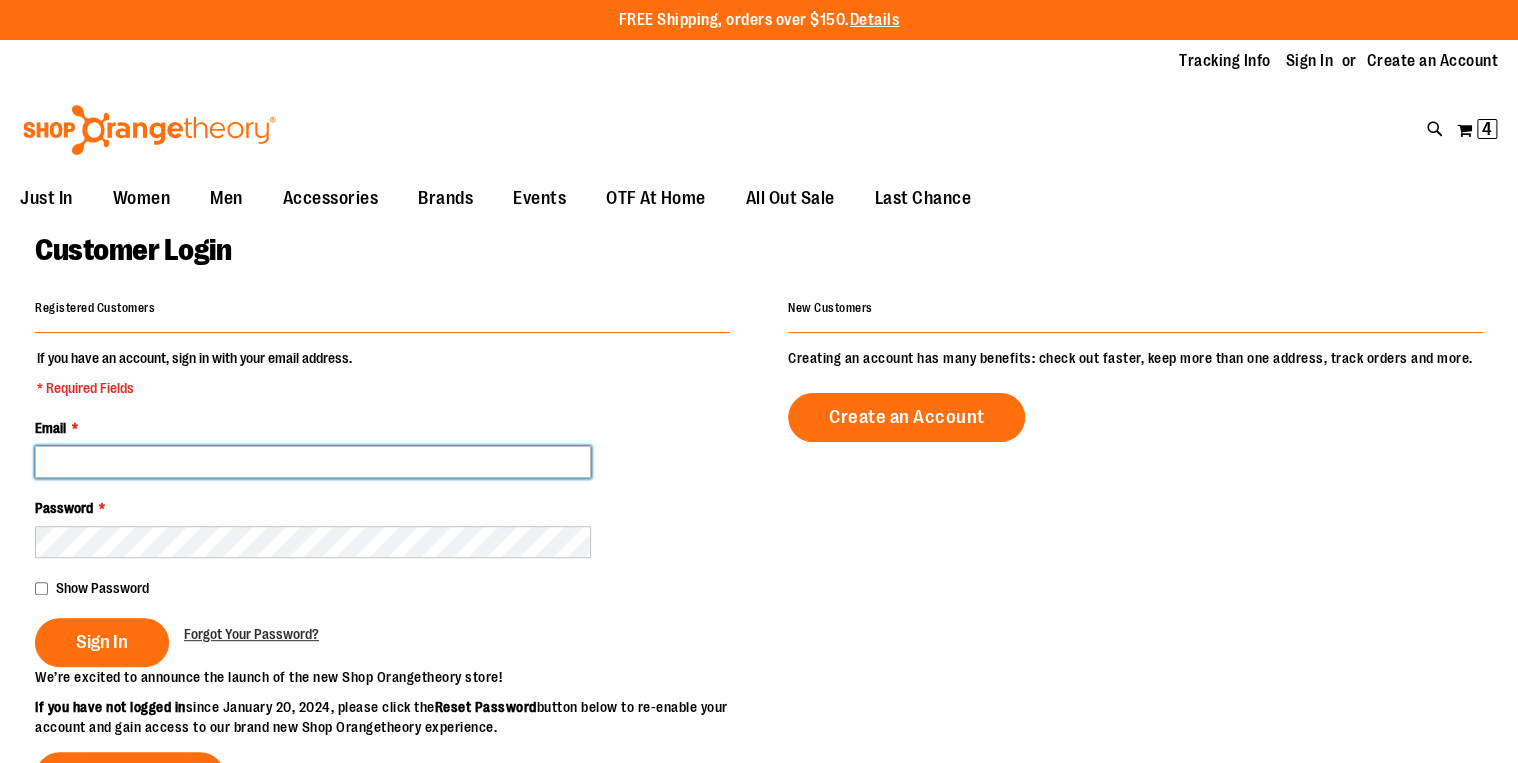 click on "Email *" at bounding box center (313, 462) 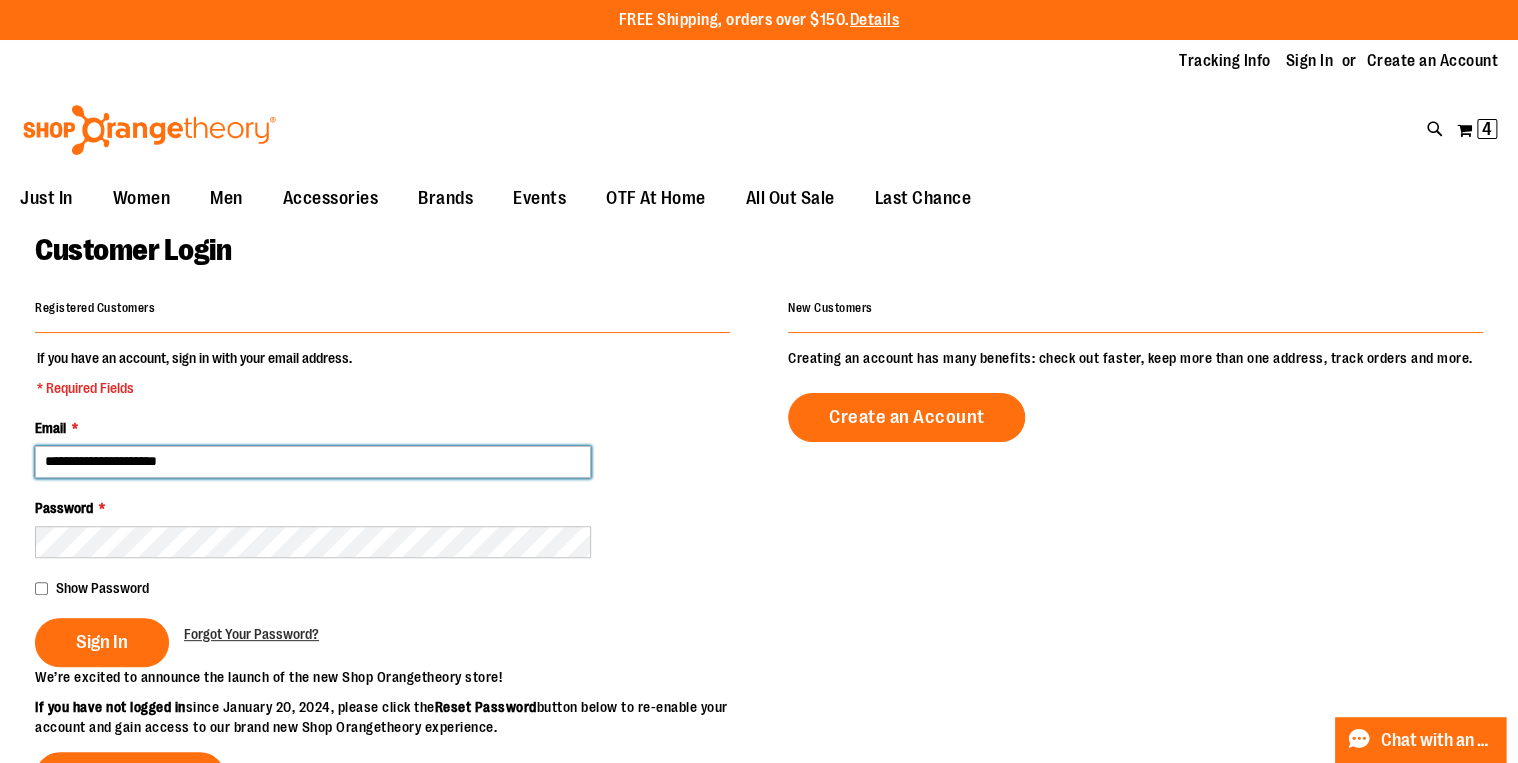type on "**********" 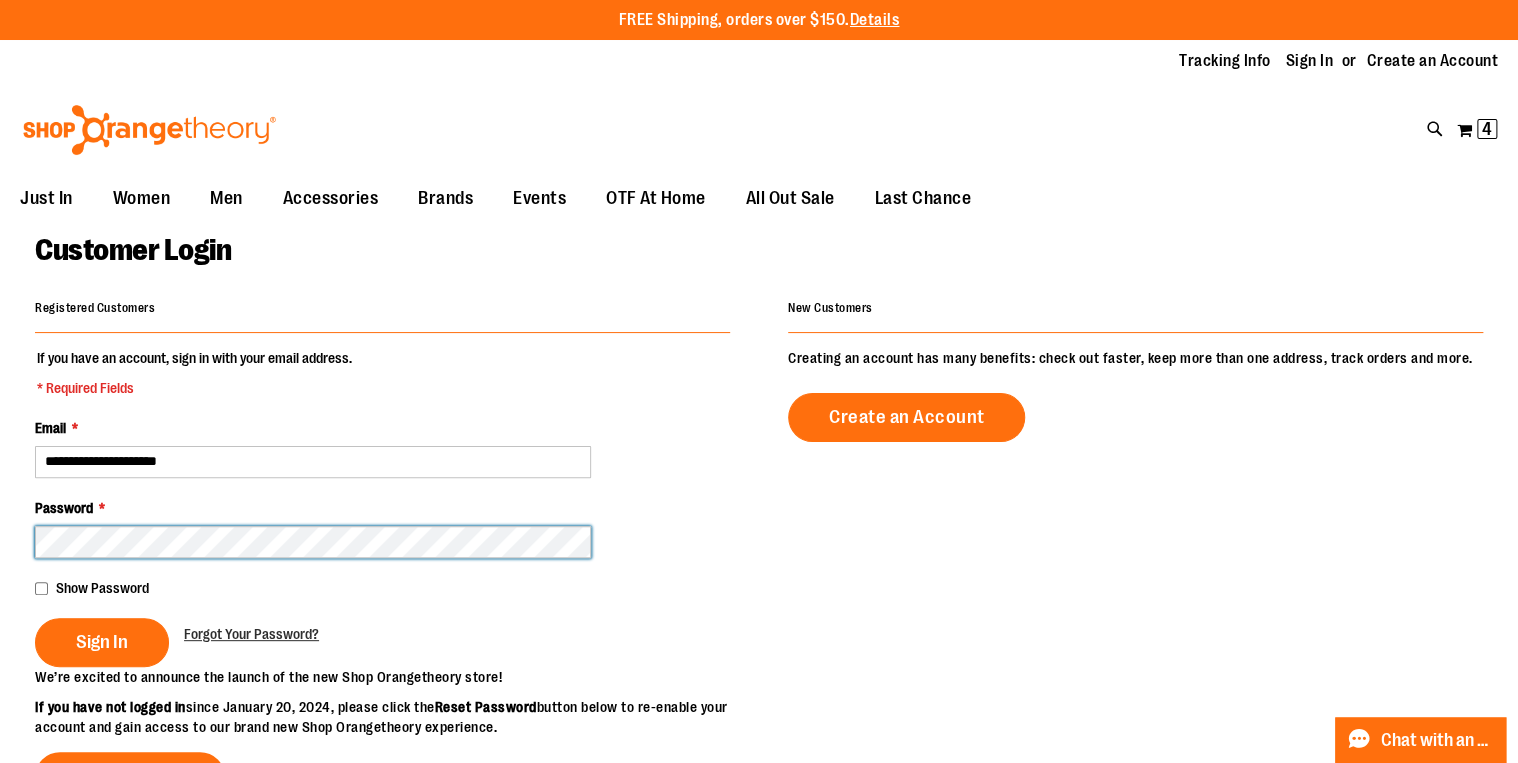click on "Sign In" at bounding box center (102, 642) 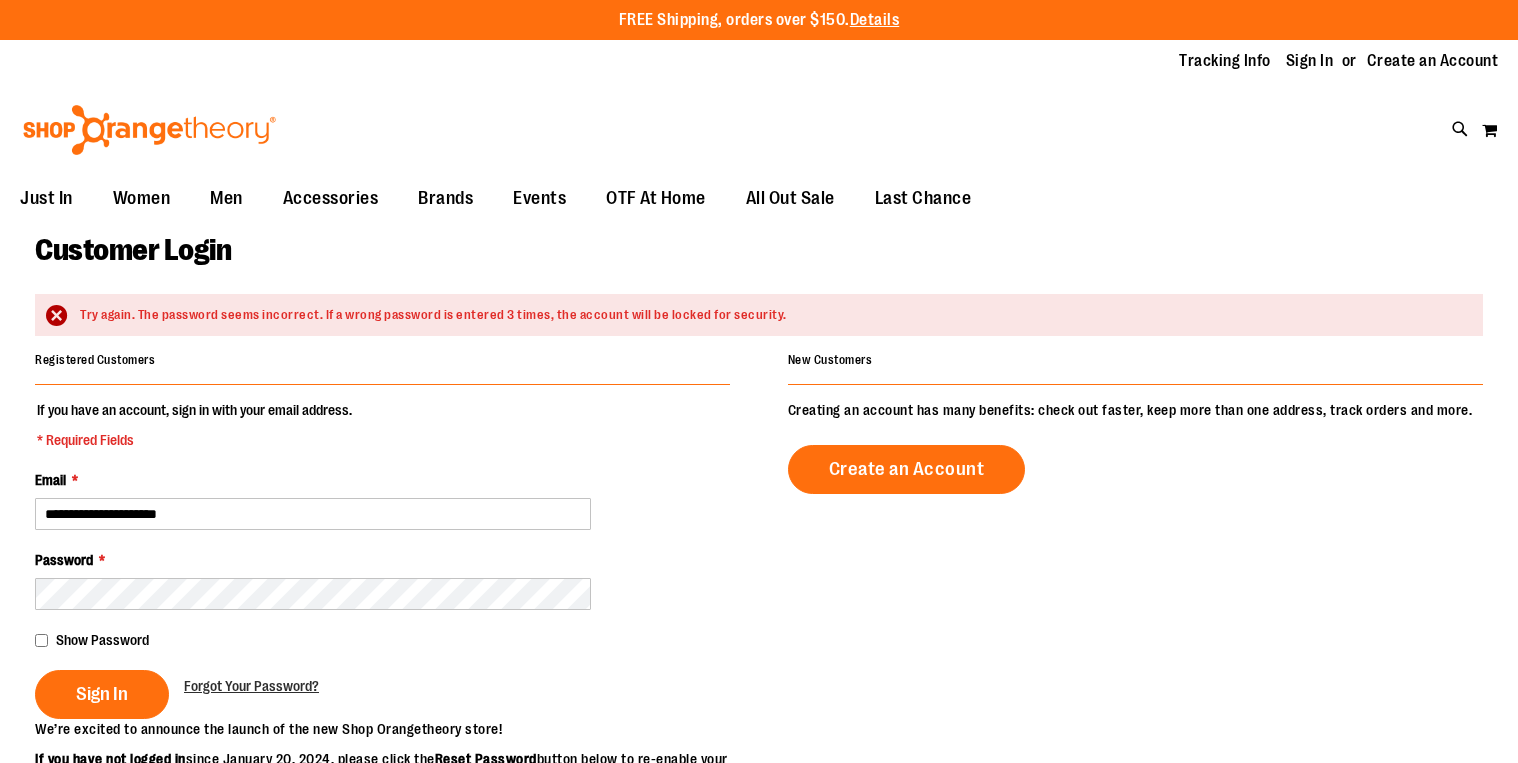 scroll, scrollTop: 0, scrollLeft: 0, axis: both 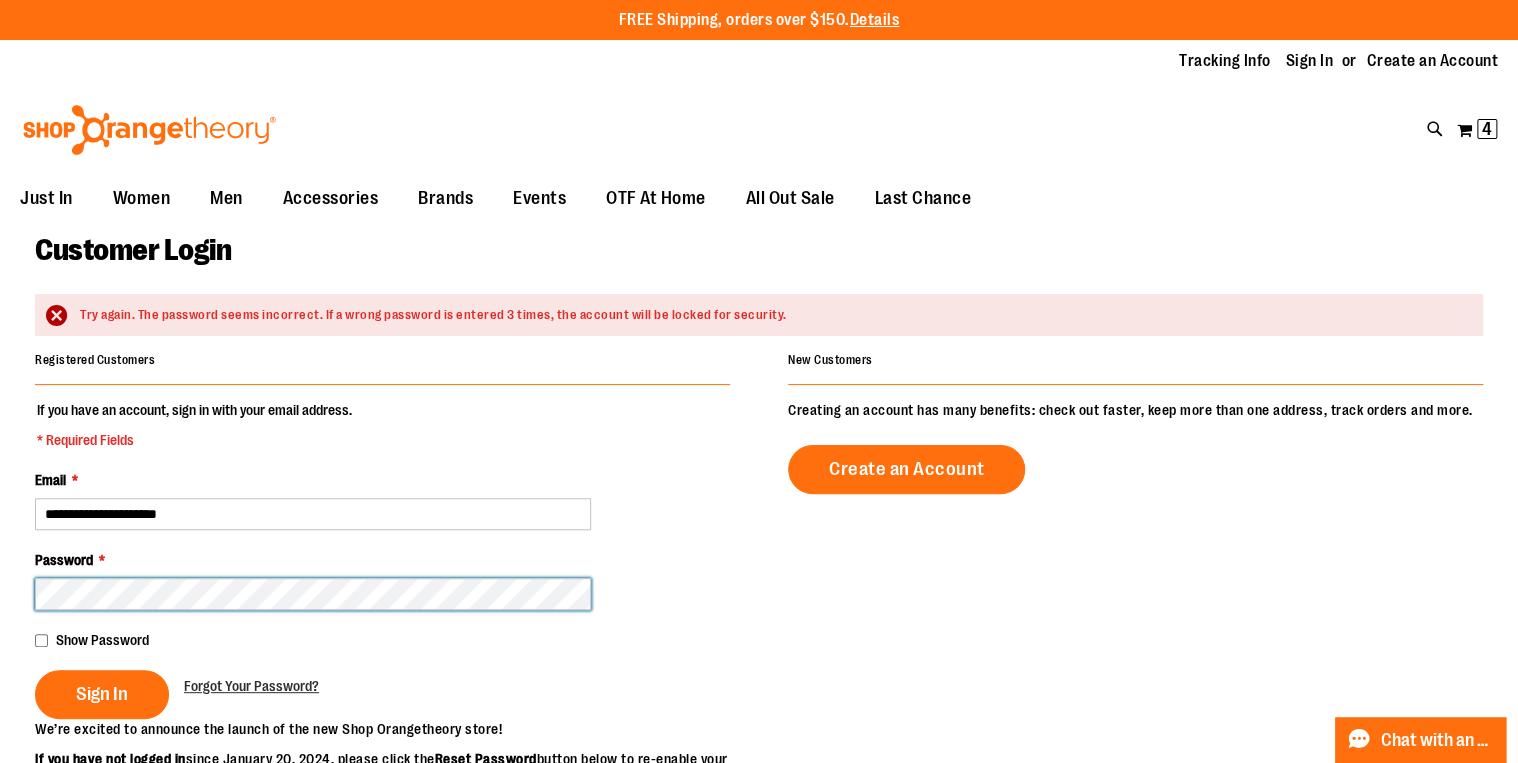 click on "Sign In" at bounding box center [102, 694] 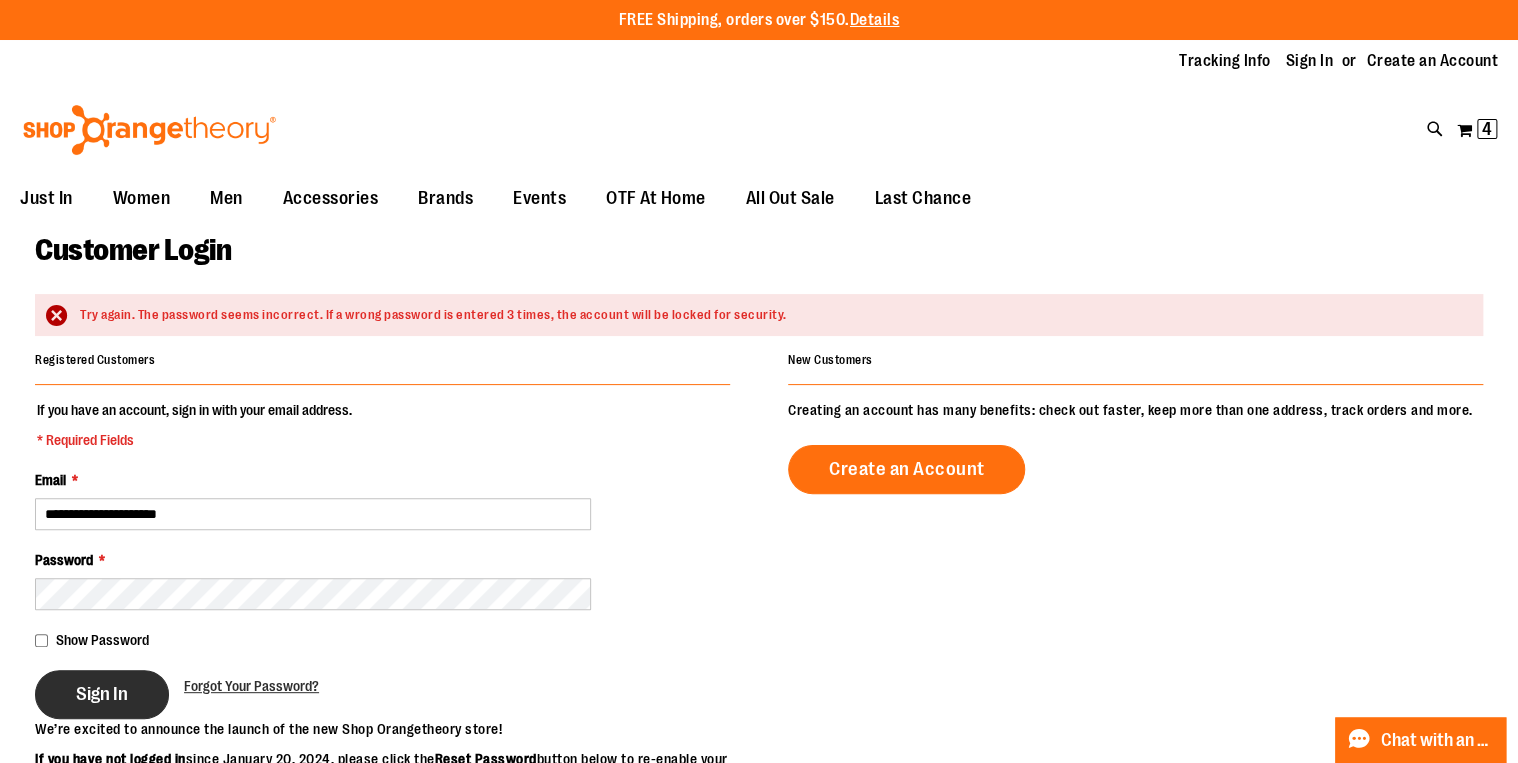 click on "Sign In" at bounding box center (102, 694) 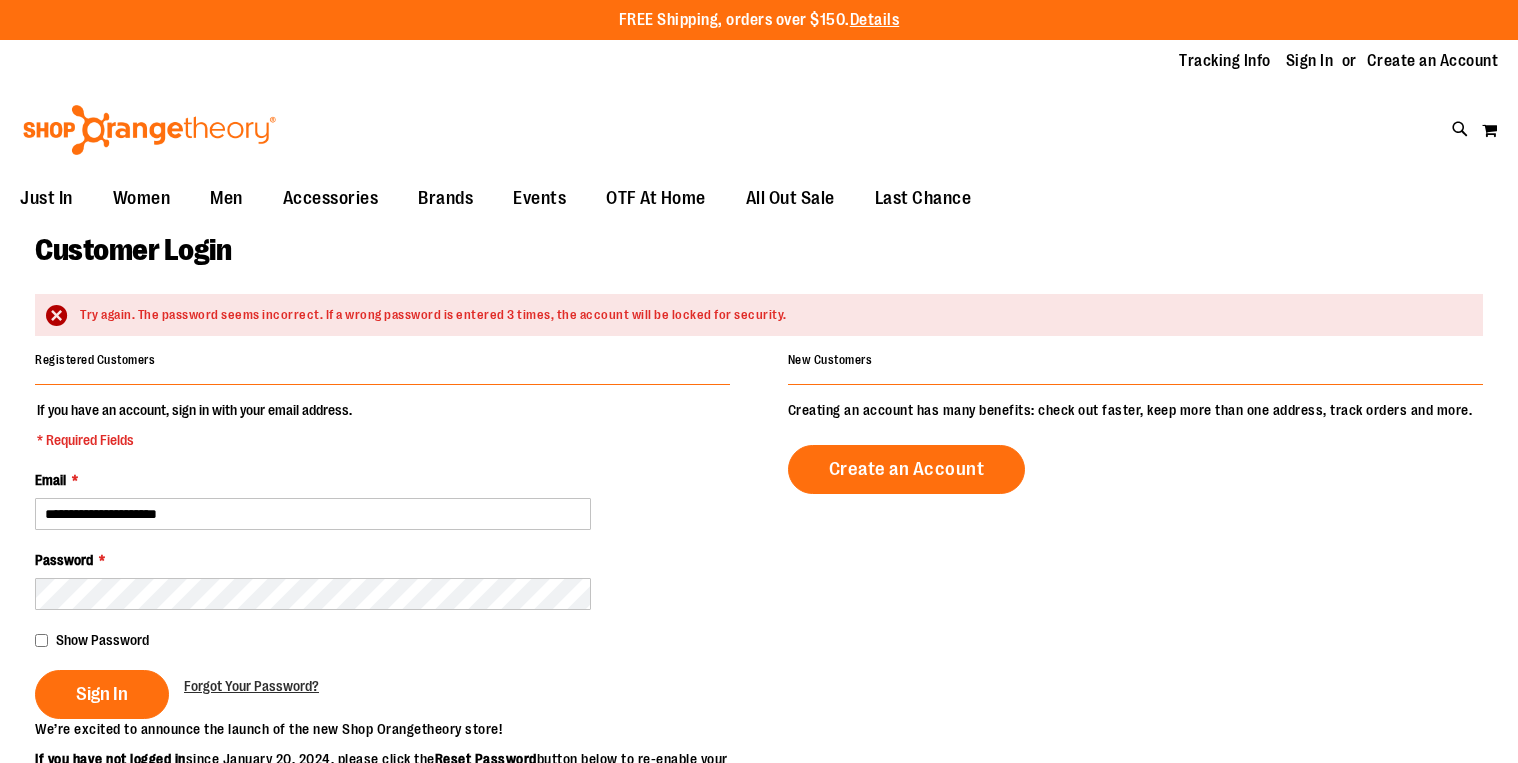 scroll, scrollTop: 0, scrollLeft: 0, axis: both 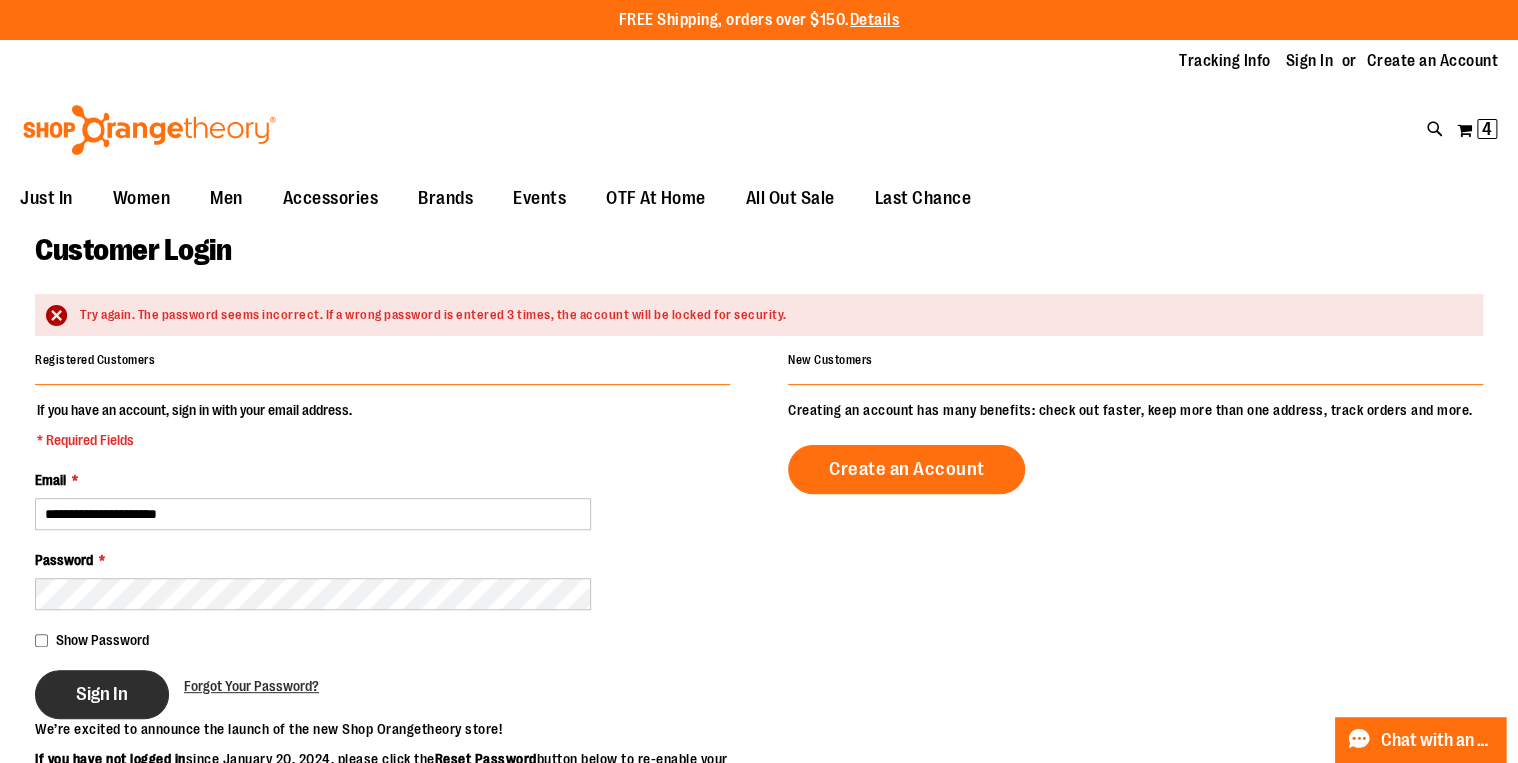 click on "Sign In" at bounding box center [102, 694] 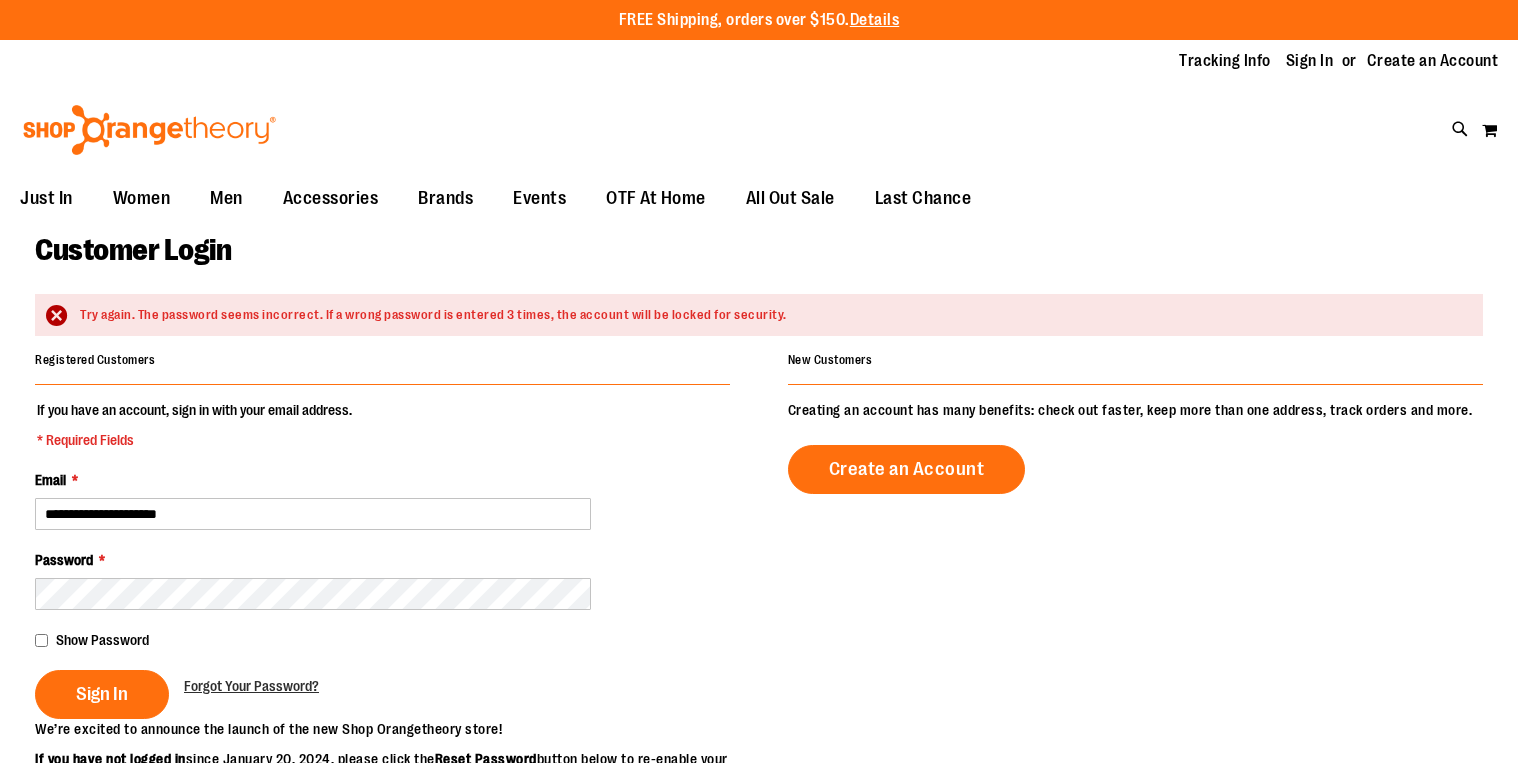 scroll, scrollTop: 0, scrollLeft: 0, axis: both 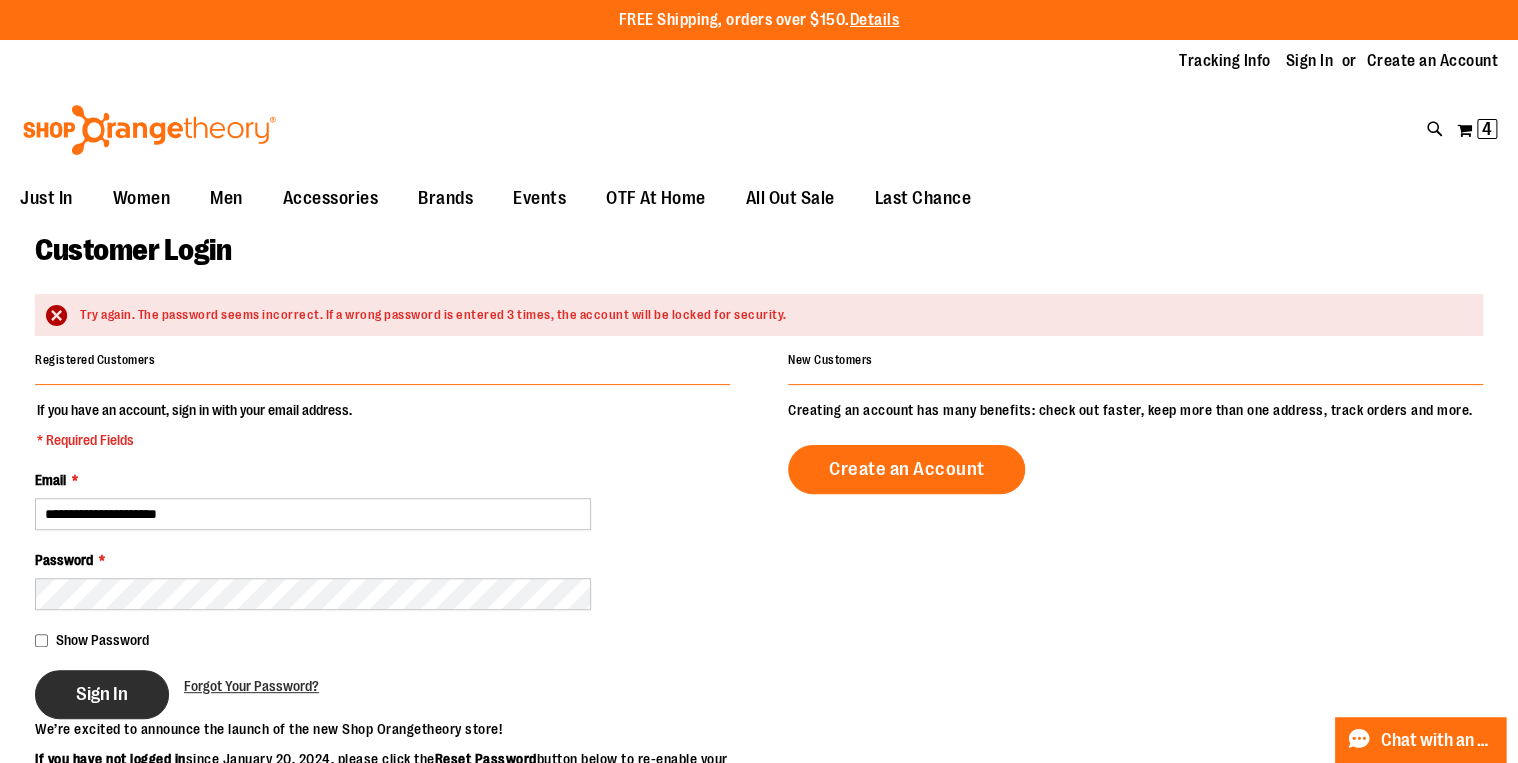 click on "Sign In" at bounding box center [102, 694] 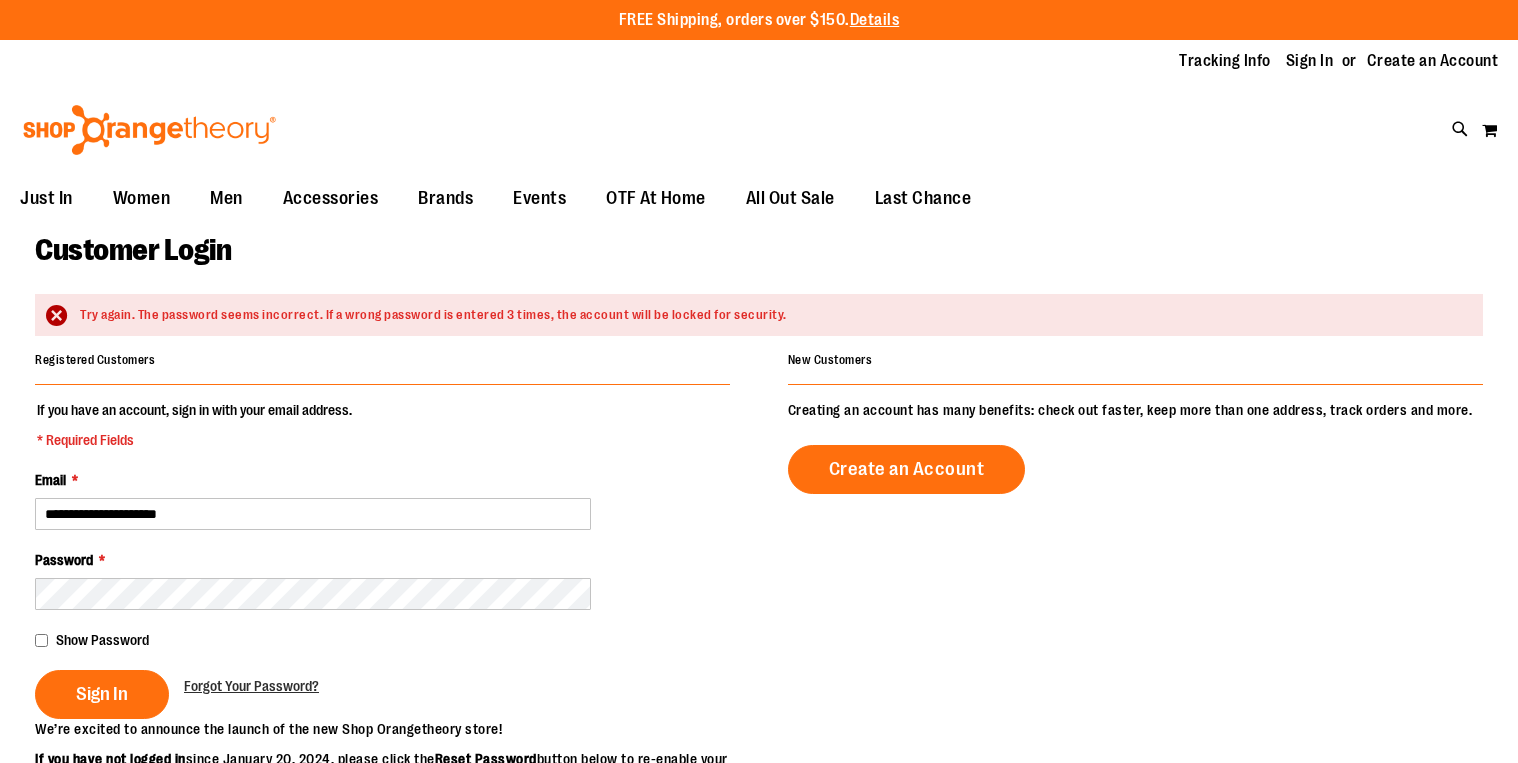 scroll, scrollTop: 0, scrollLeft: 0, axis: both 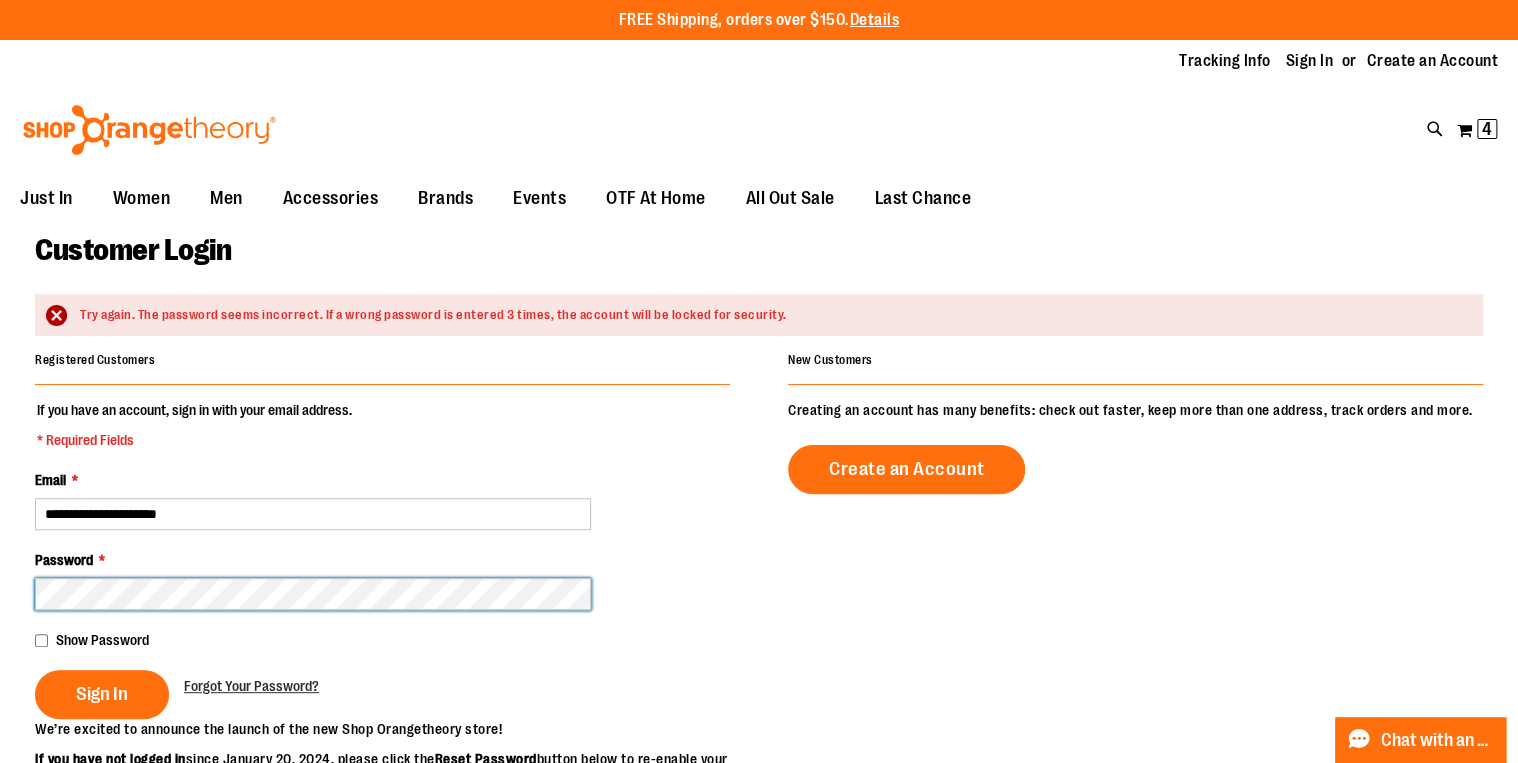click on "Sign In" at bounding box center [102, 694] 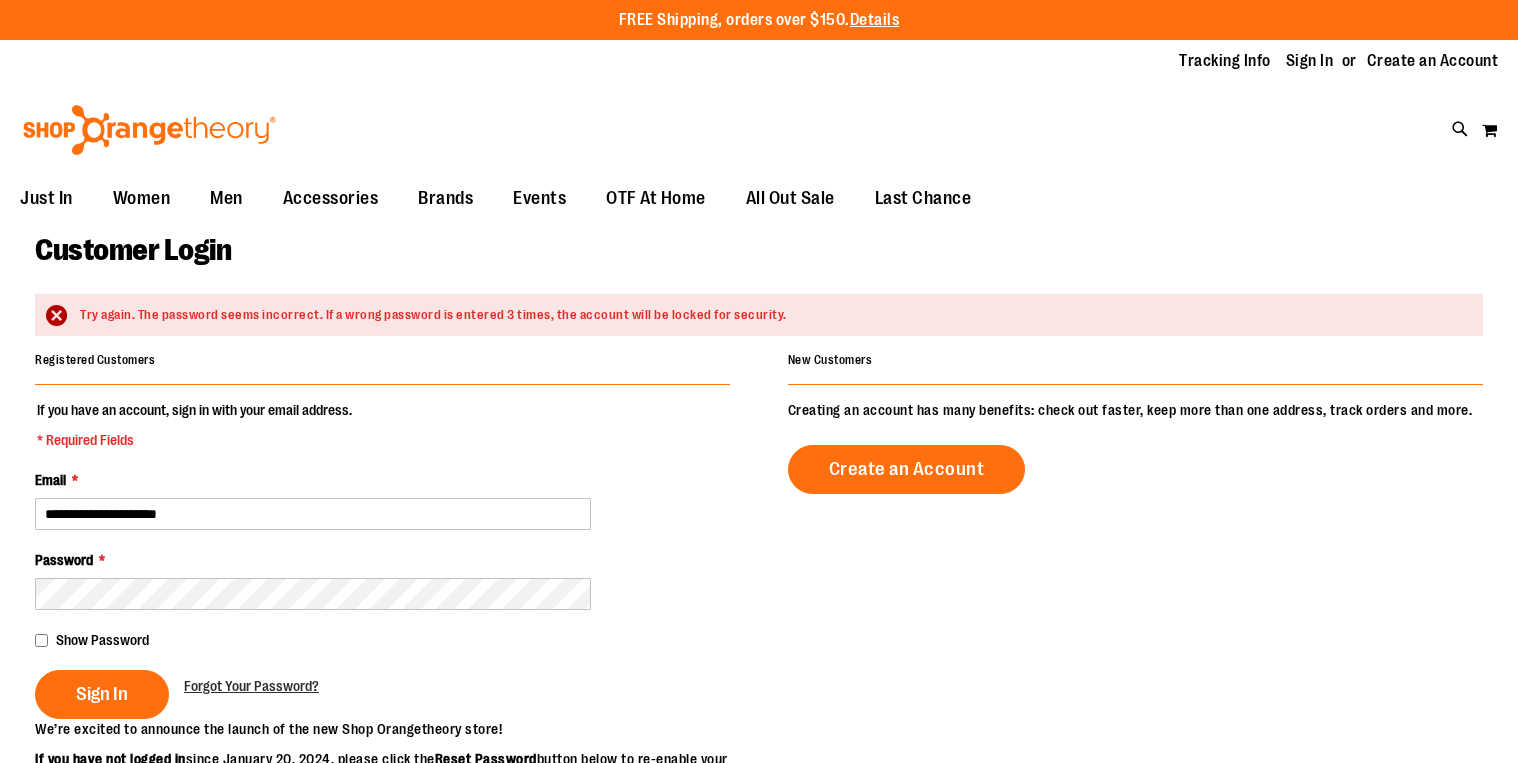 scroll, scrollTop: 0, scrollLeft: 0, axis: both 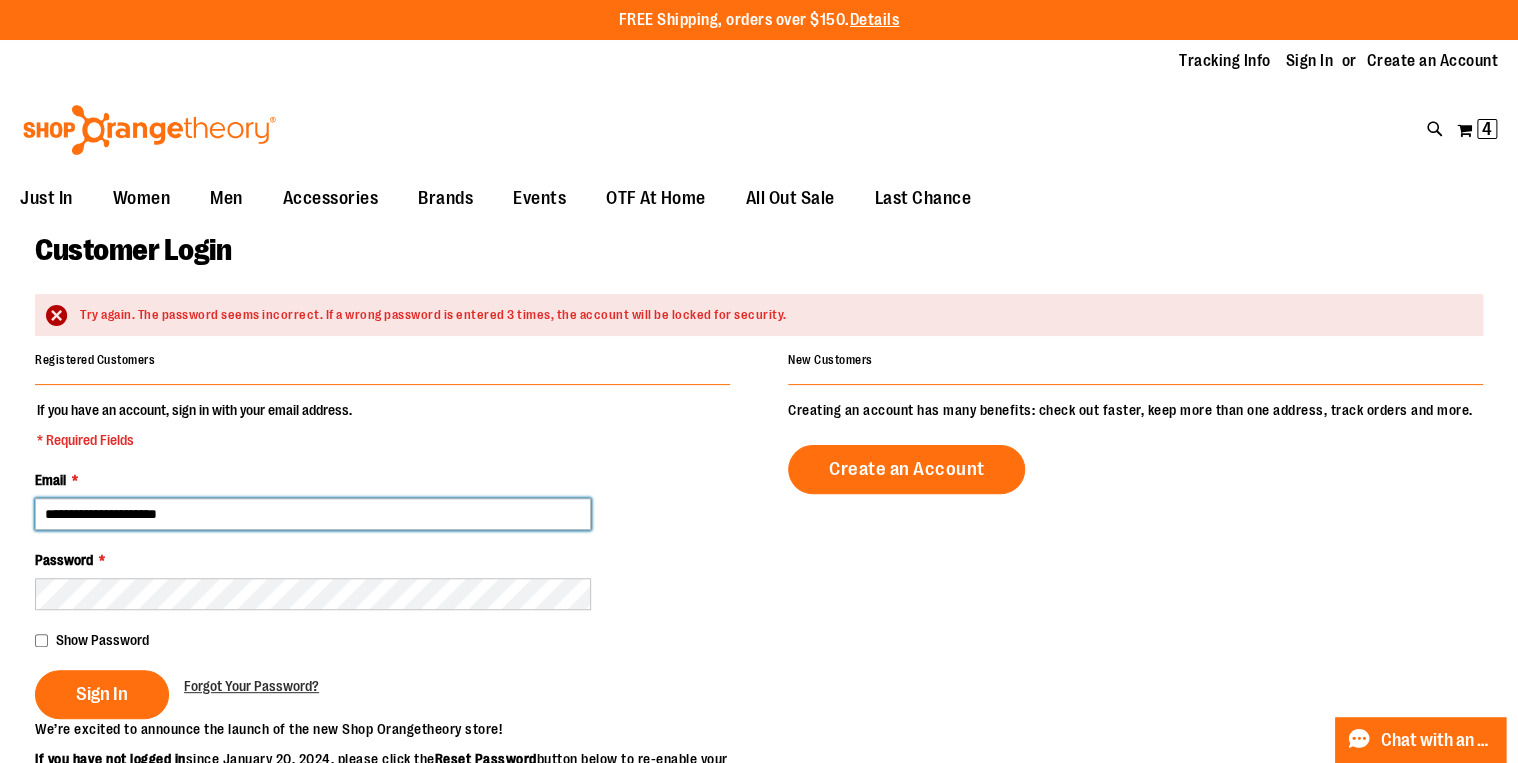 click on "**********" at bounding box center (313, 514) 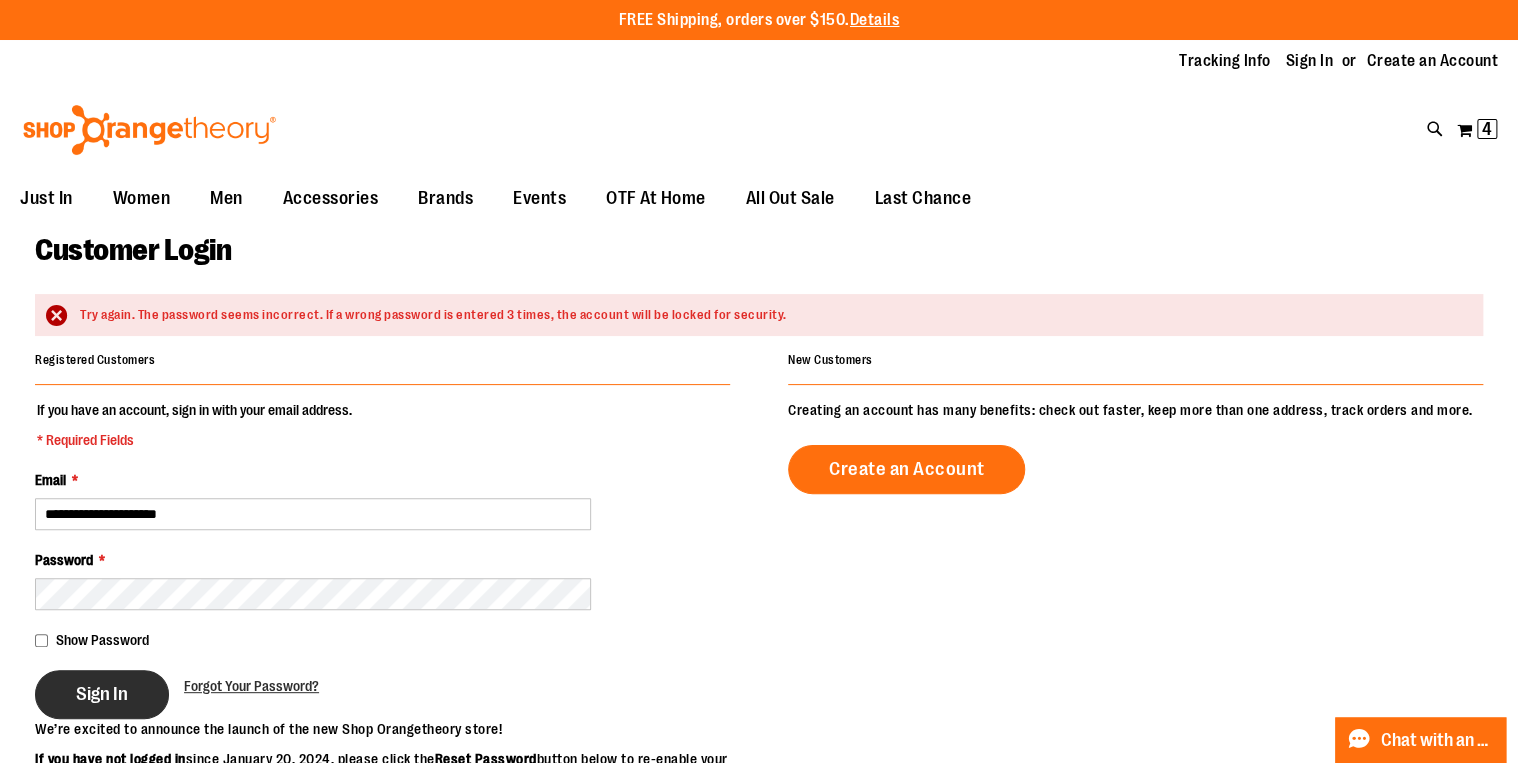 click on "Sign In" at bounding box center [102, 694] 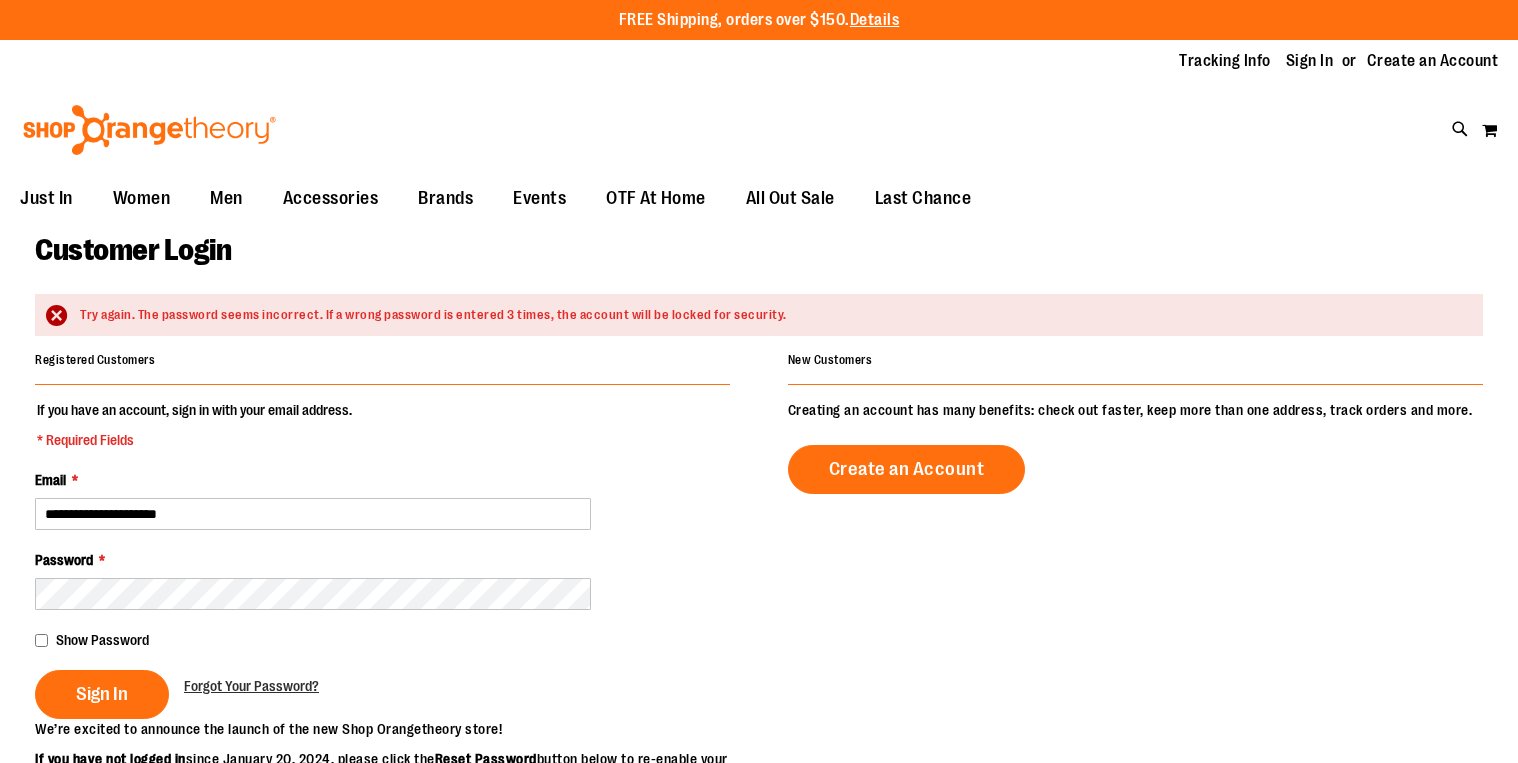 scroll, scrollTop: 0, scrollLeft: 0, axis: both 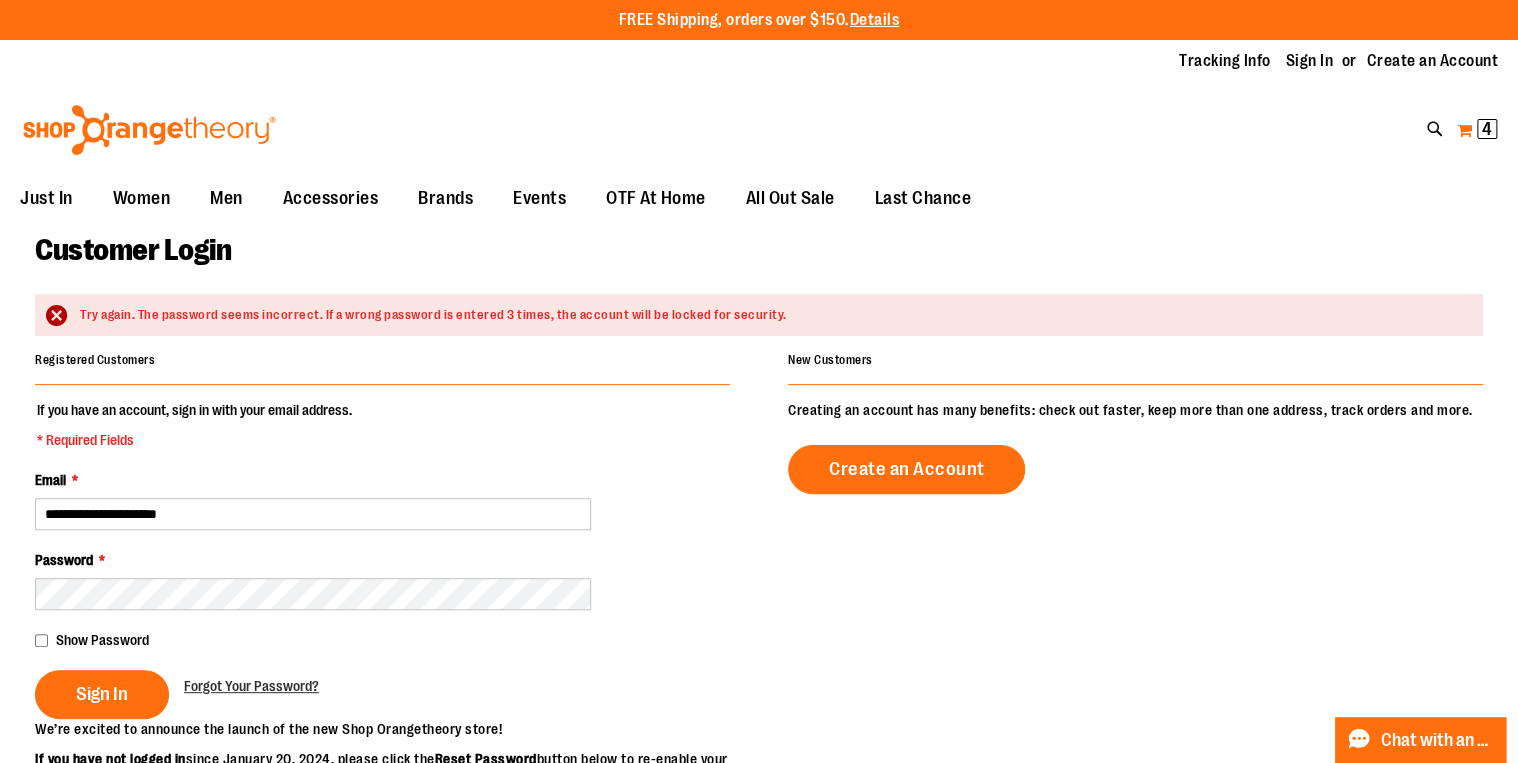 click on "4
4
items" at bounding box center (1487, 129) 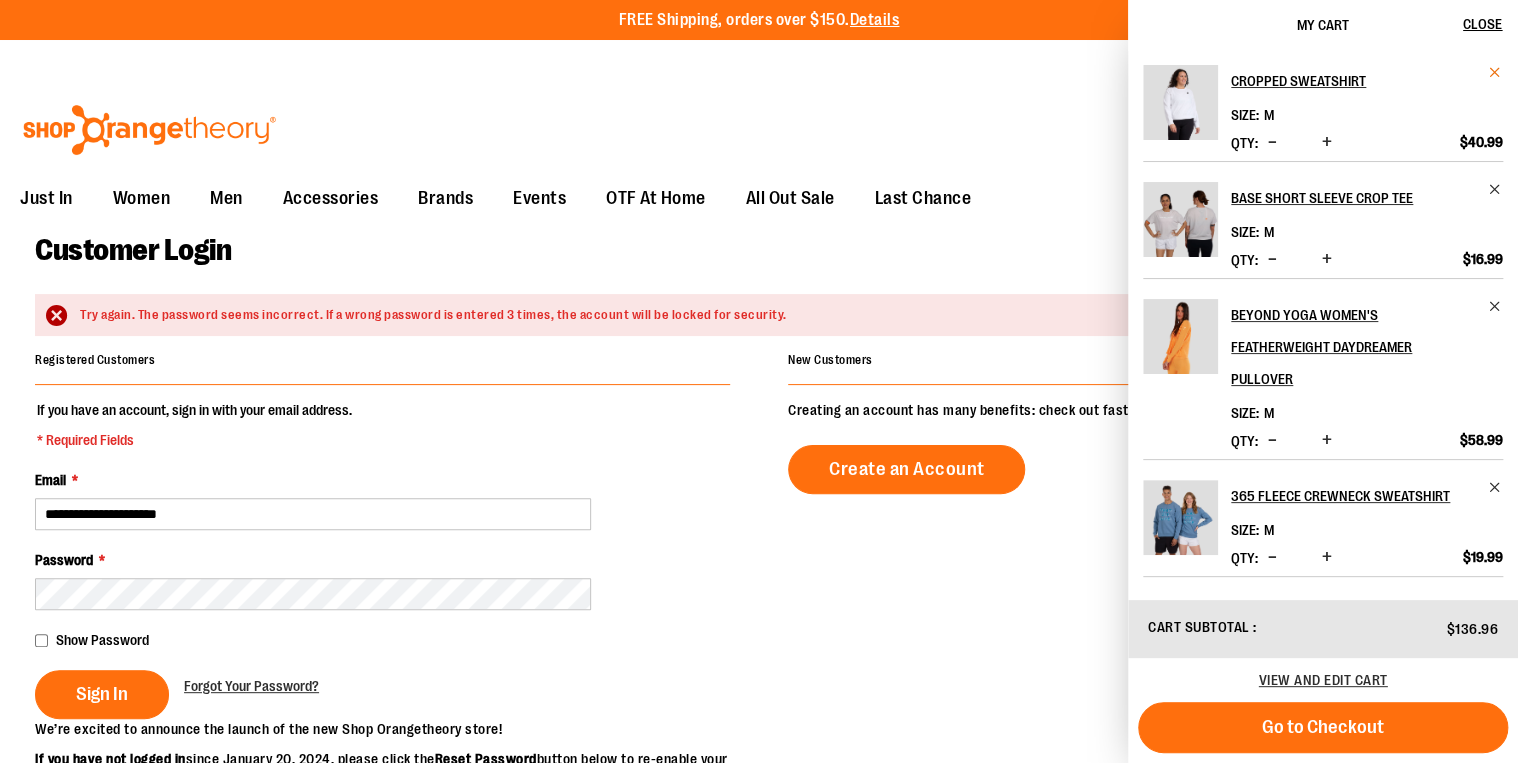 click at bounding box center [1495, 72] 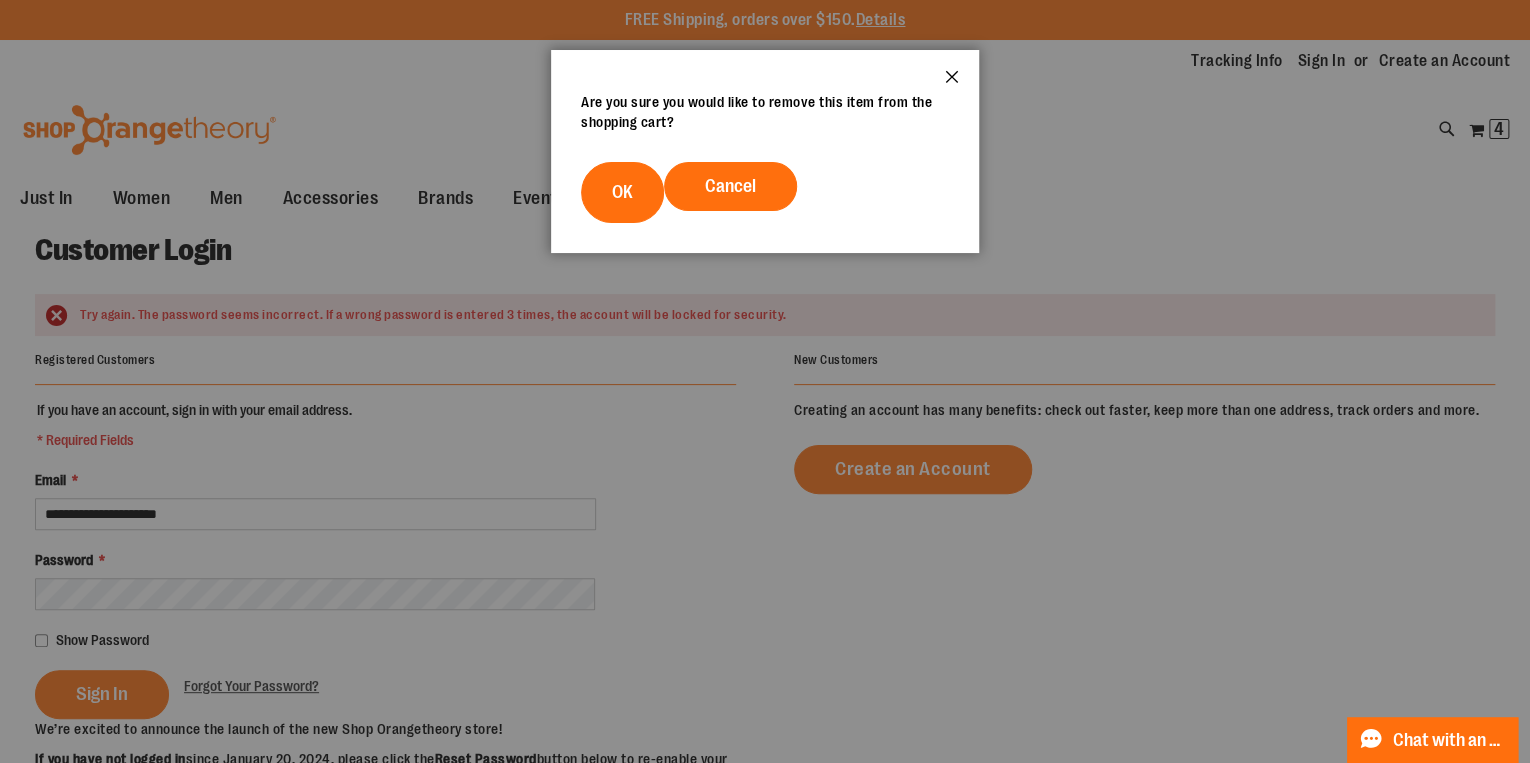 click on "Close" at bounding box center [952, 83] 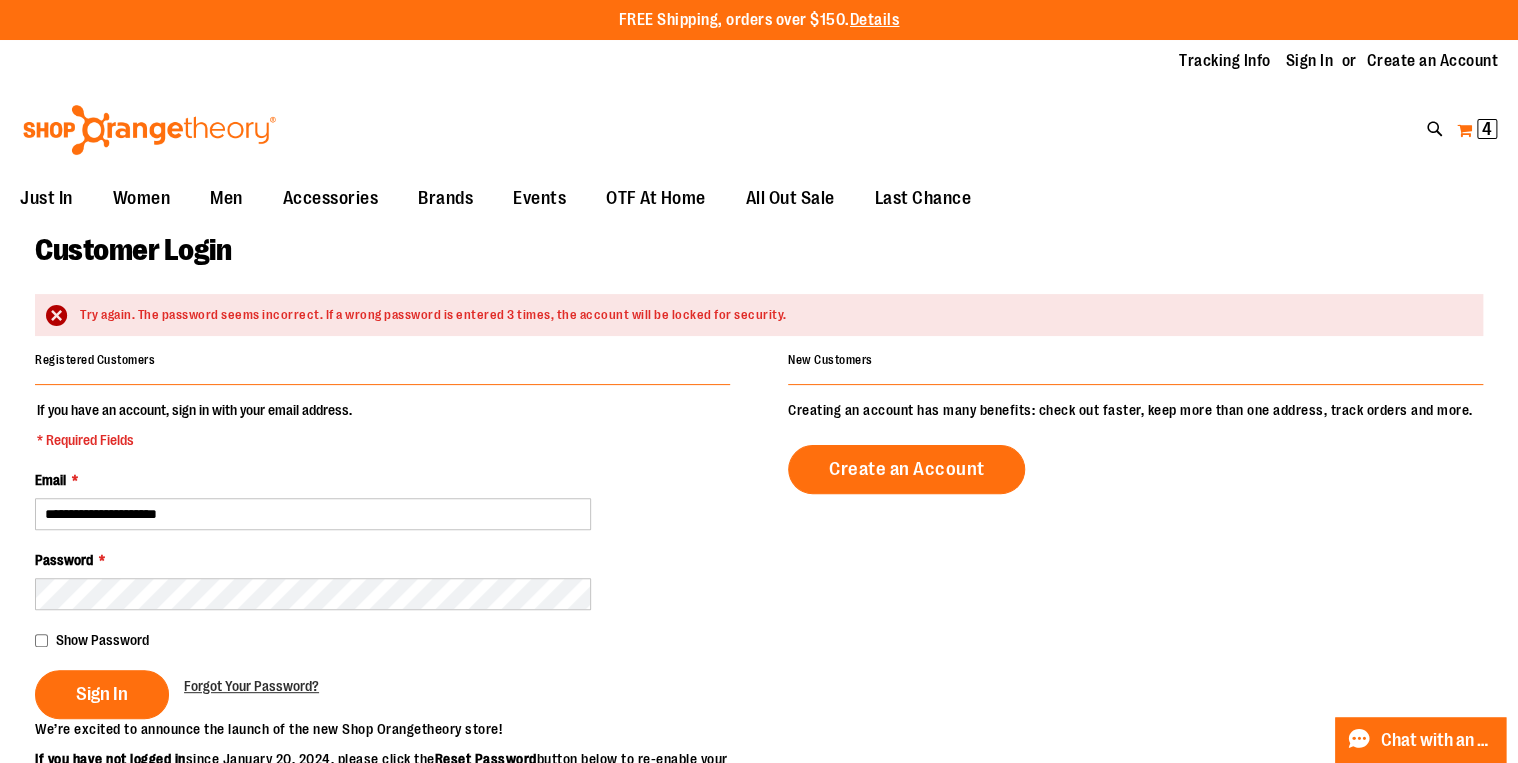 click on "4" at bounding box center (1487, 129) 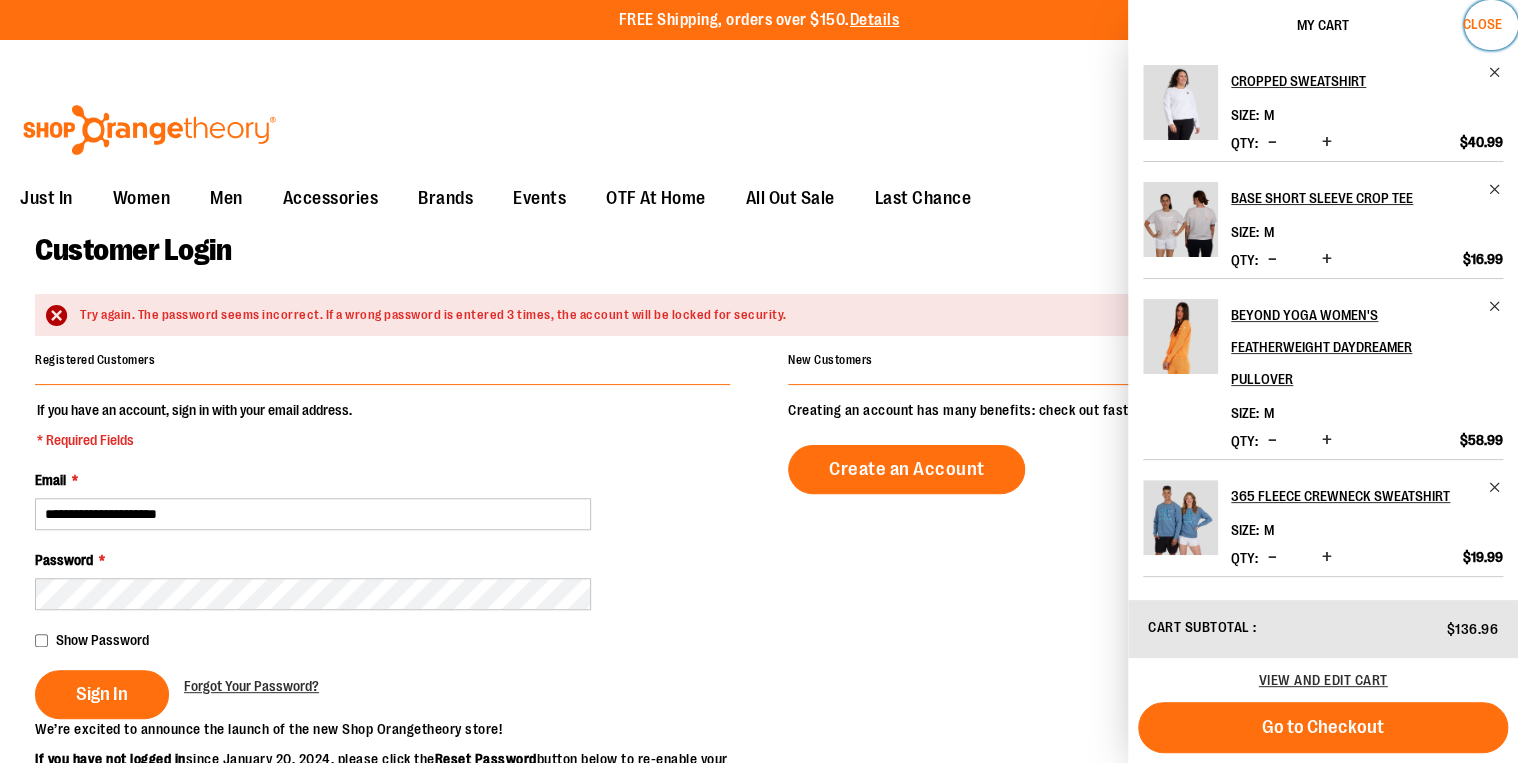 click on "Close" at bounding box center [1482, 24] 